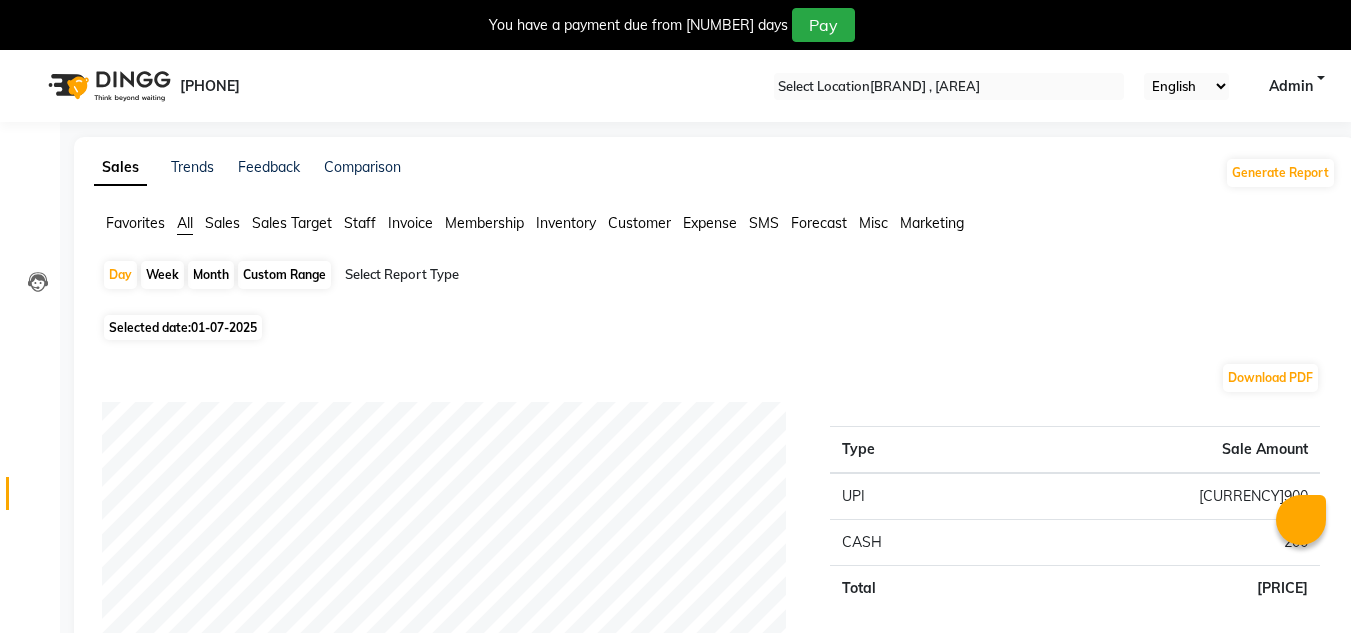 scroll, scrollTop: 50, scrollLeft: 0, axis: vertical 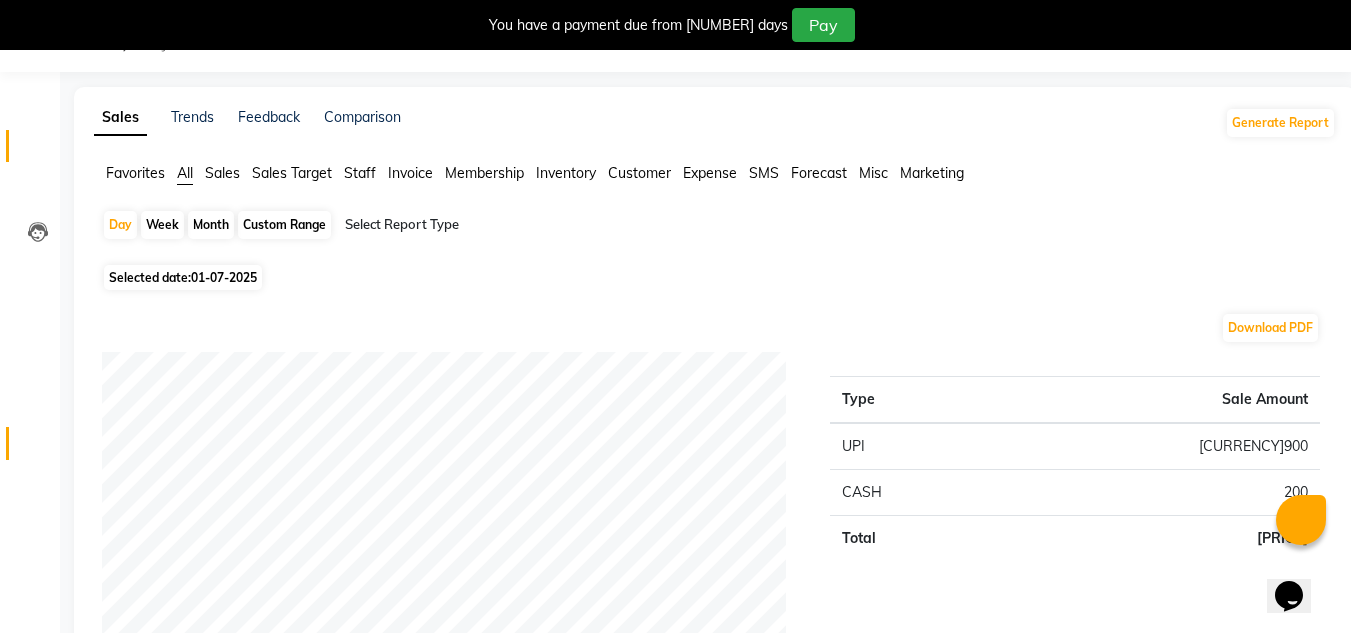 click at bounding box center [38, 151] 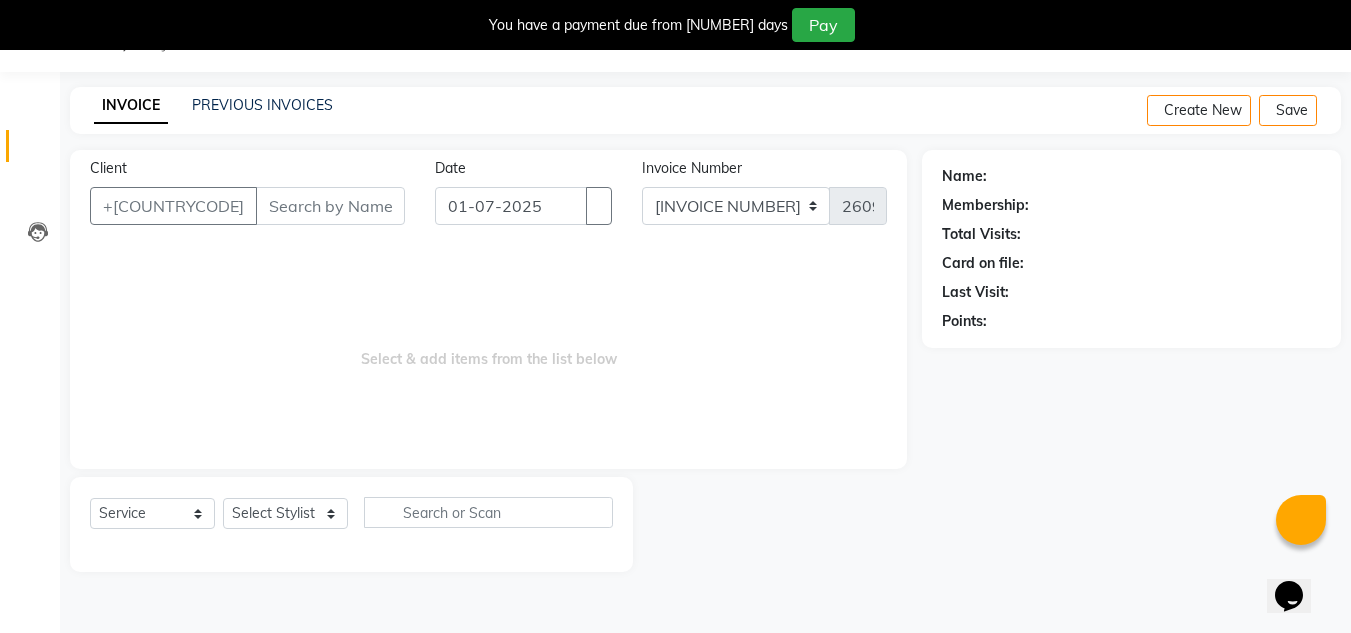 click on "Client" at bounding box center [330, 206] 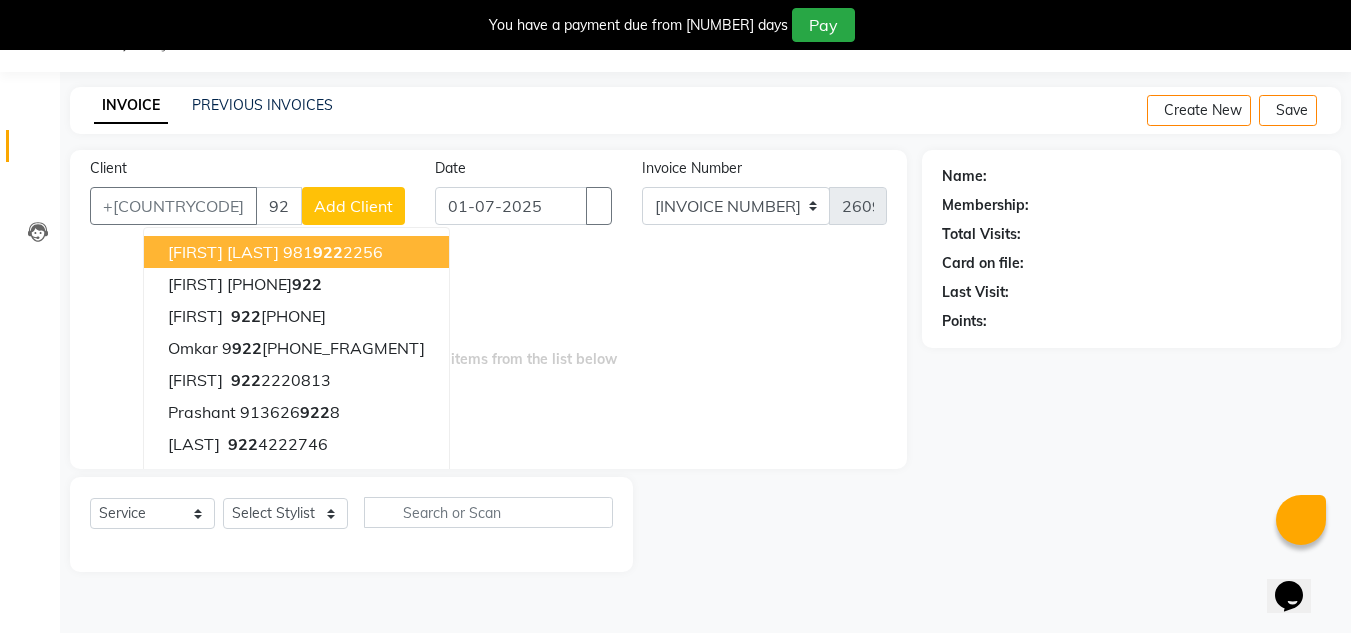 click on "922" at bounding box center (279, 206) 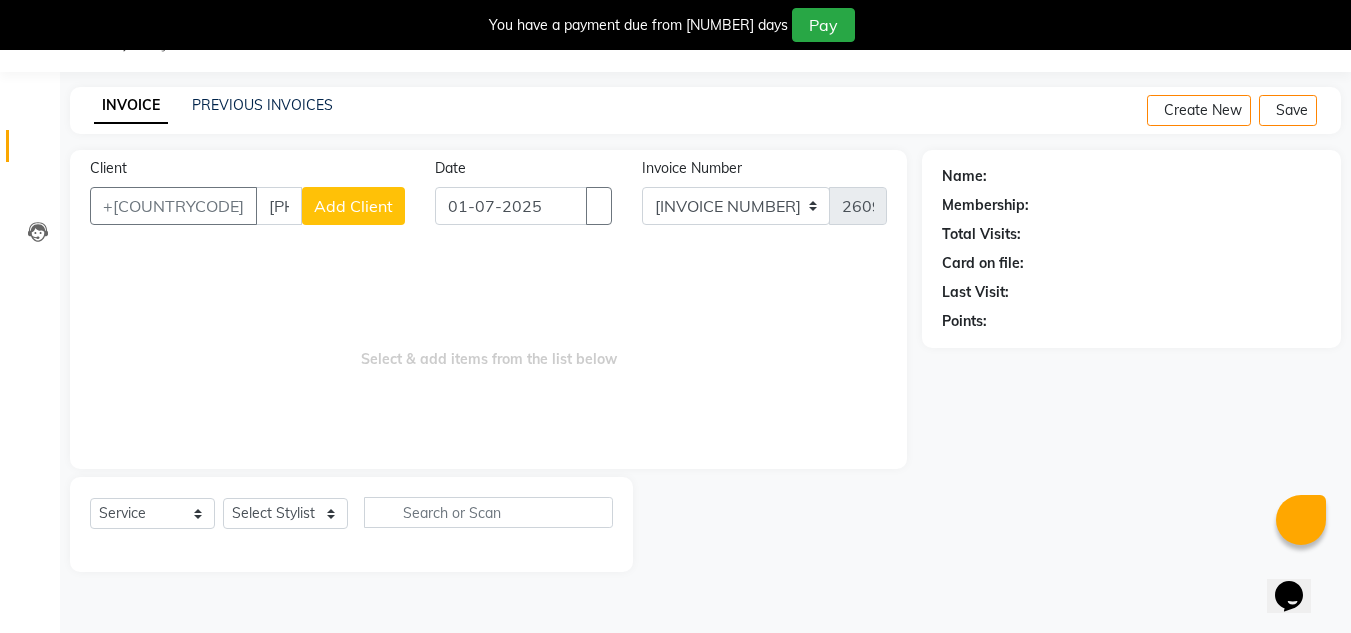 type on "[PHONE]" 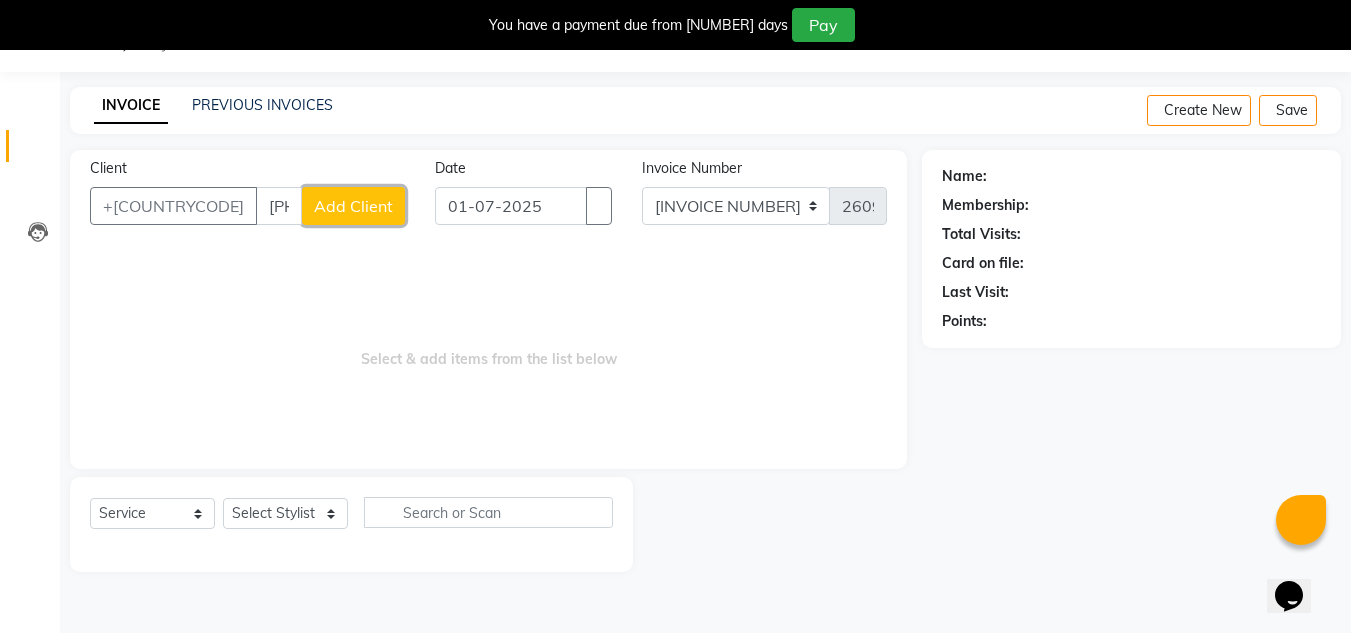 click on "Add Client" at bounding box center [353, 206] 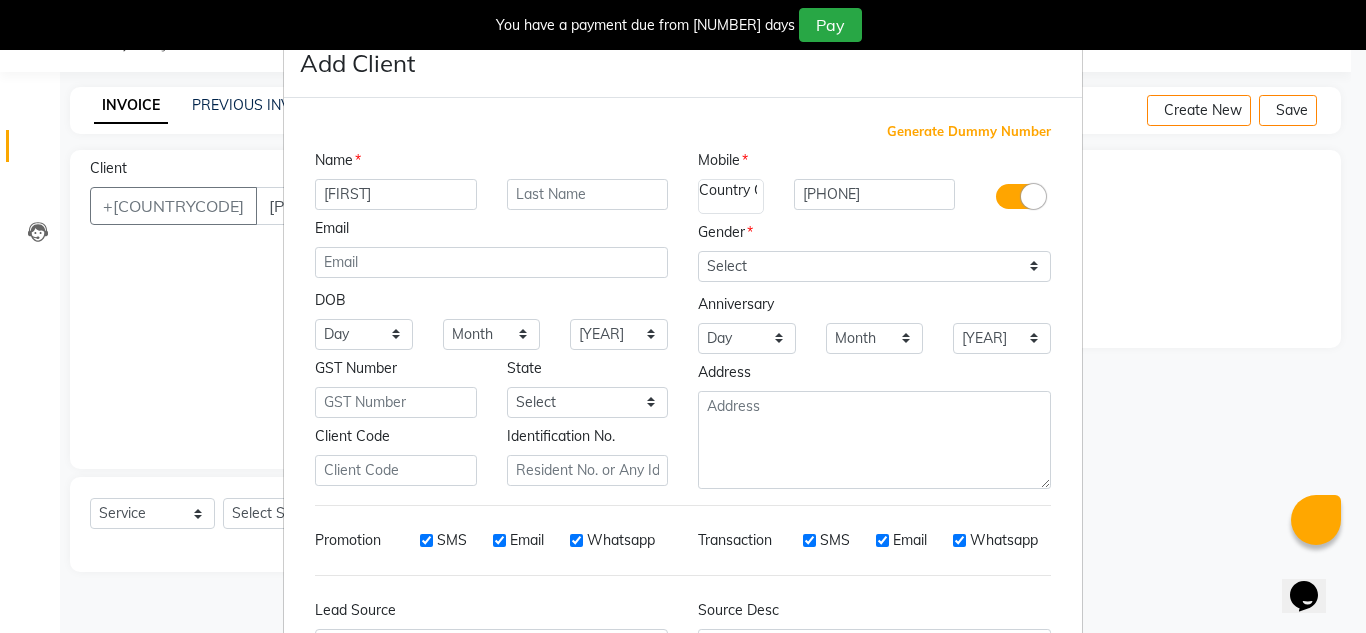type on "[FIRST]" 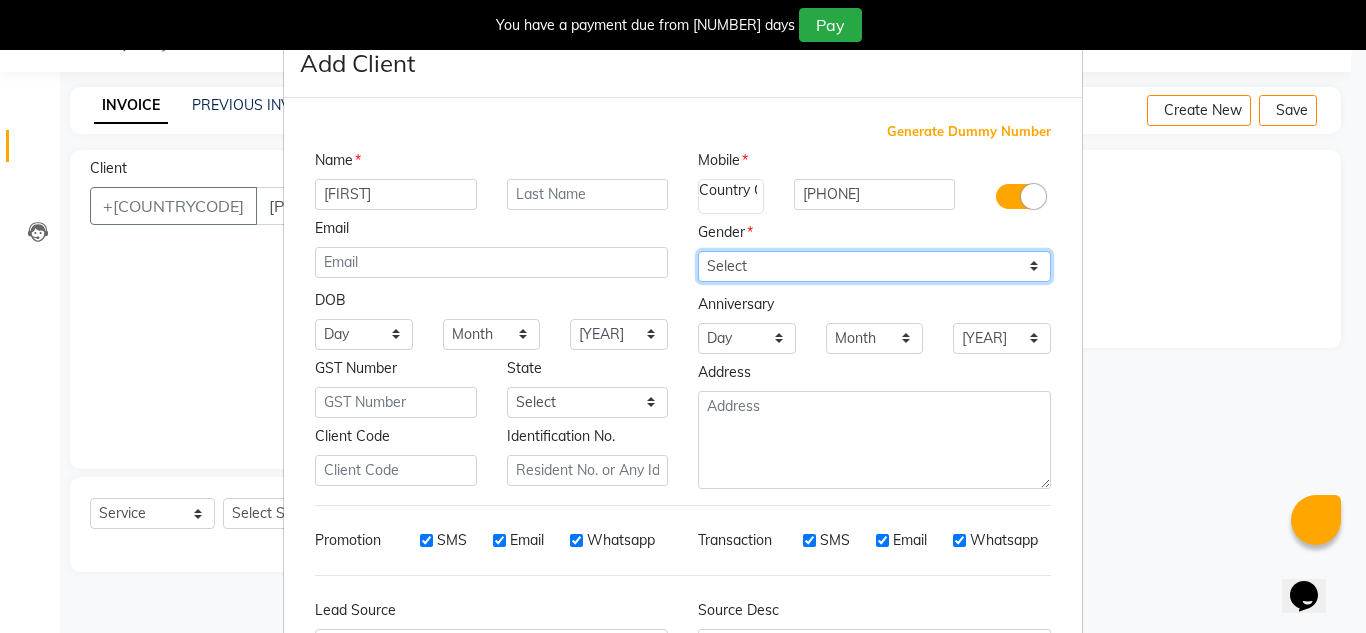 click on "Select Male Female Other Prefer Not To Say" at bounding box center (874, 266) 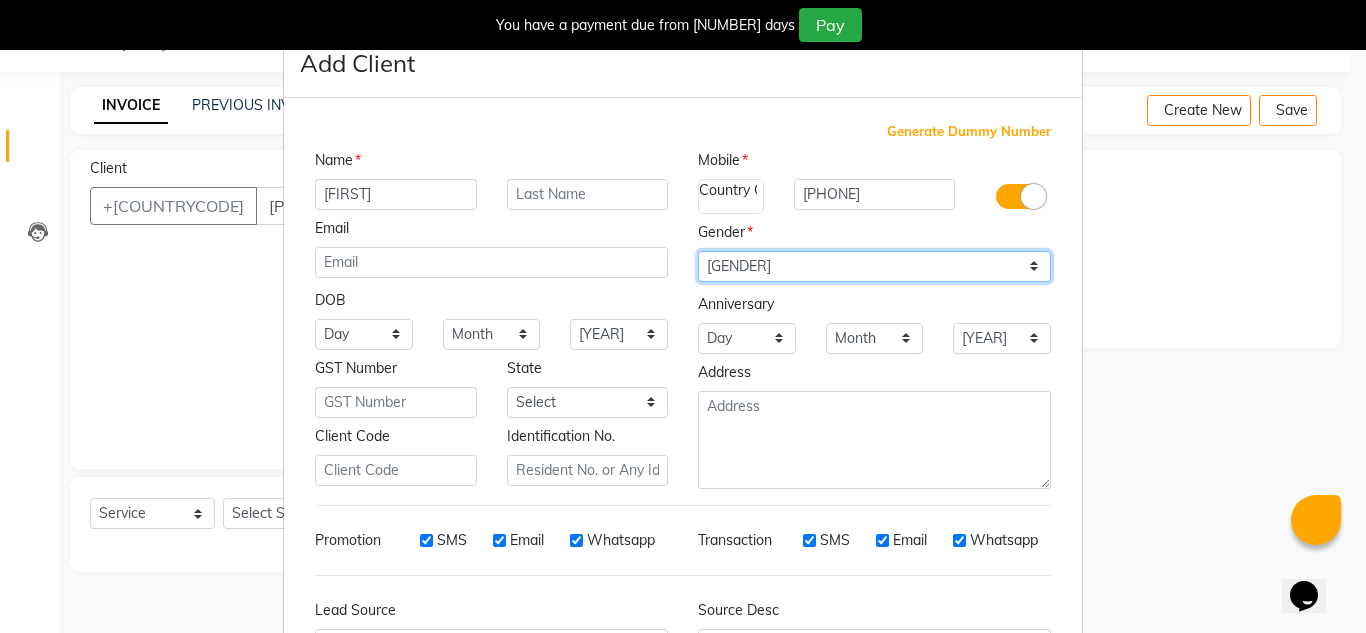 click on "Select Male Female Other Prefer Not To Say" at bounding box center (874, 266) 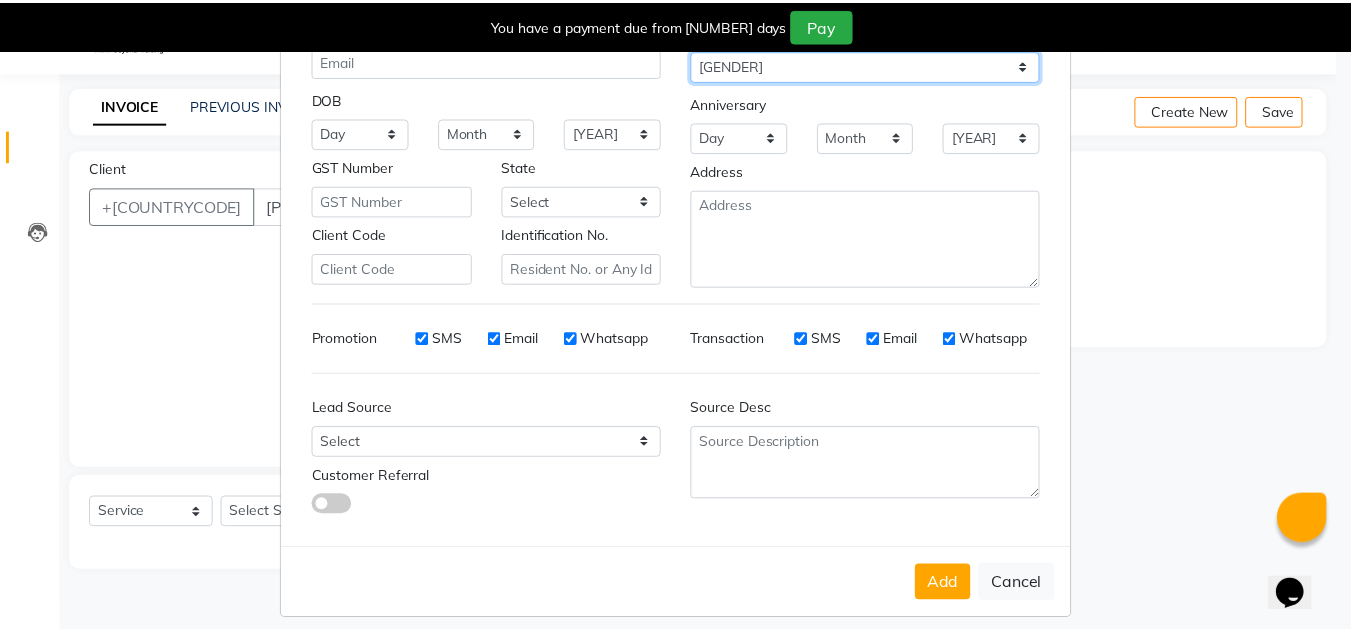 scroll, scrollTop: 216, scrollLeft: 0, axis: vertical 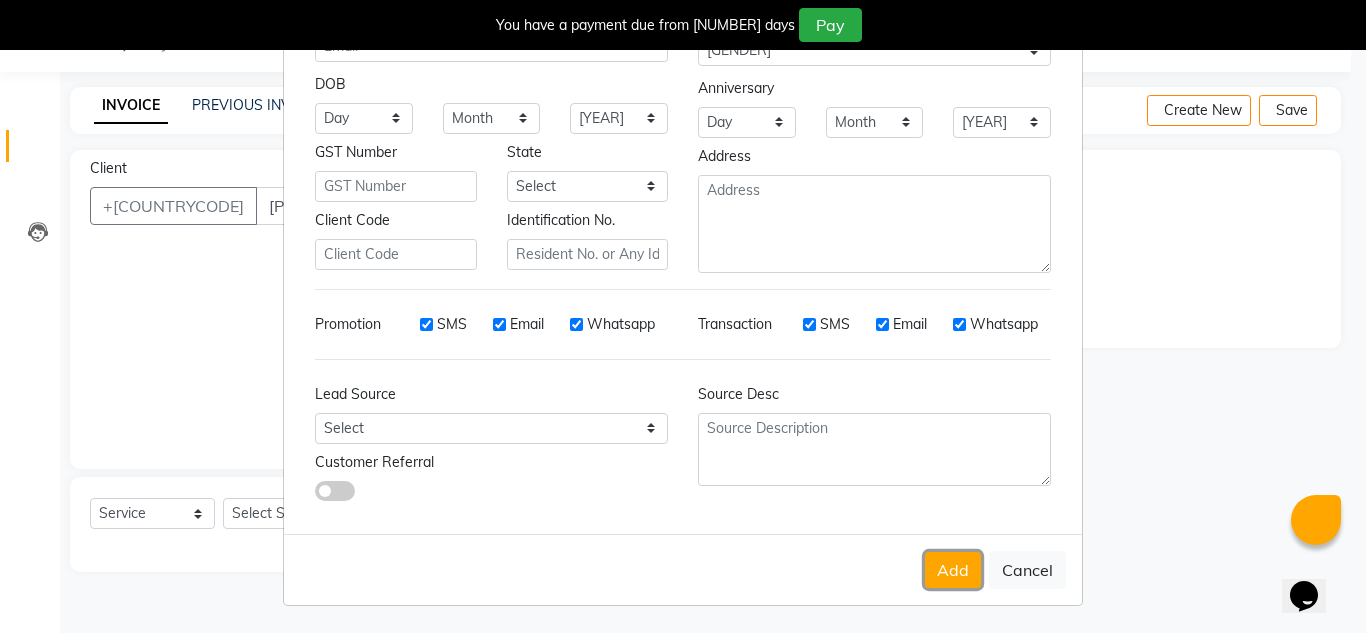 click on "Add" at bounding box center (953, 570) 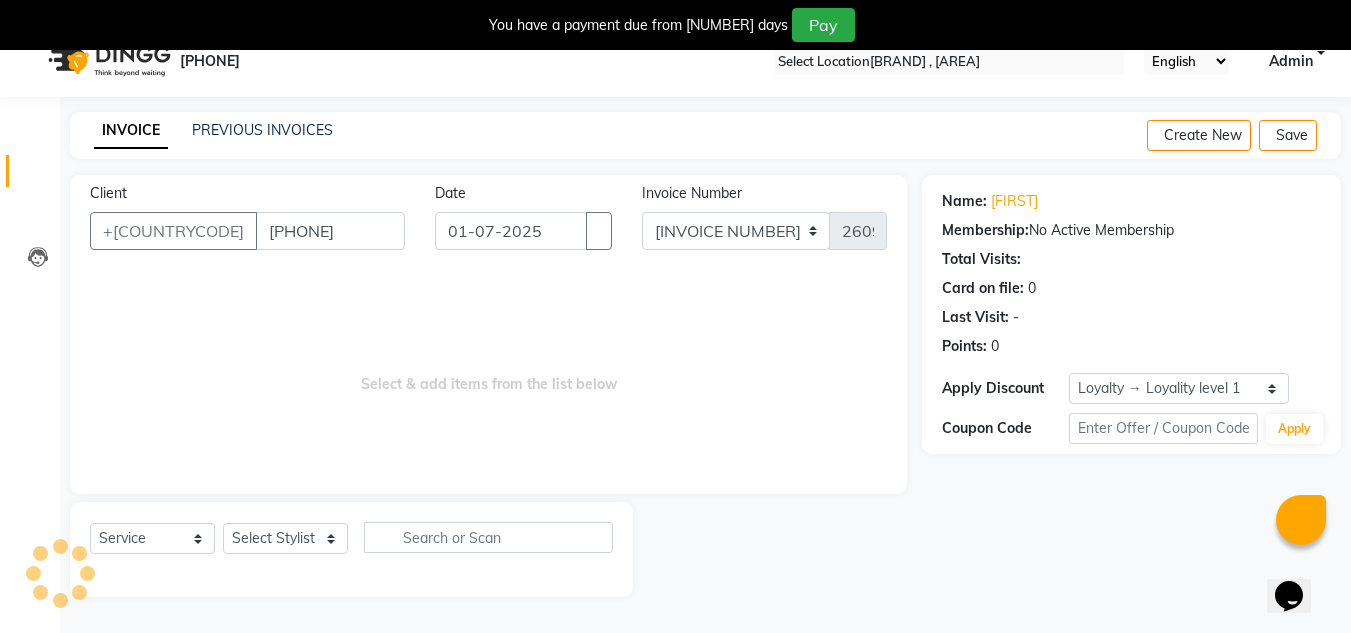 scroll, scrollTop: 50, scrollLeft: 0, axis: vertical 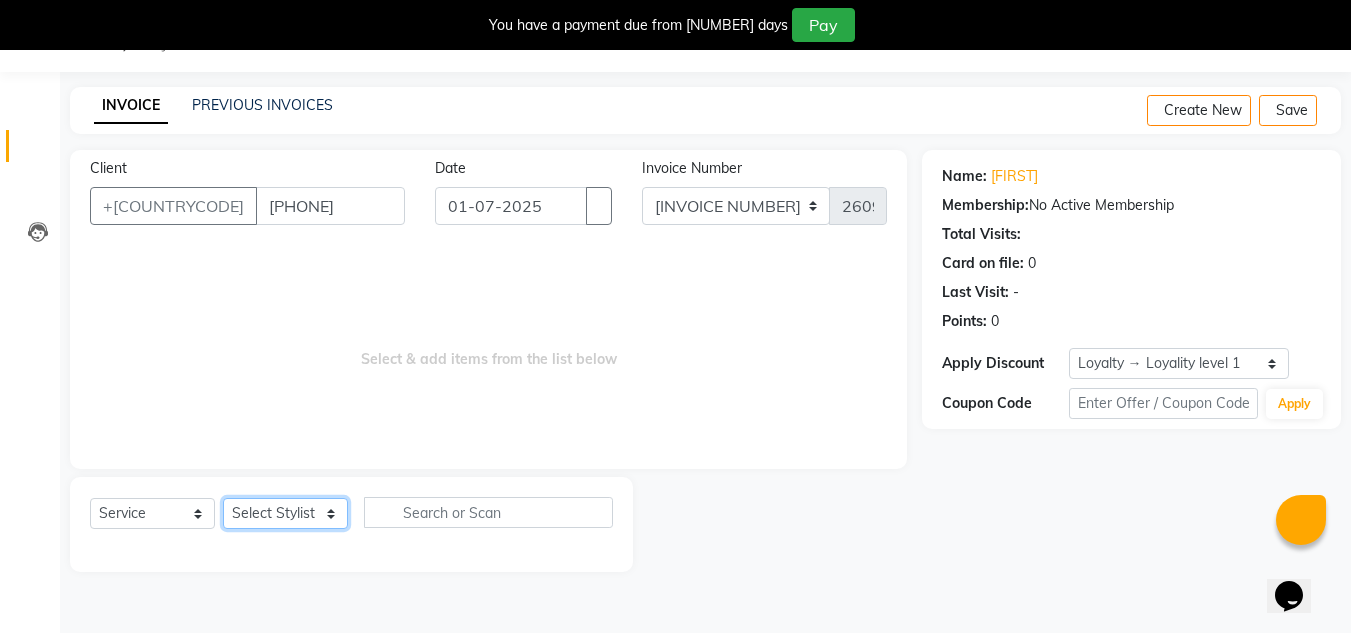click on "Select Stylist Aalam salmani Ahmed Washim new  mohit Neeraj Owner preeti Raghav sonu RG" at bounding box center [285, 513] 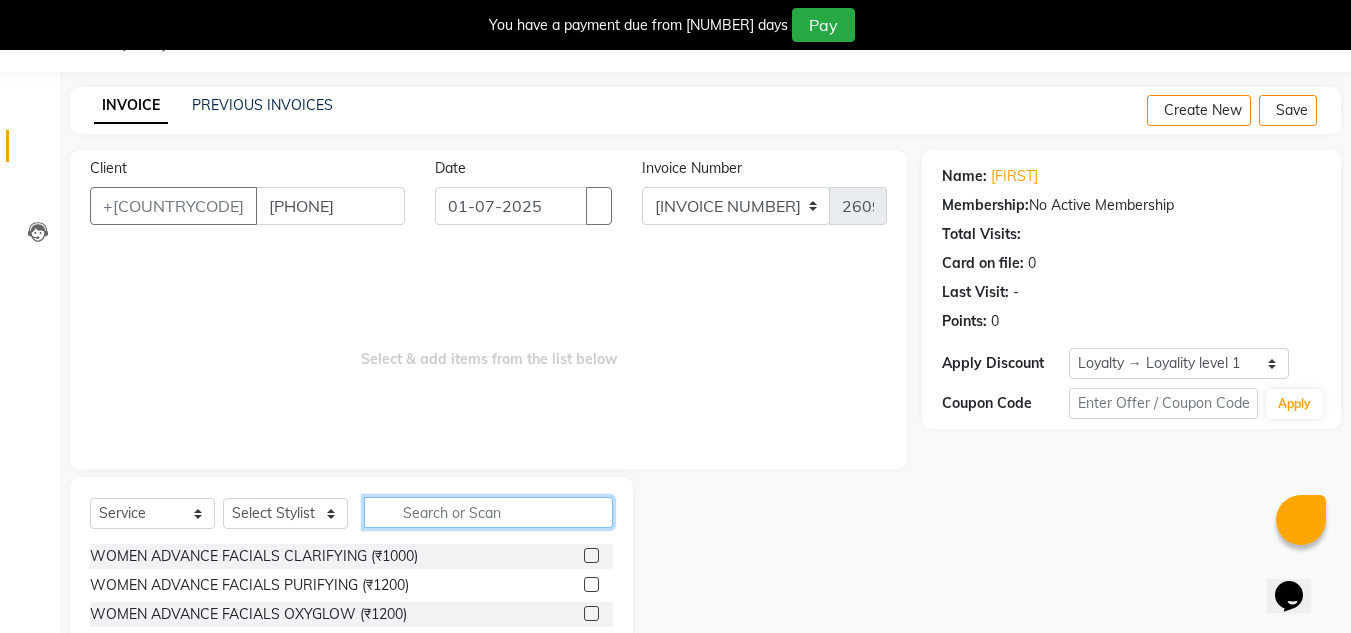 click at bounding box center [488, 512] 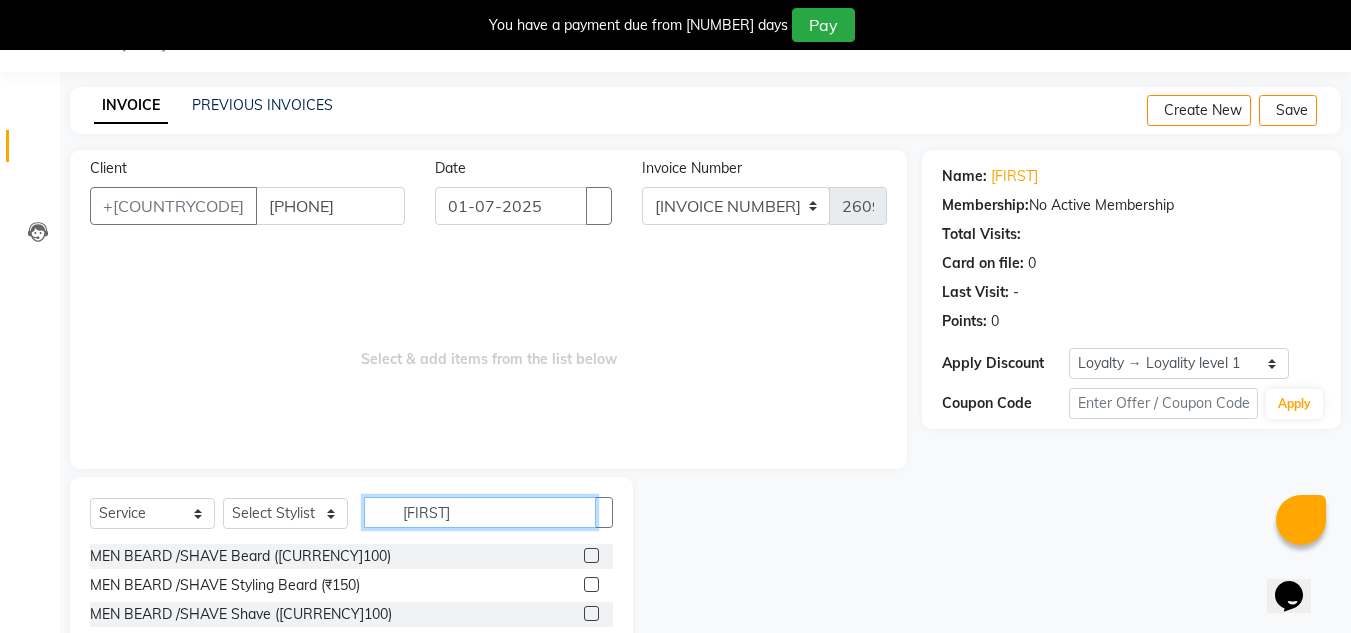 type on "[FIRST]" 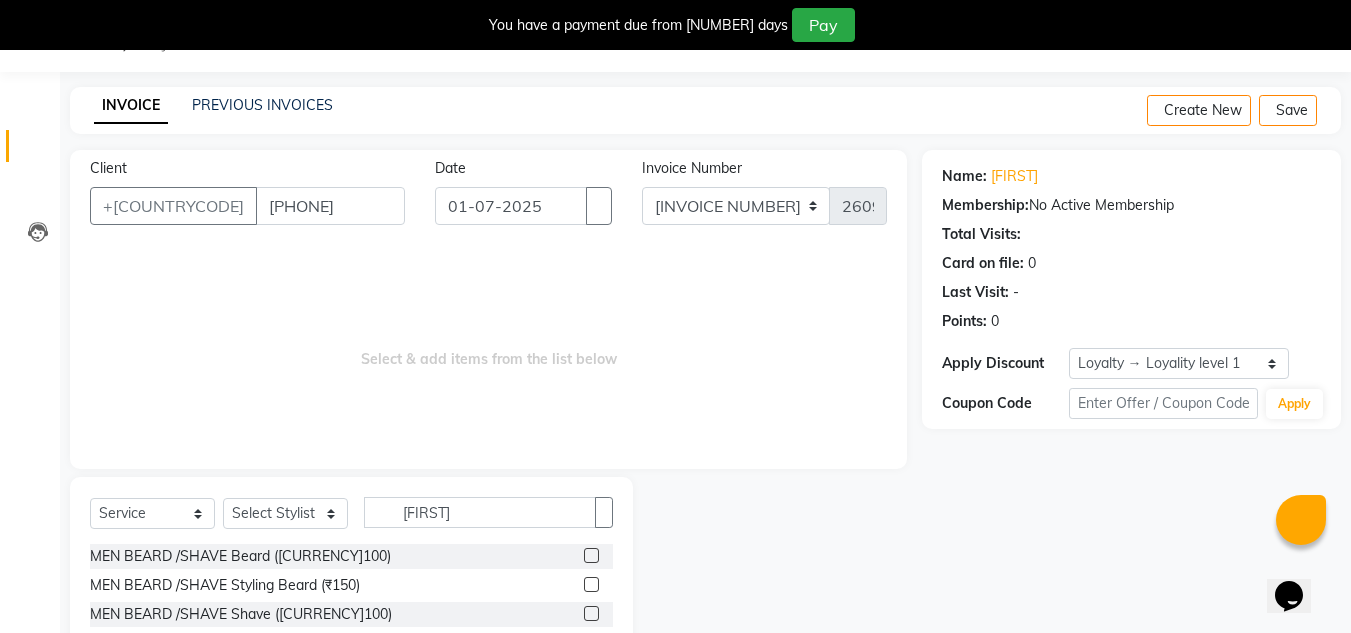 click at bounding box center (591, 555) 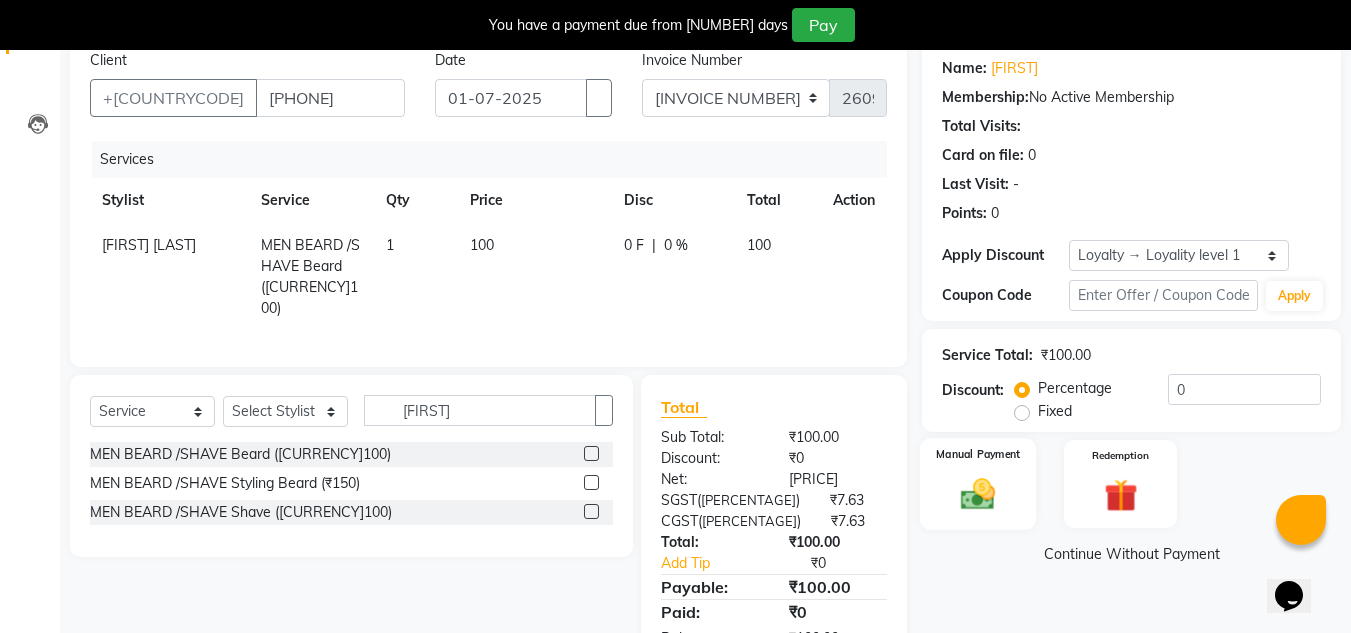 scroll, scrollTop: 217, scrollLeft: 0, axis: vertical 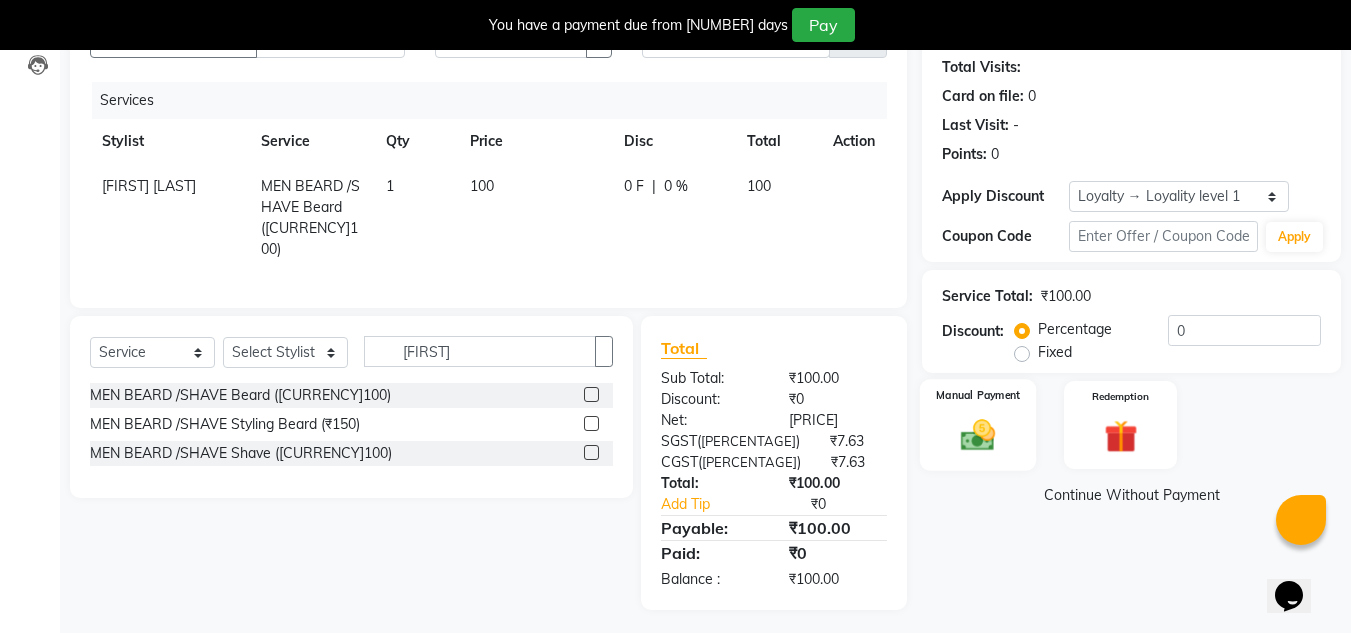 click at bounding box center [978, 435] 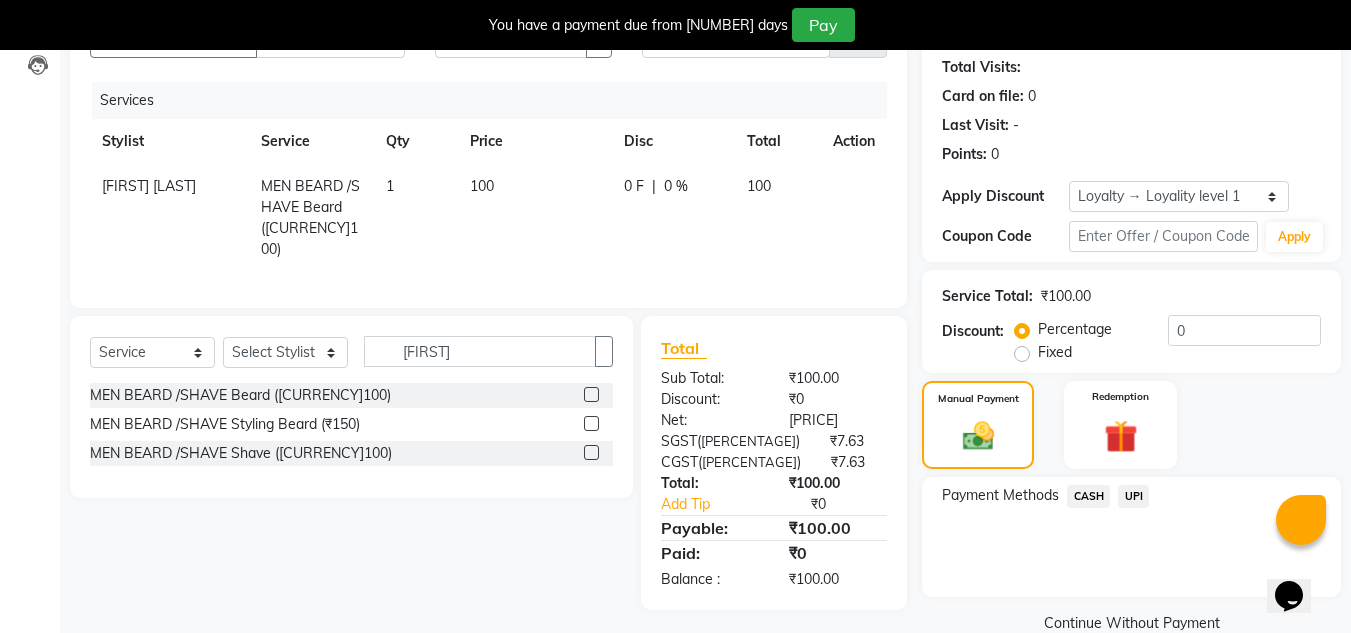 click on "UPI" at bounding box center [1088, 496] 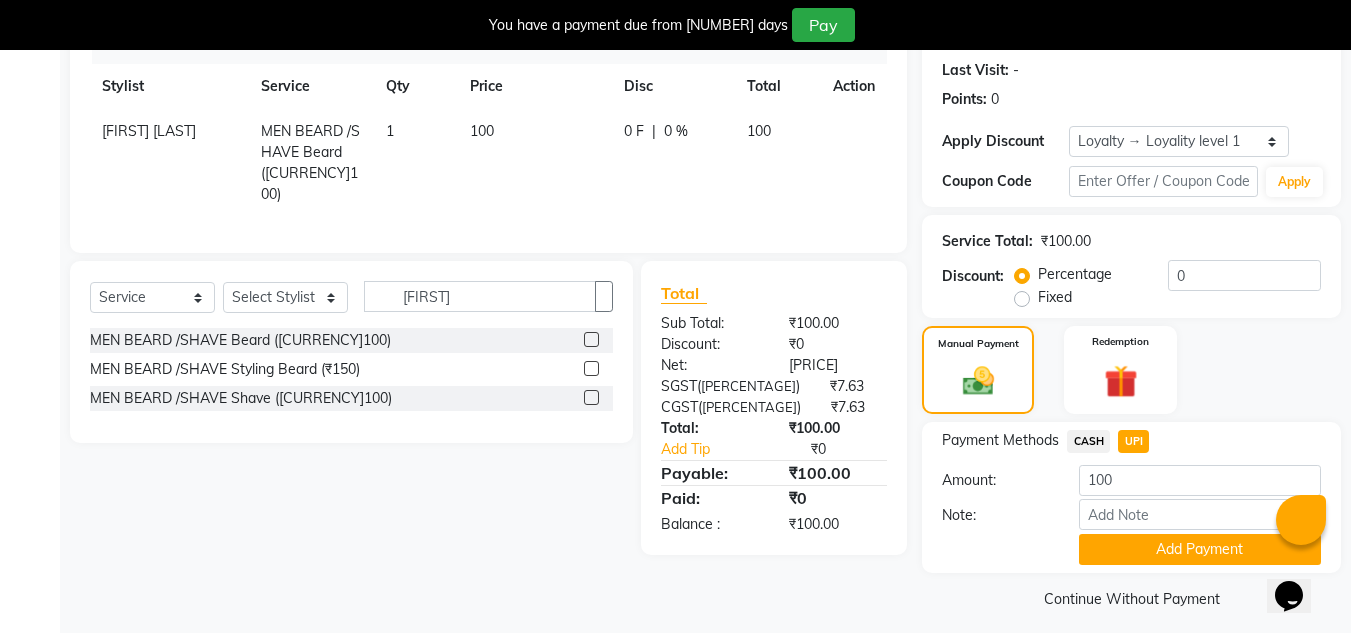 scroll, scrollTop: 288, scrollLeft: 0, axis: vertical 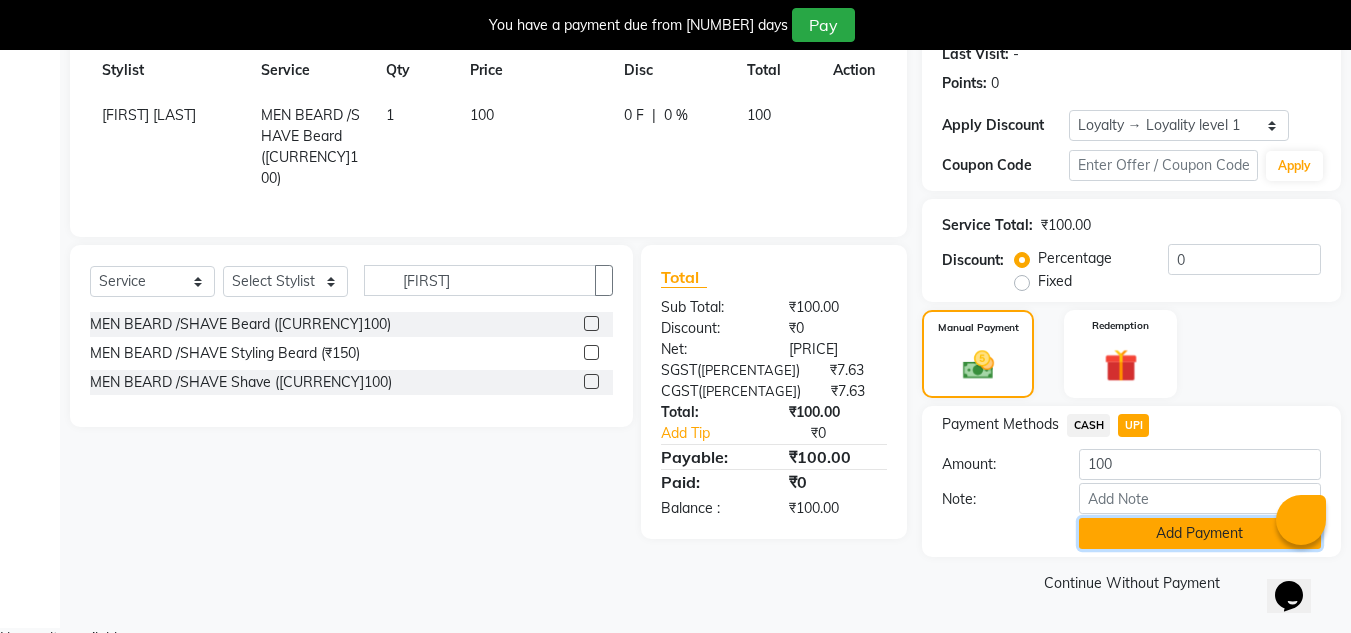 click on "Add Payment" at bounding box center [1200, 533] 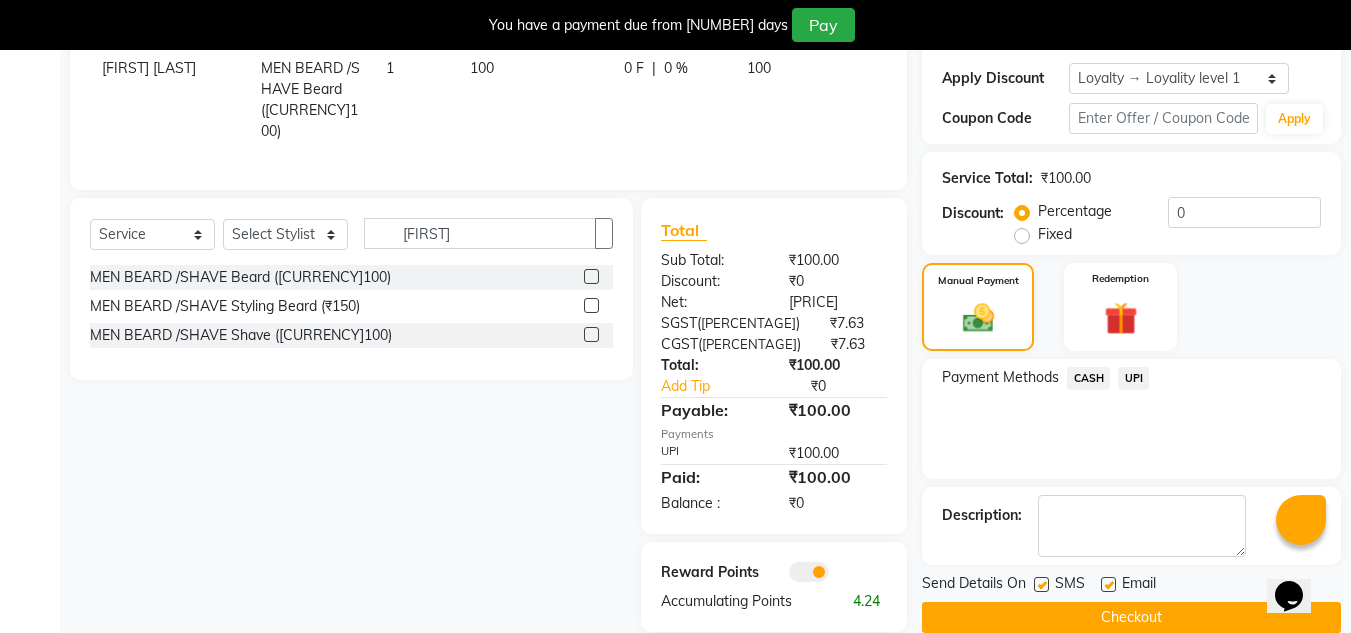 scroll, scrollTop: 372, scrollLeft: 0, axis: vertical 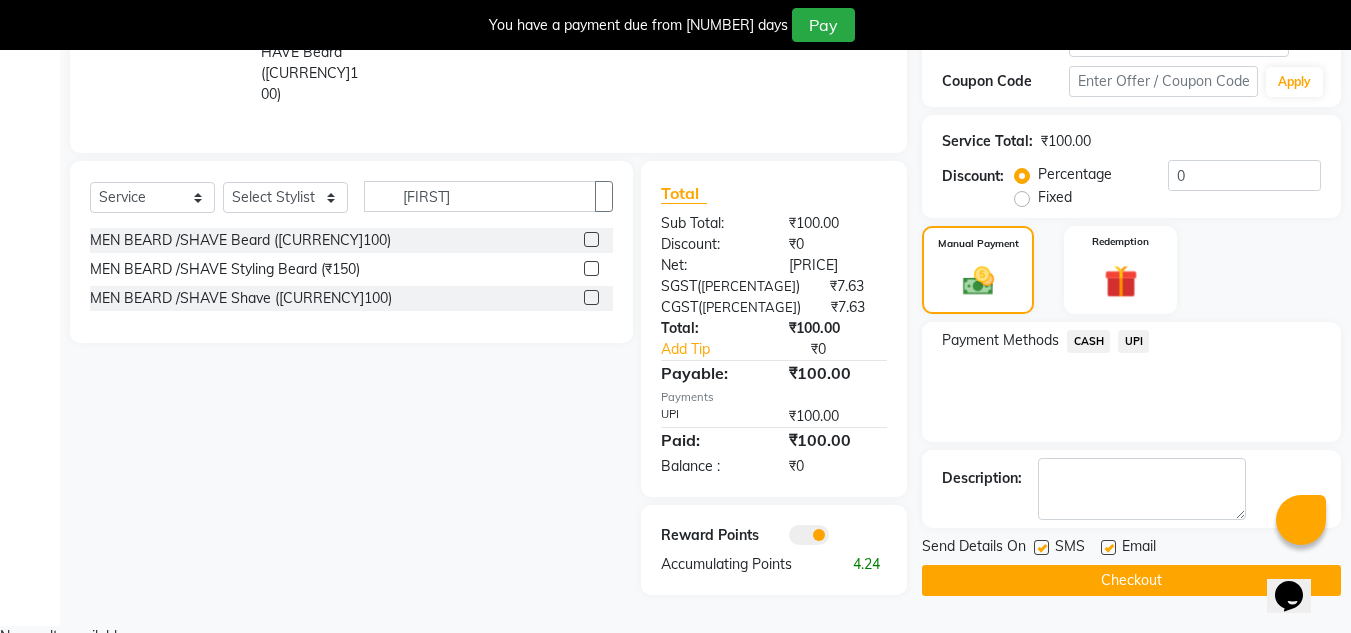 click on "Send Details On SMS Email  Checkout" at bounding box center (1131, 566) 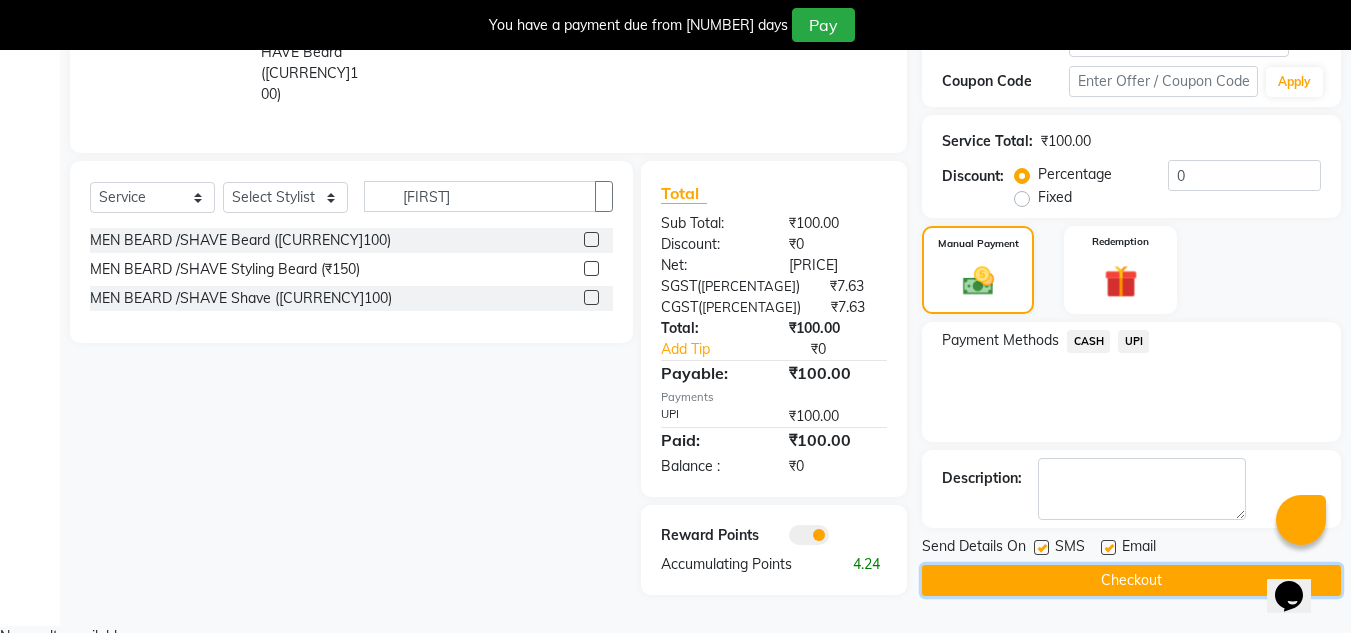 click on "Checkout" at bounding box center [1131, 580] 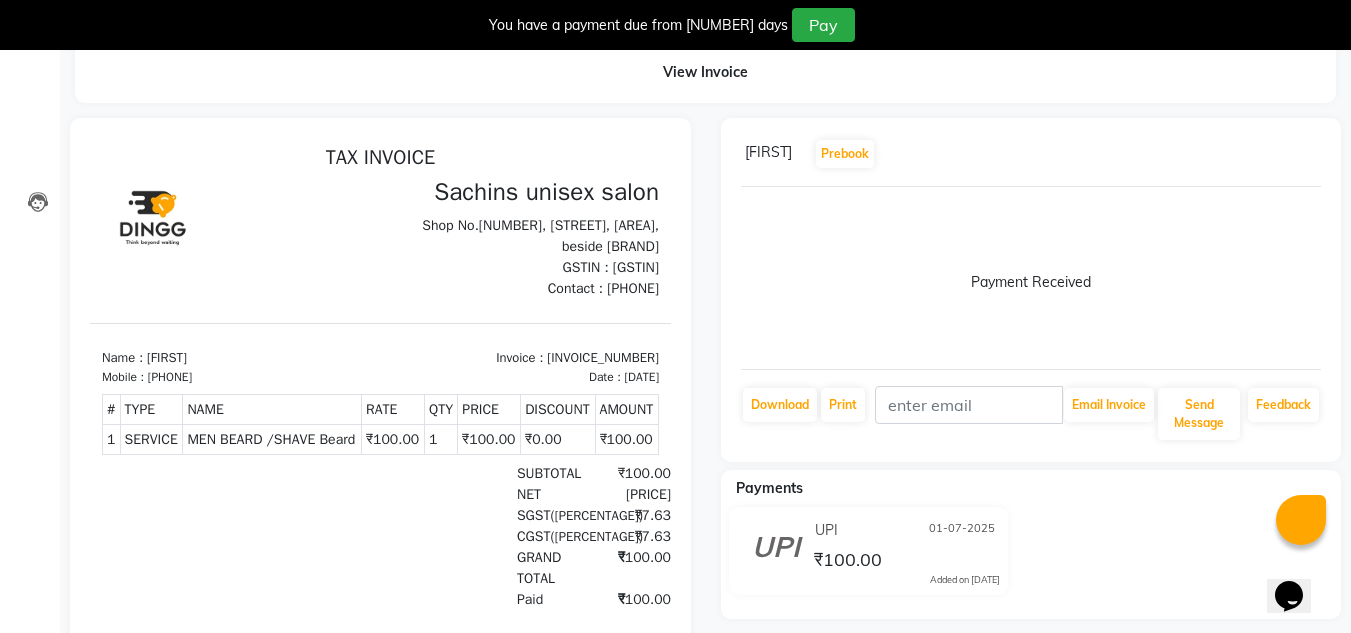 scroll, scrollTop: 30, scrollLeft: 0, axis: vertical 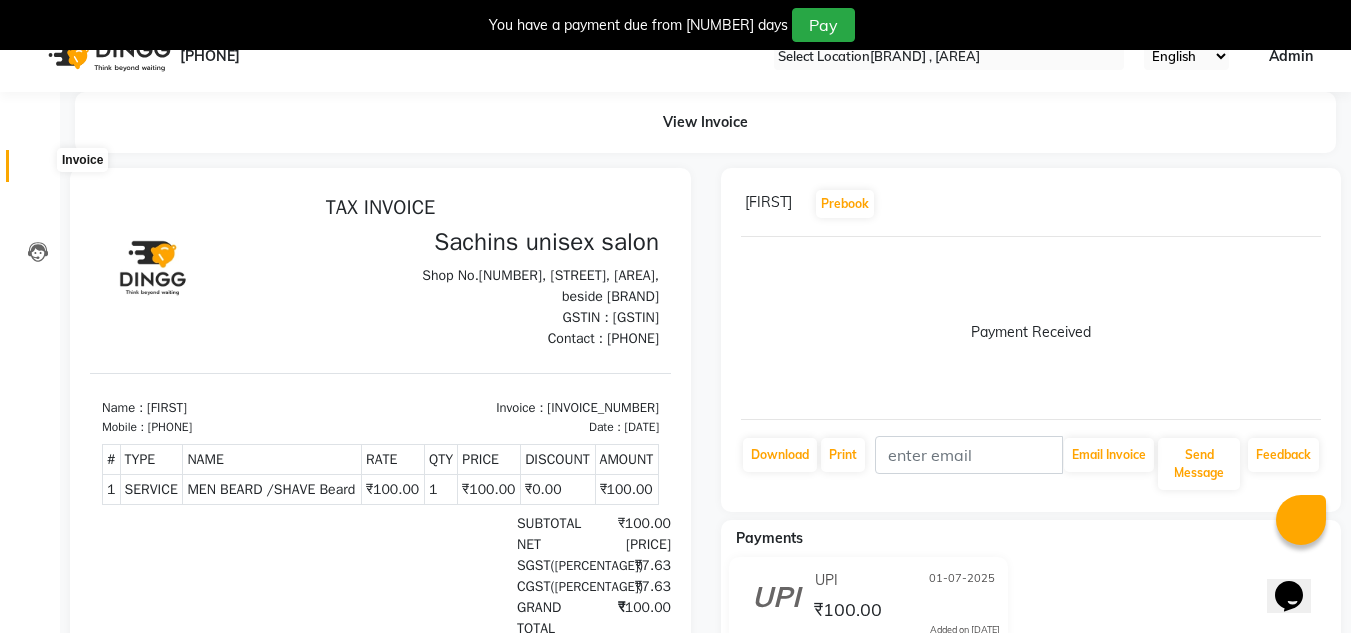 click at bounding box center [38, 171] 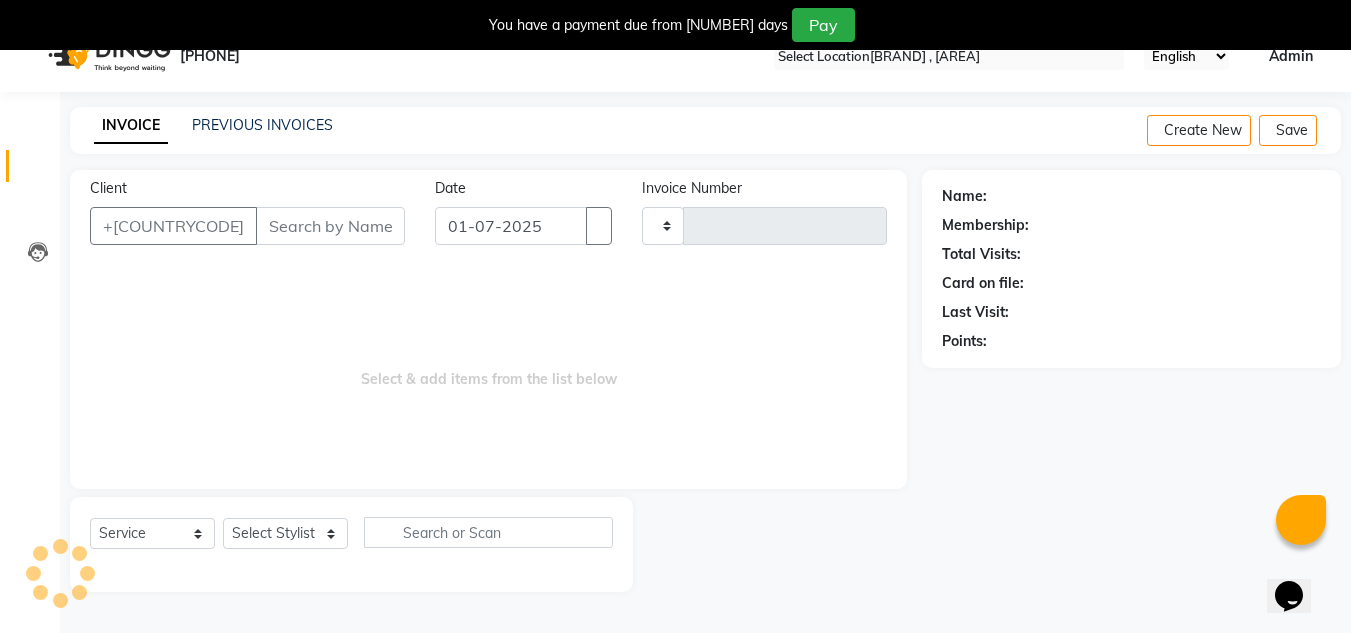 scroll, scrollTop: 50, scrollLeft: 0, axis: vertical 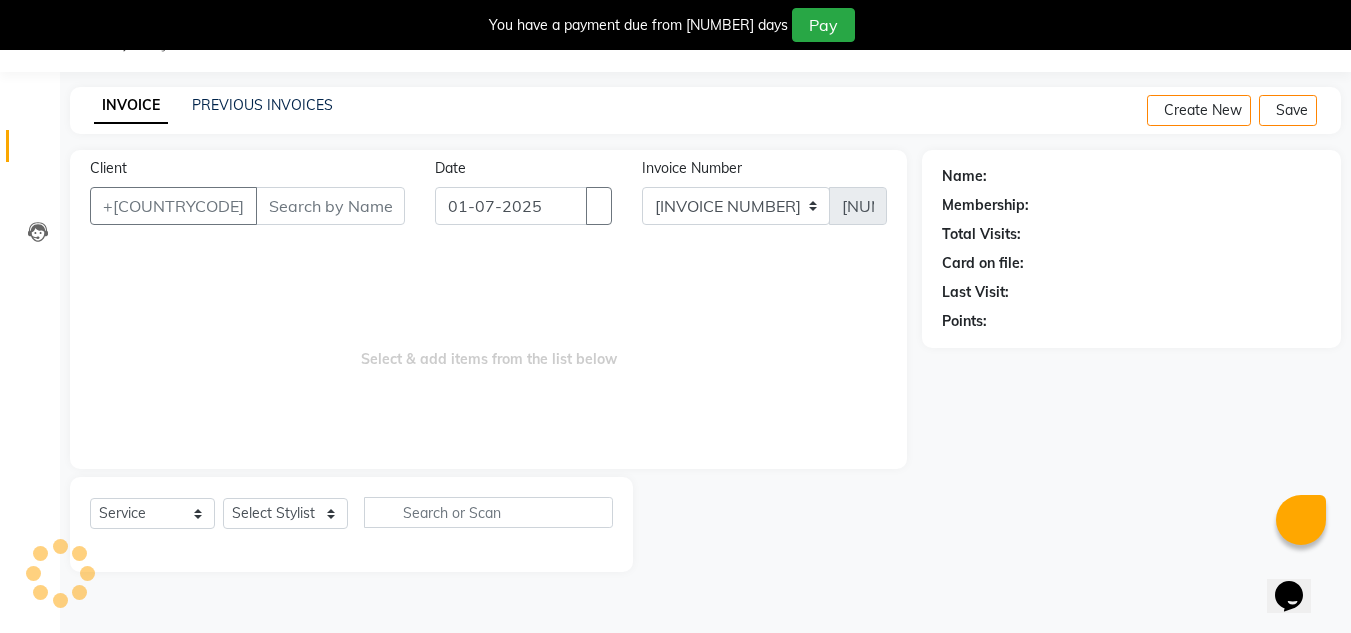 click on "Client" at bounding box center [330, 206] 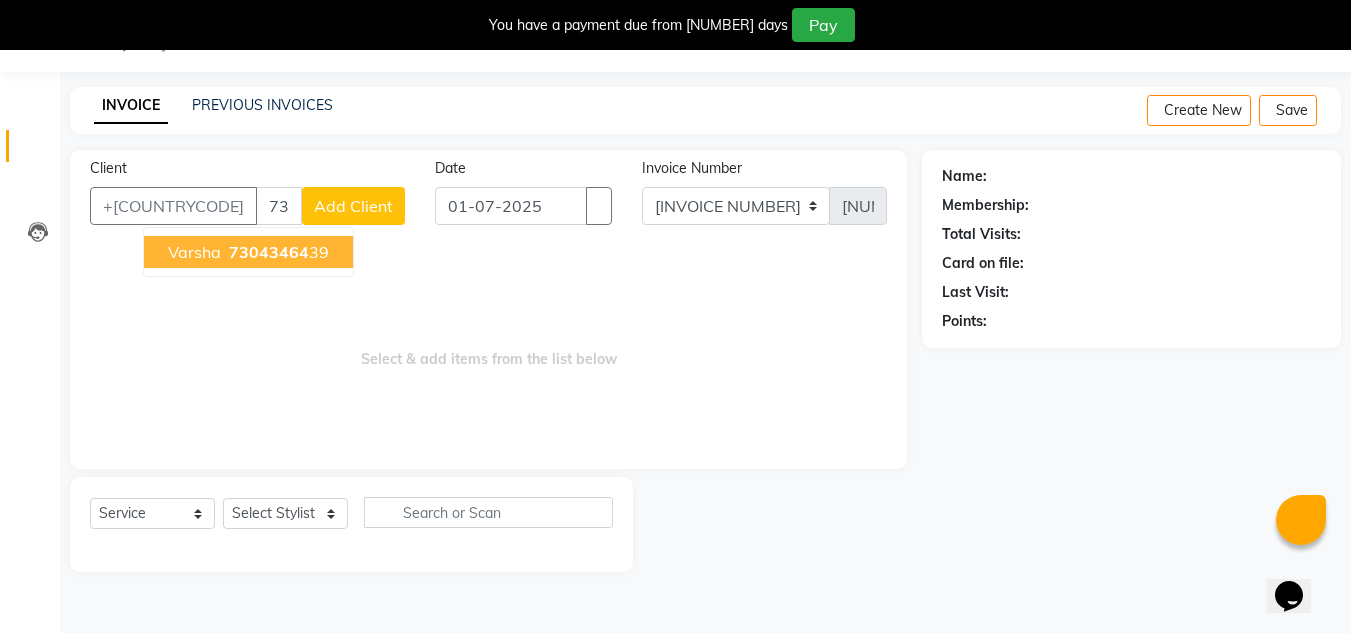 click on "73043464" at bounding box center (269, 252) 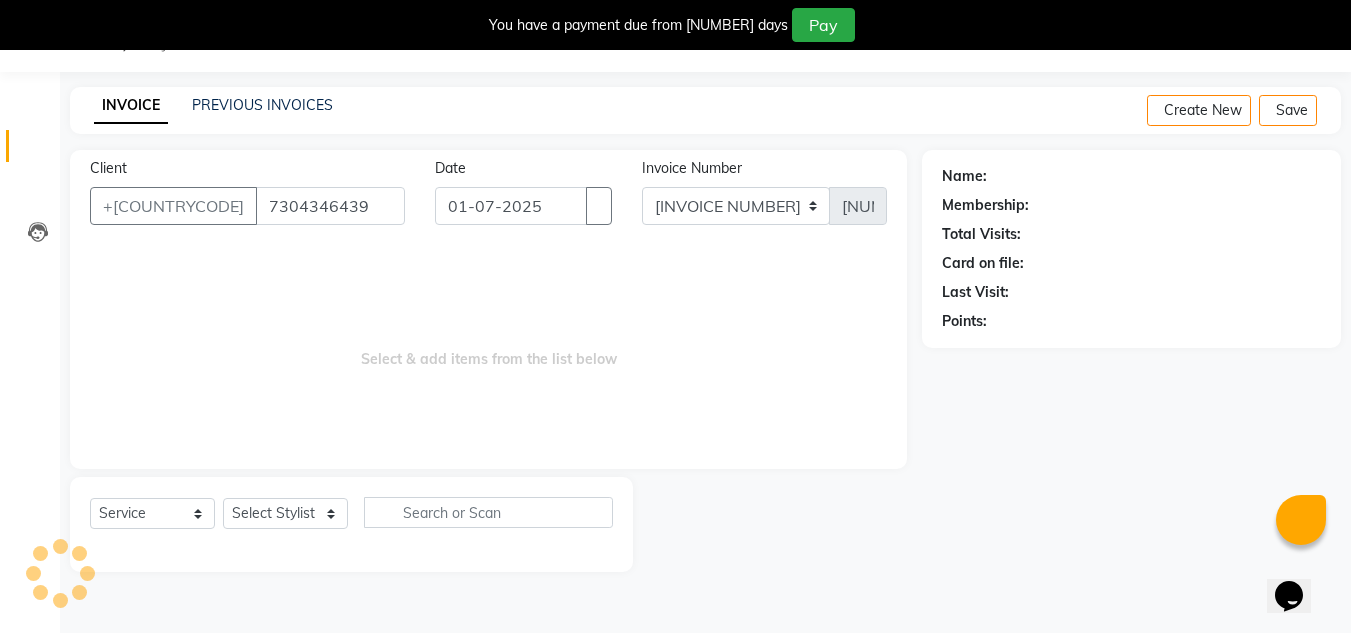 type on "7304346439" 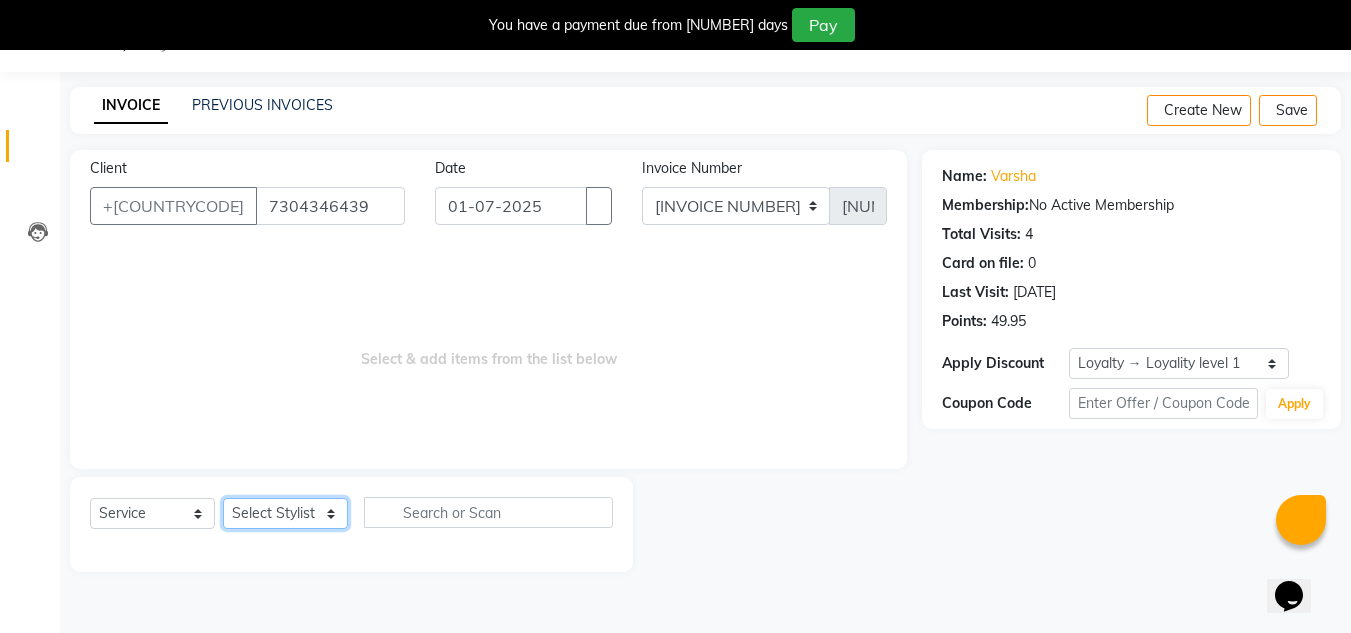 click on "Select Stylist Aalam salmani Ahmed Washim new  mohit Neeraj Owner preeti Raghav sonu RG" at bounding box center [285, 513] 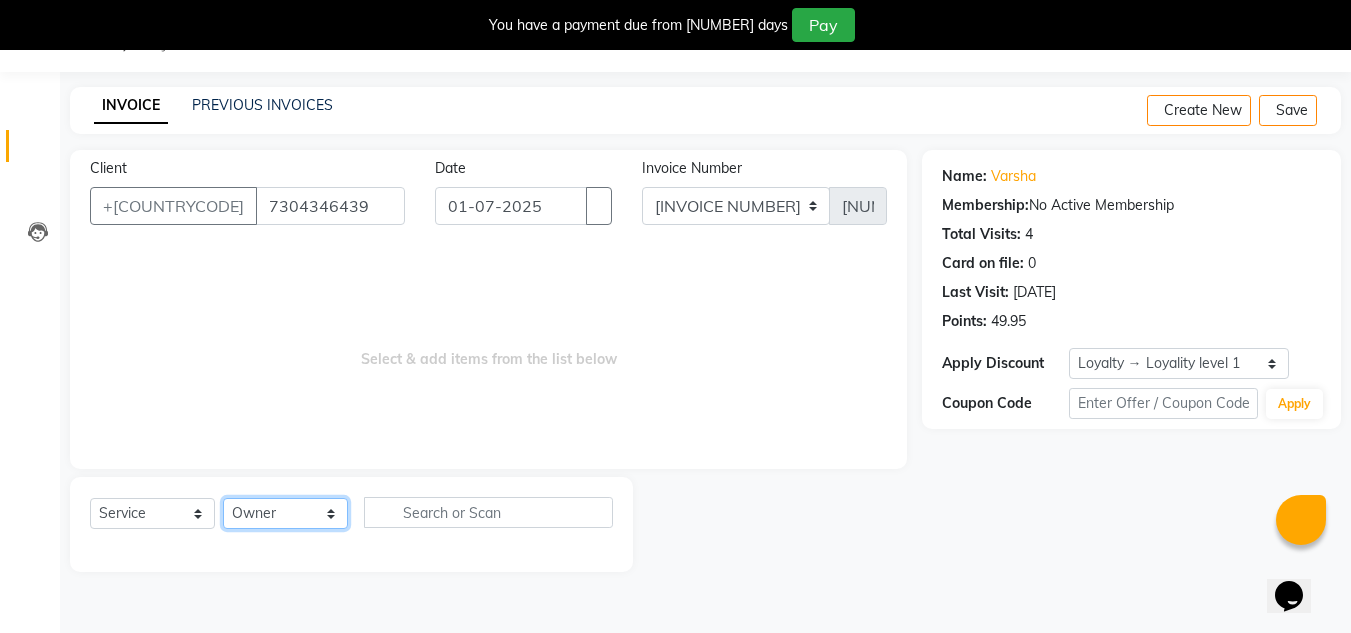 click on "Select Stylist Aalam salmani Ahmed Washim new  mohit Neeraj Owner preeti Raghav sonu RG" at bounding box center [285, 513] 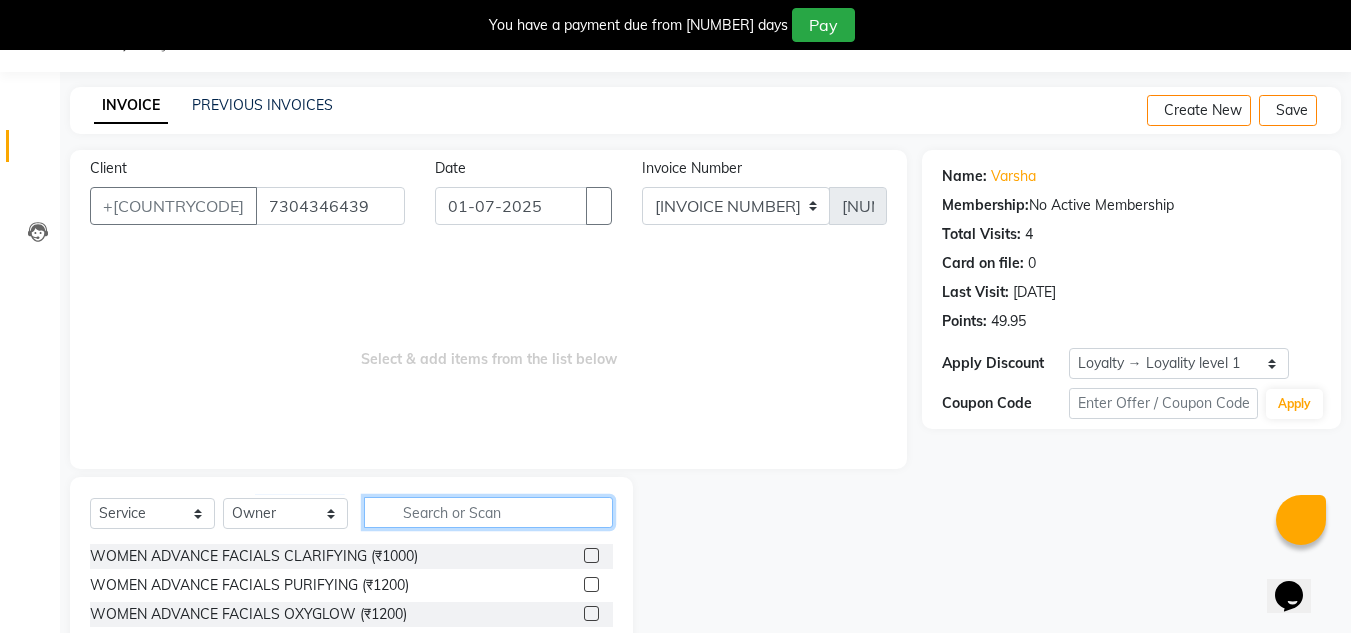 click at bounding box center [488, 512] 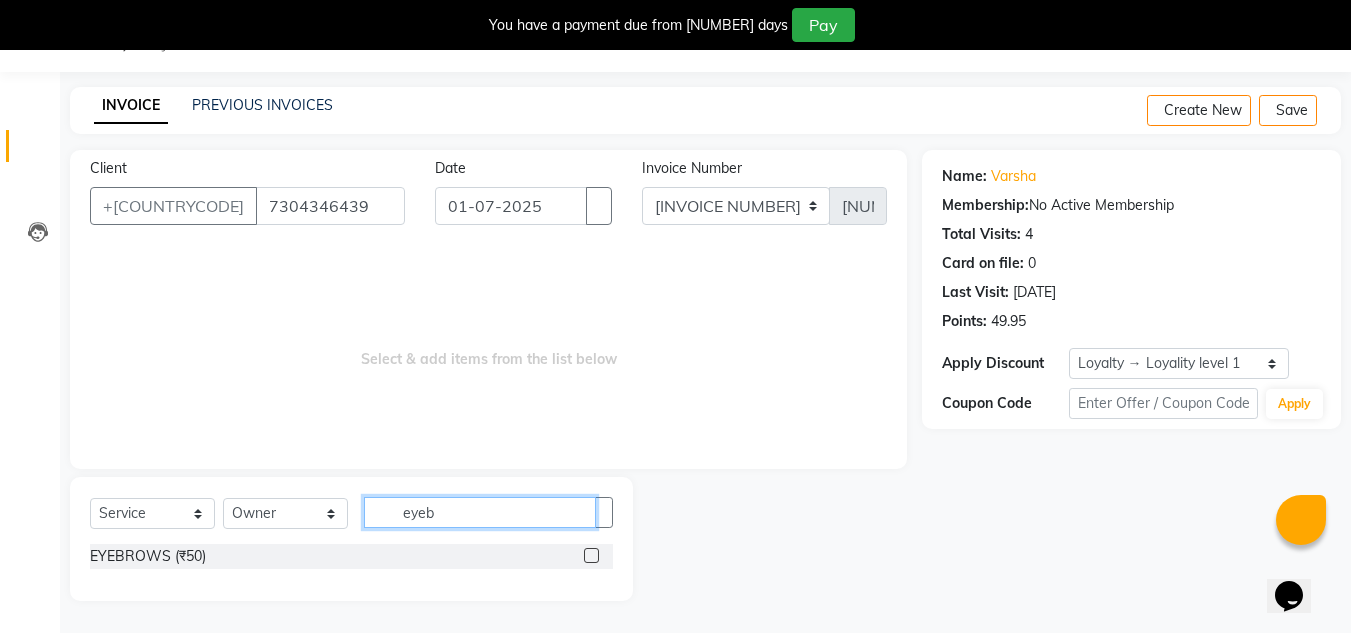 type on "eyeb" 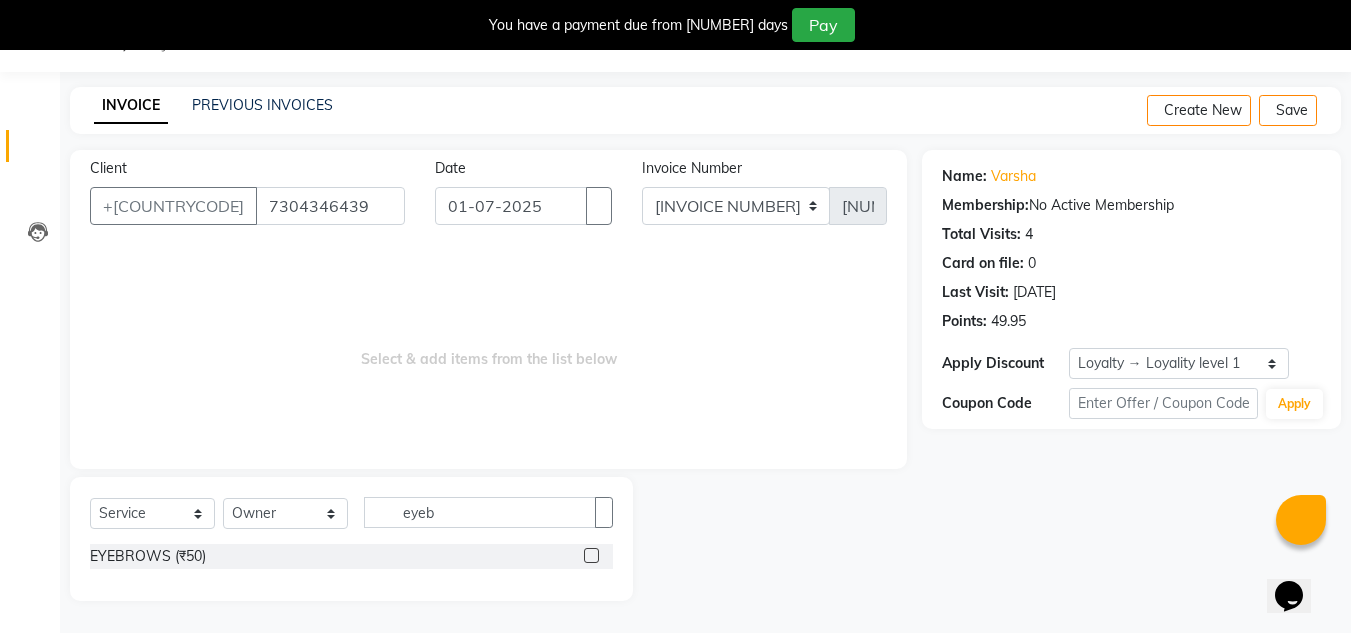 click at bounding box center [591, 555] 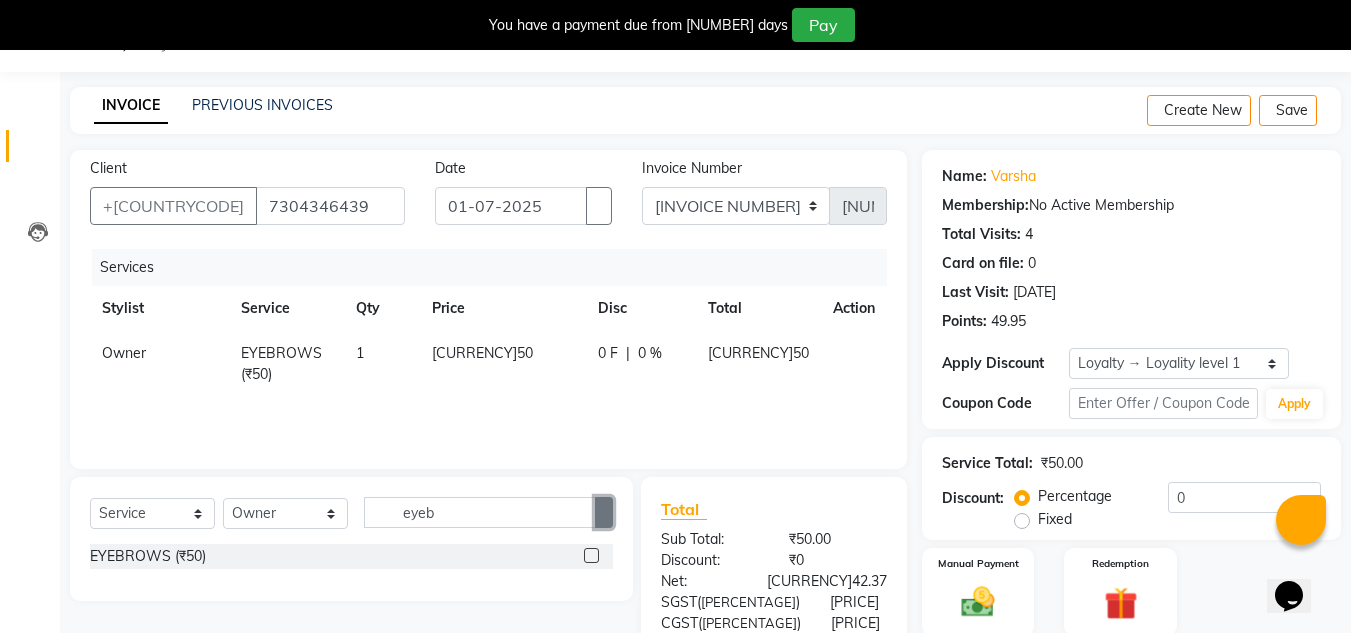 click at bounding box center (604, 512) 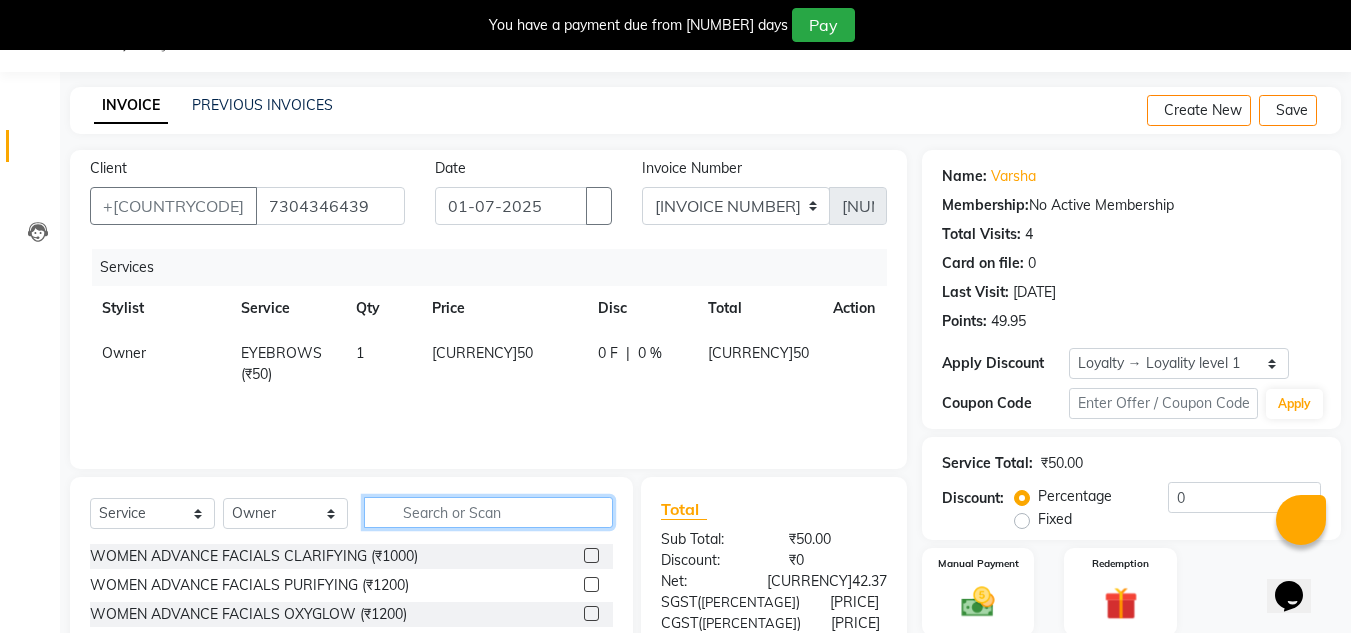 click at bounding box center (488, 512) 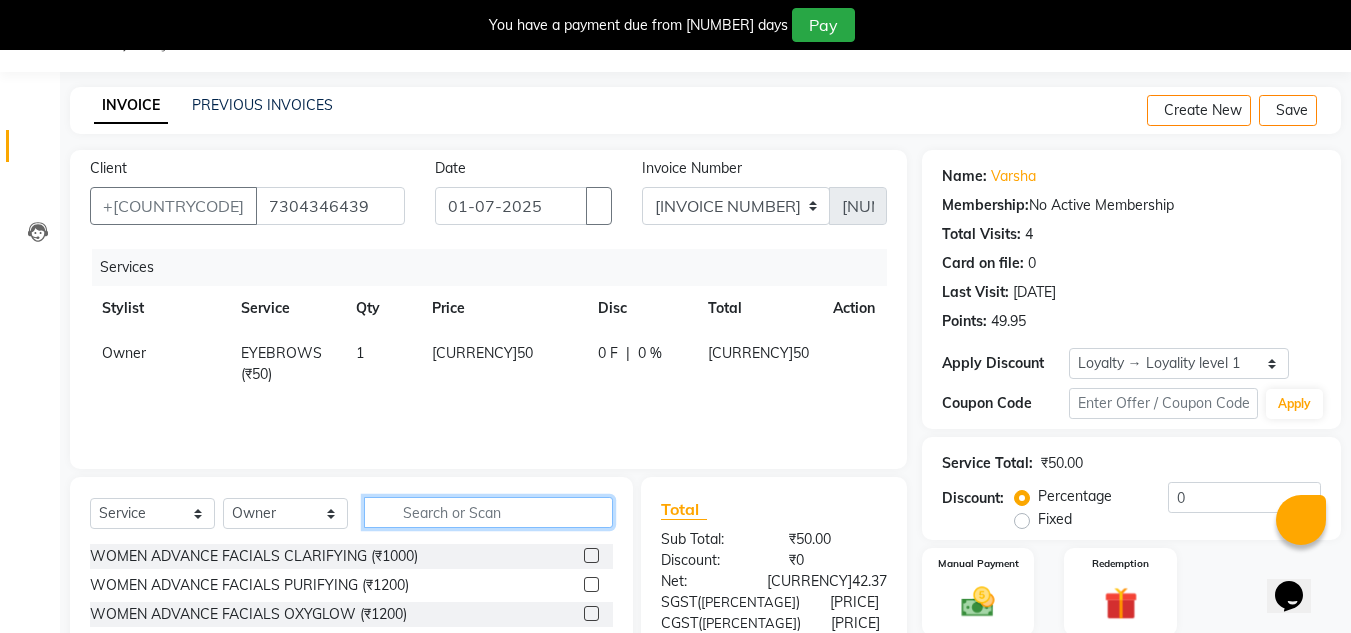 click at bounding box center [488, 512] 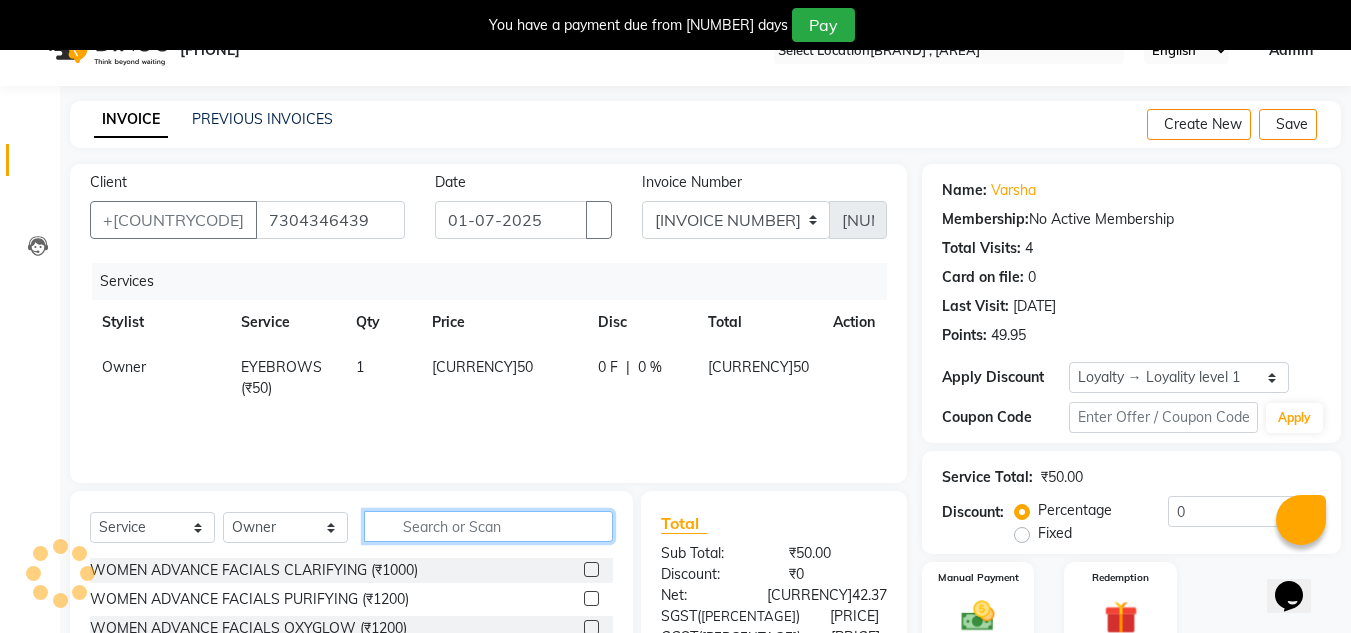 scroll, scrollTop: 0, scrollLeft: 0, axis: both 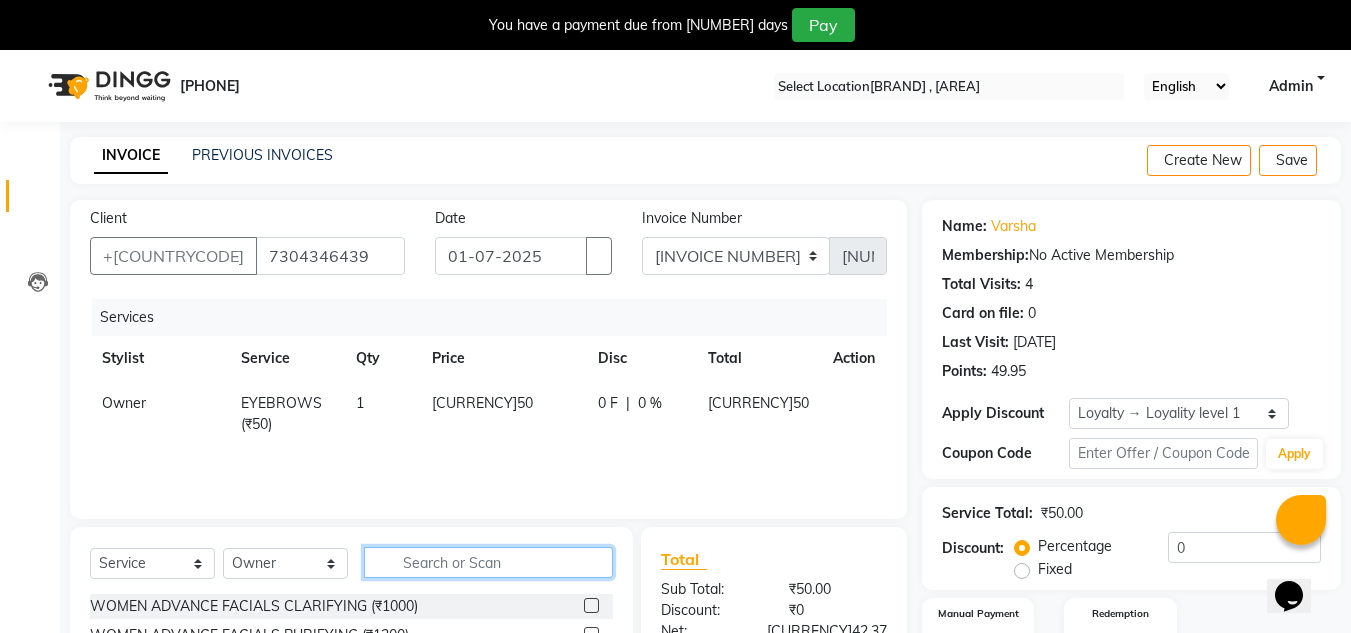 click at bounding box center [488, 562] 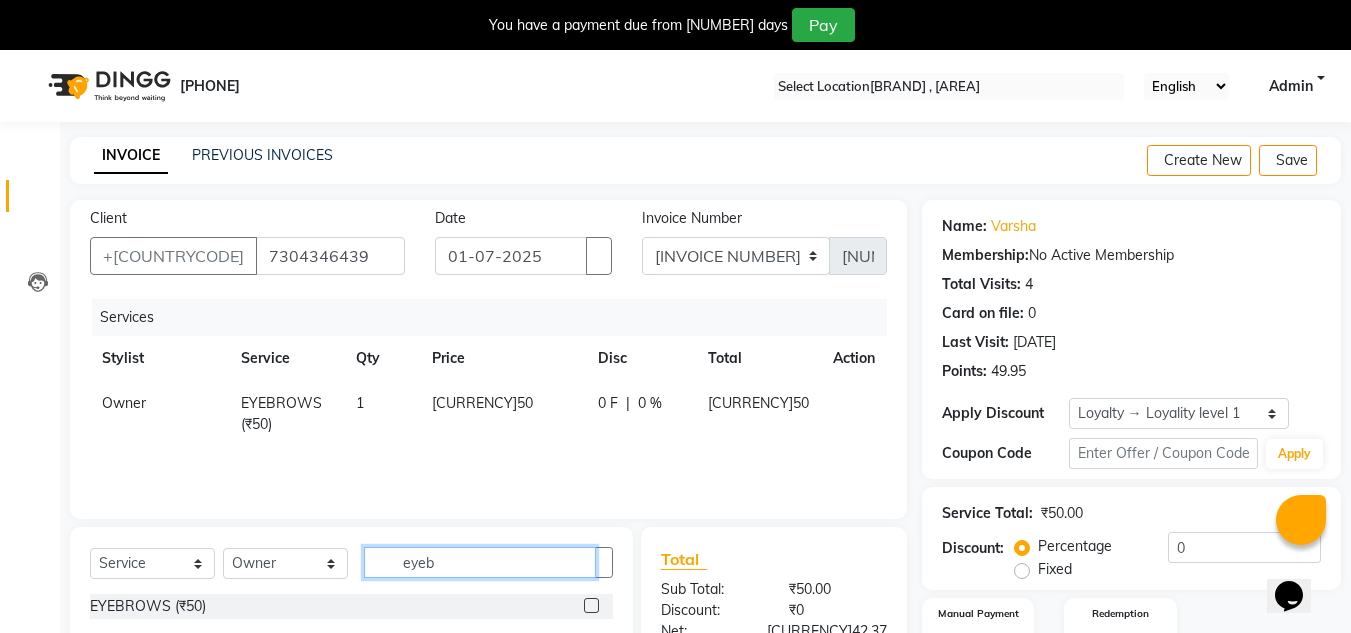 type on "eyeb" 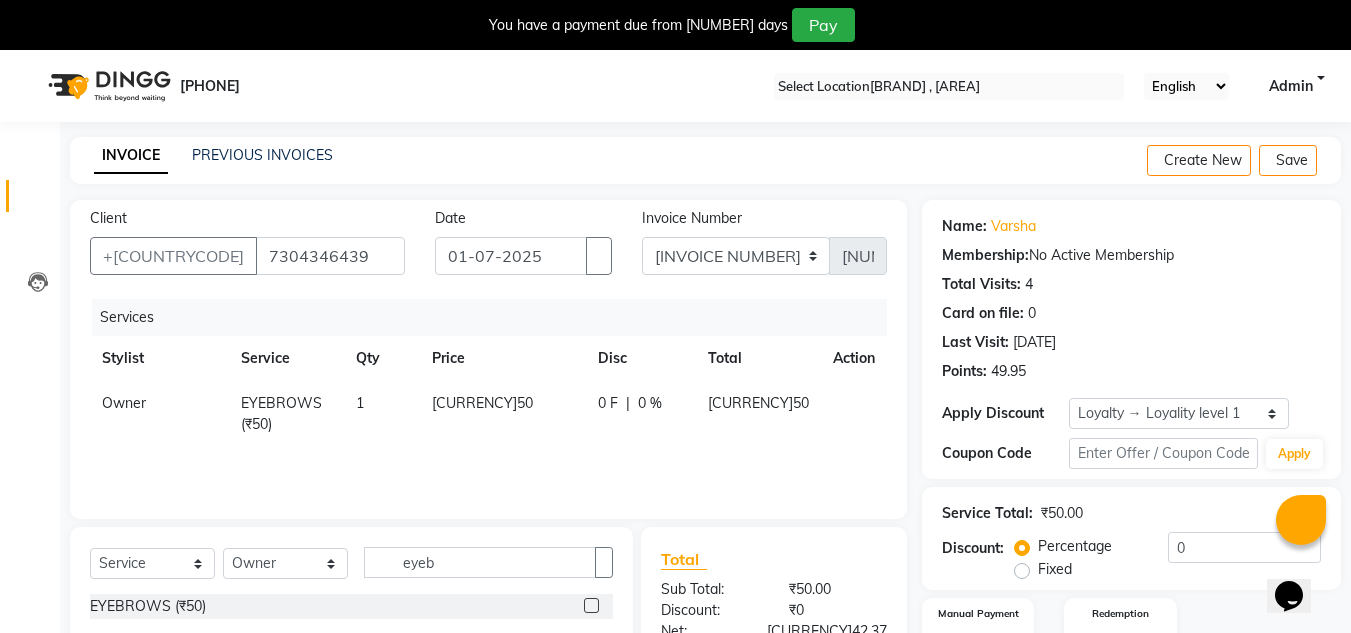click at bounding box center (591, 605) 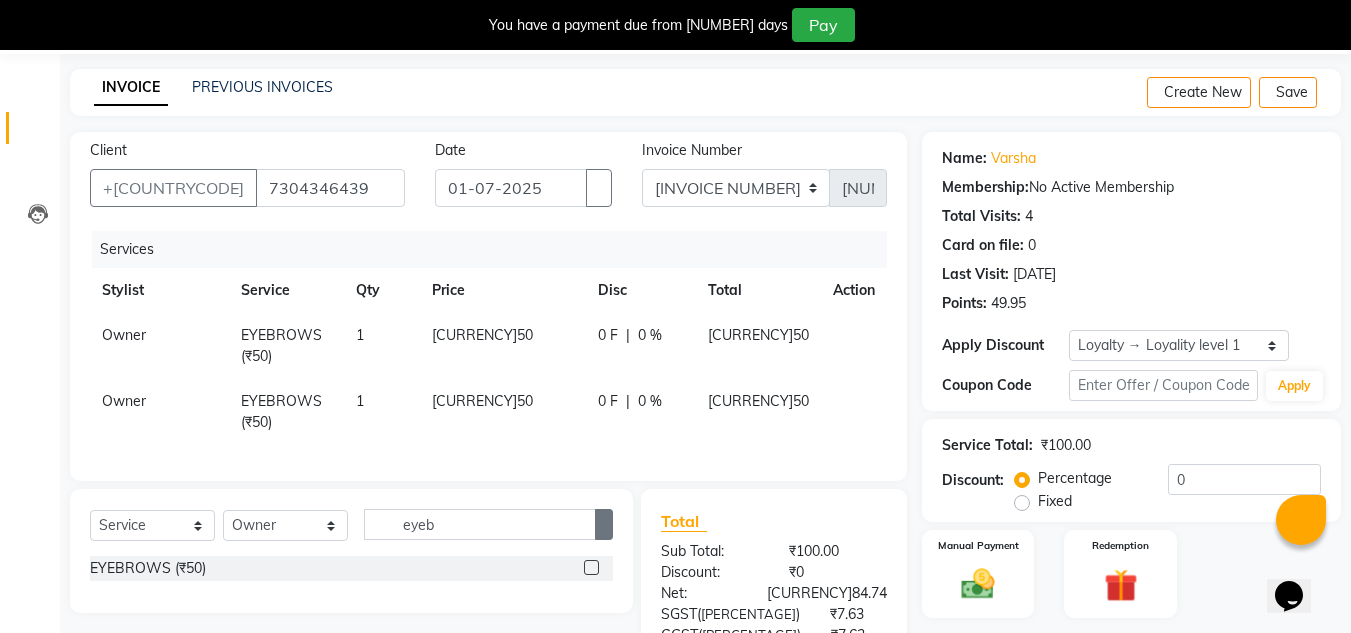 scroll, scrollTop: 100, scrollLeft: 0, axis: vertical 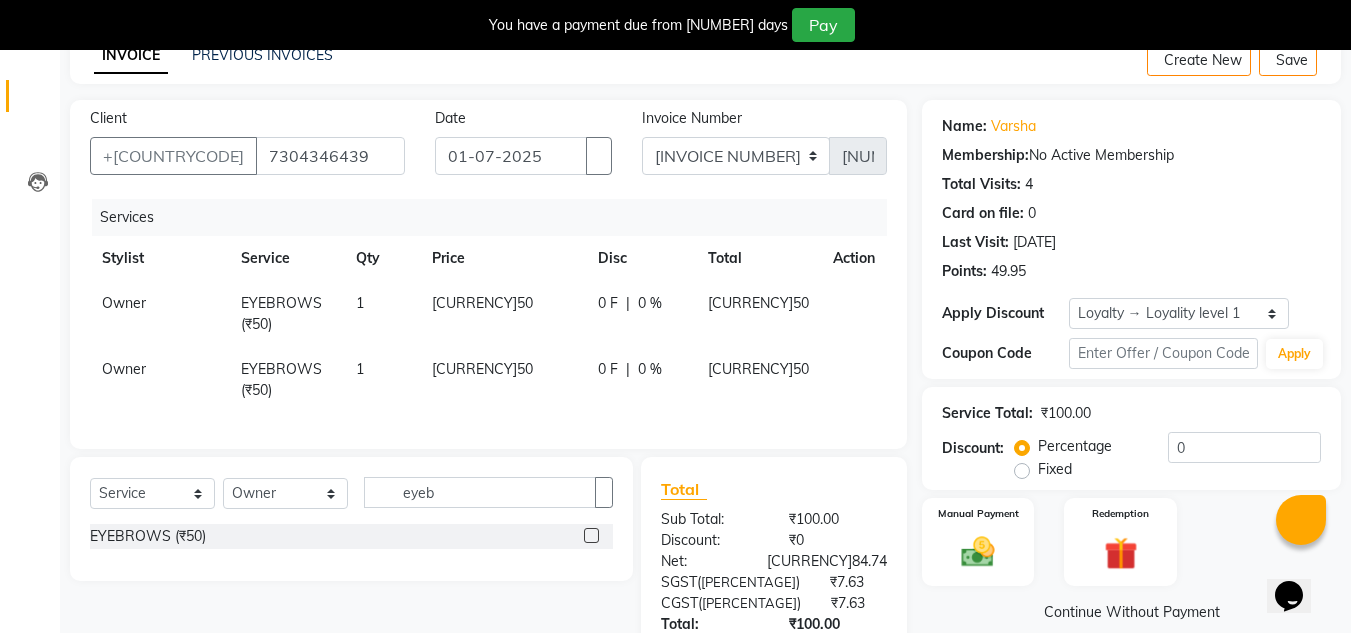click at bounding box center [841, 293] 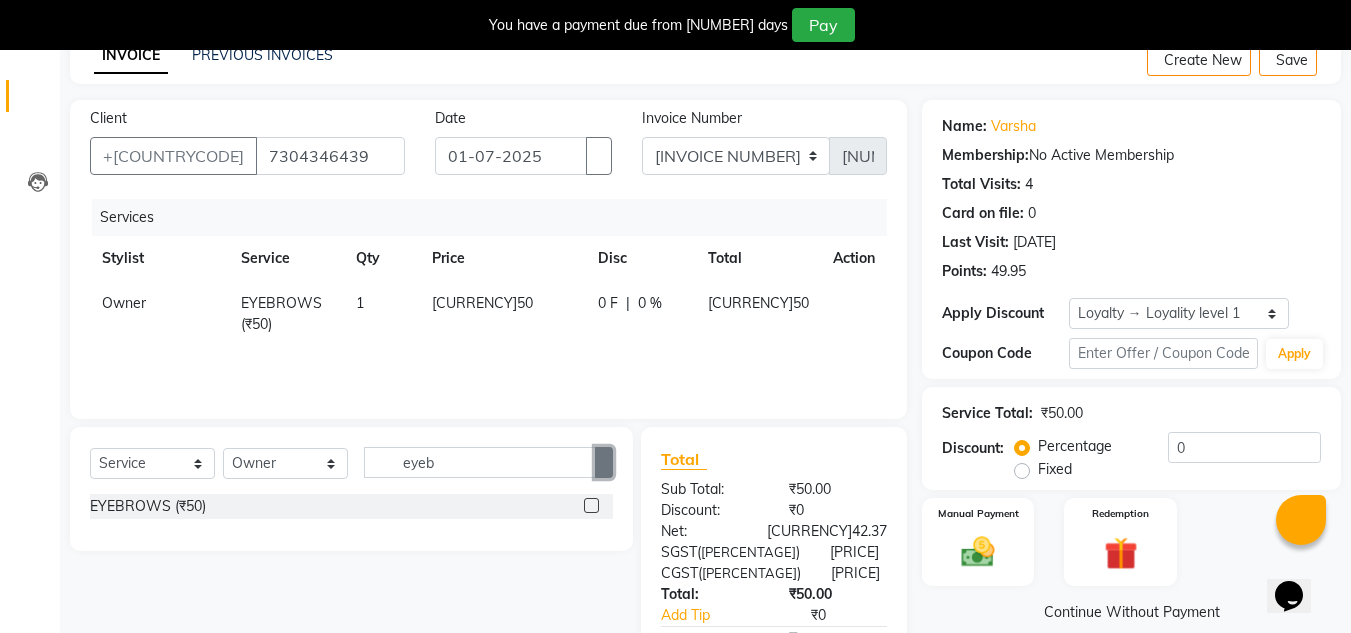 click at bounding box center [604, 463] 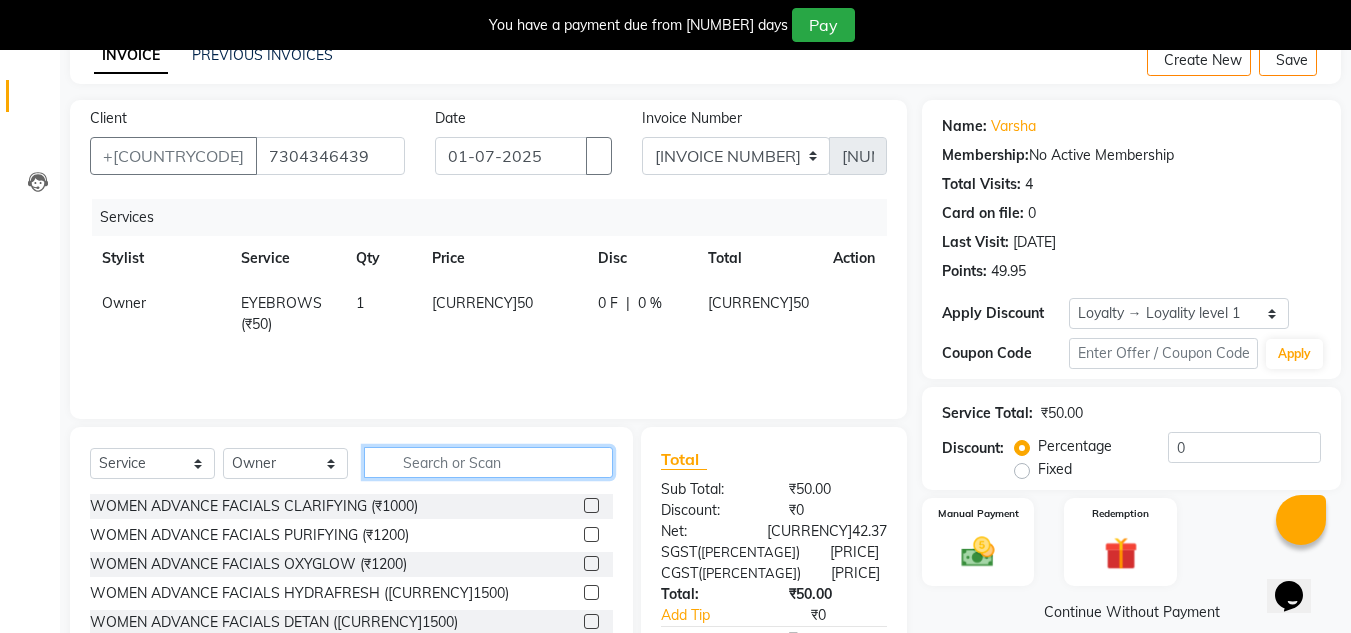 click at bounding box center [488, 462] 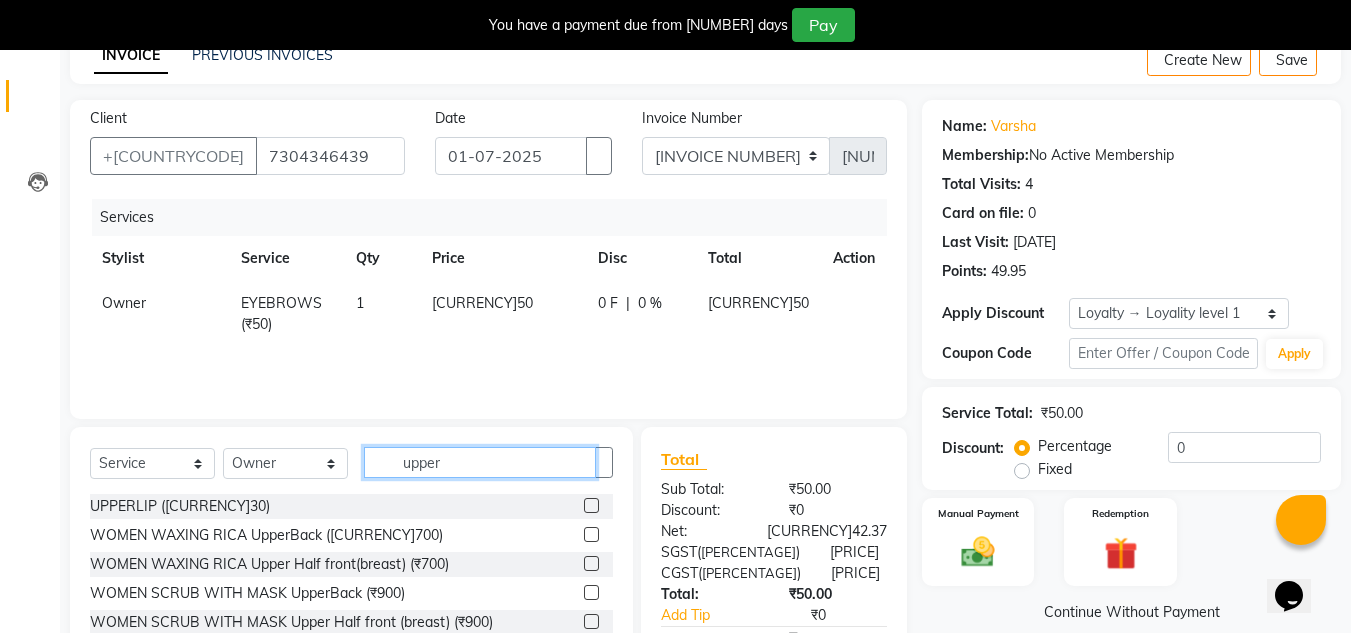 type on "upper" 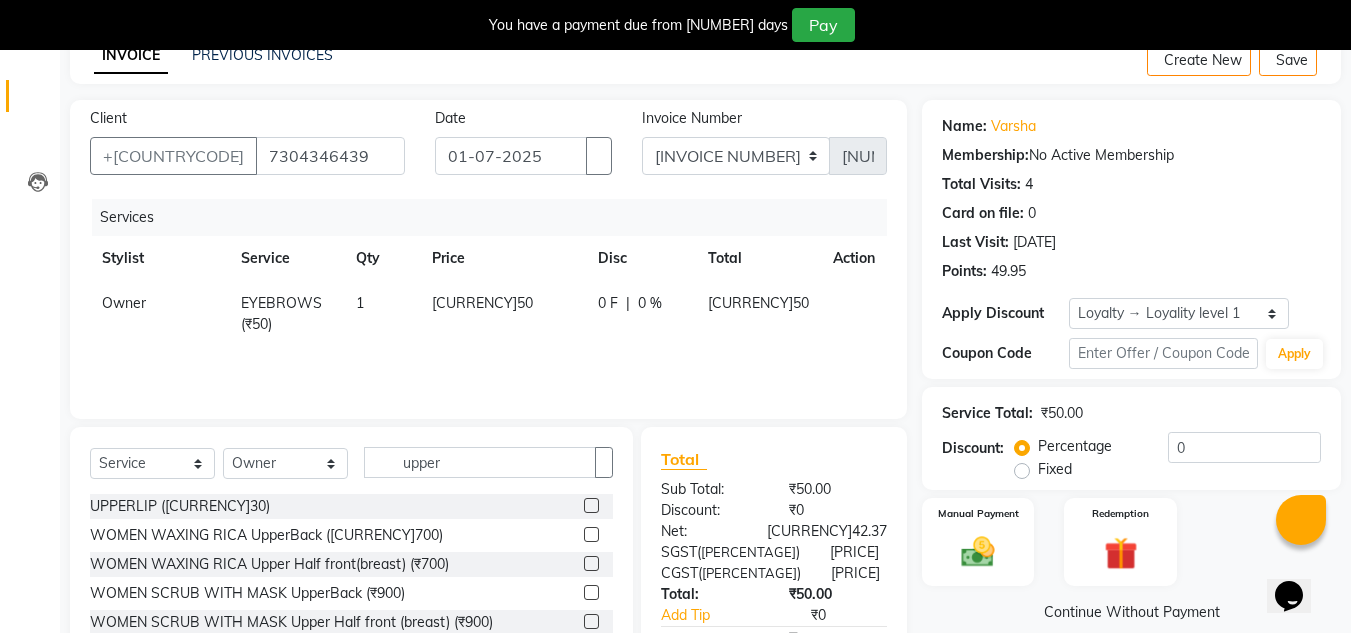click at bounding box center (591, 505) 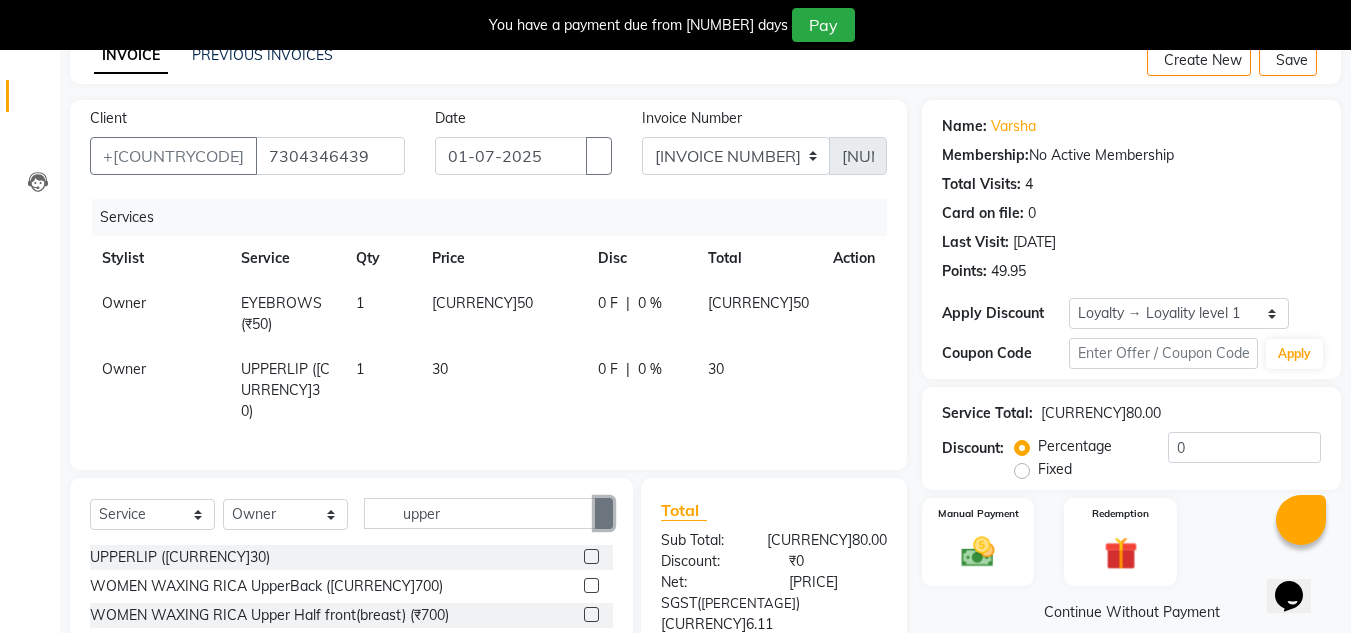 click at bounding box center (604, 513) 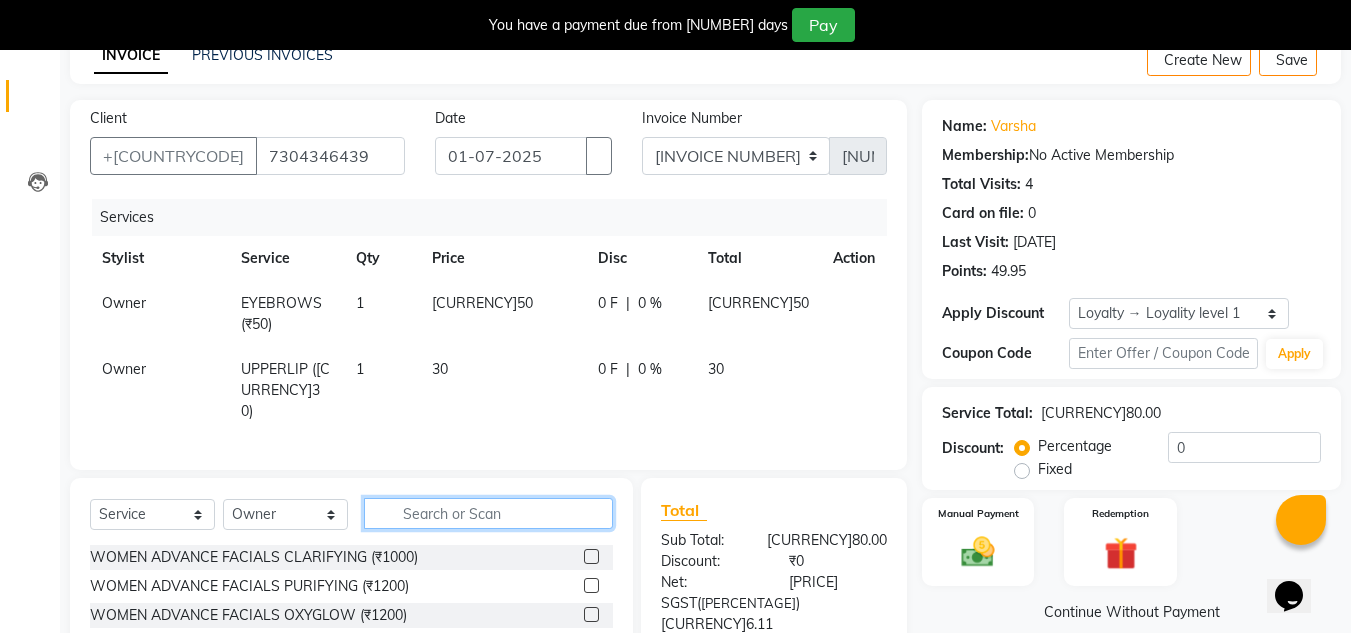 click at bounding box center [488, 513] 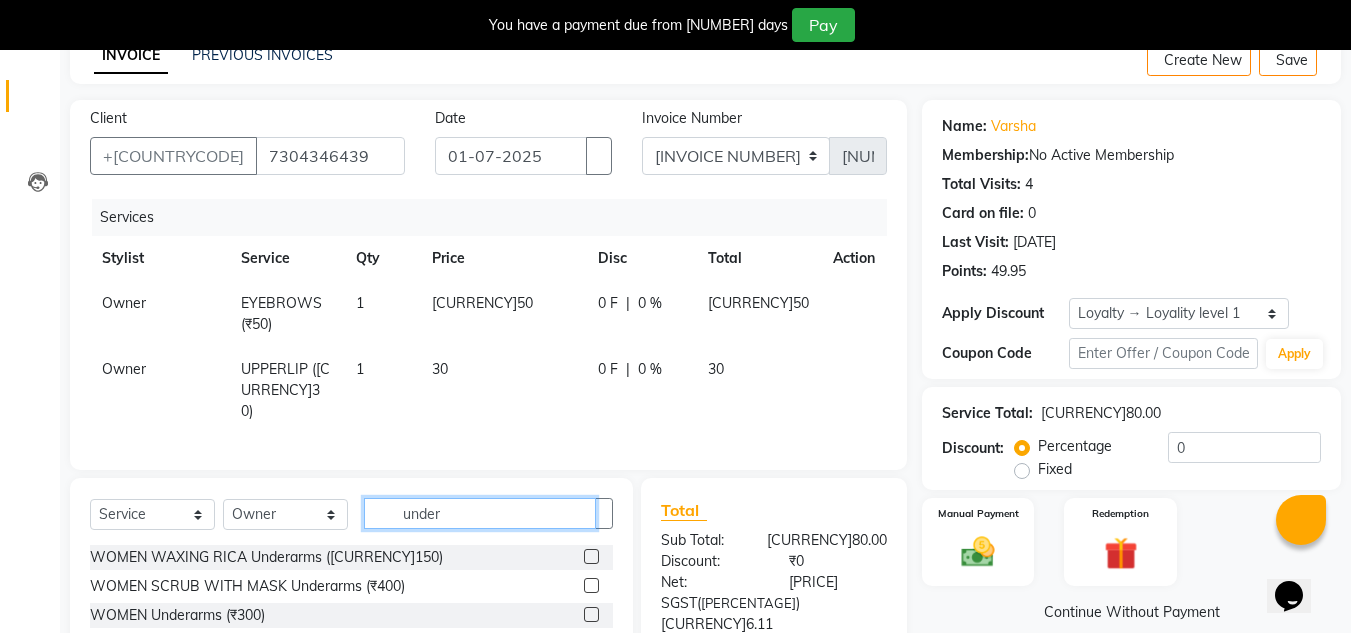 scroll, scrollTop: 200, scrollLeft: 0, axis: vertical 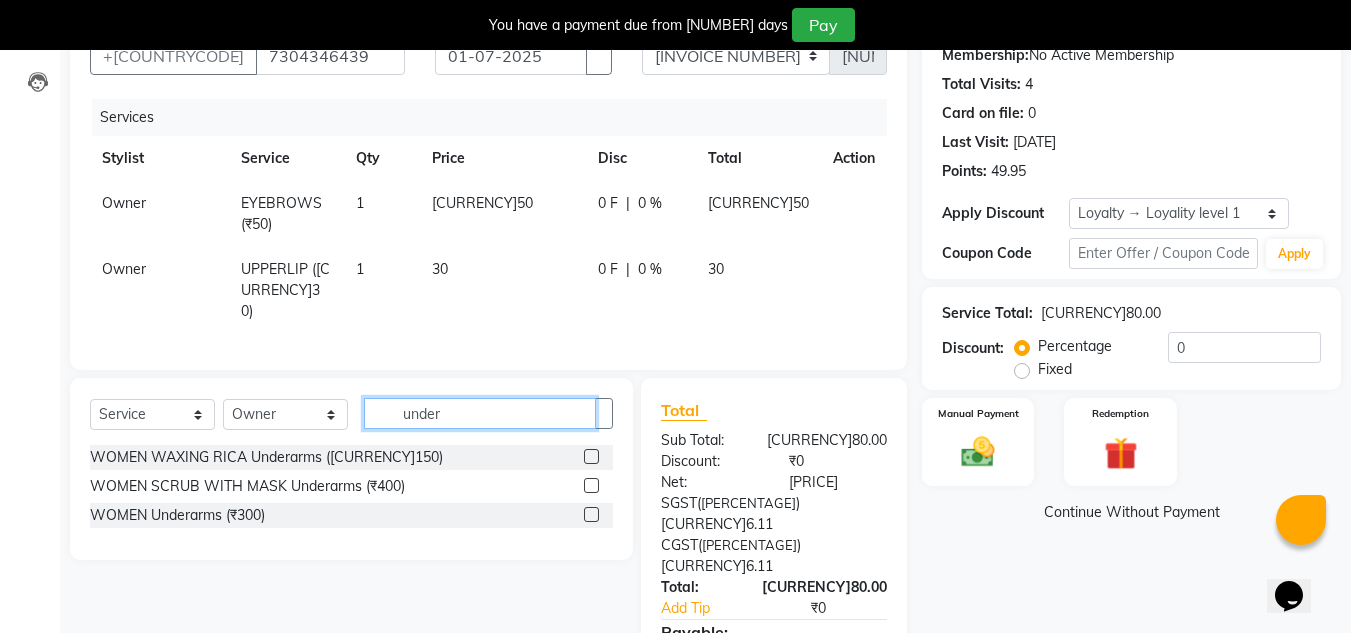 type on "under" 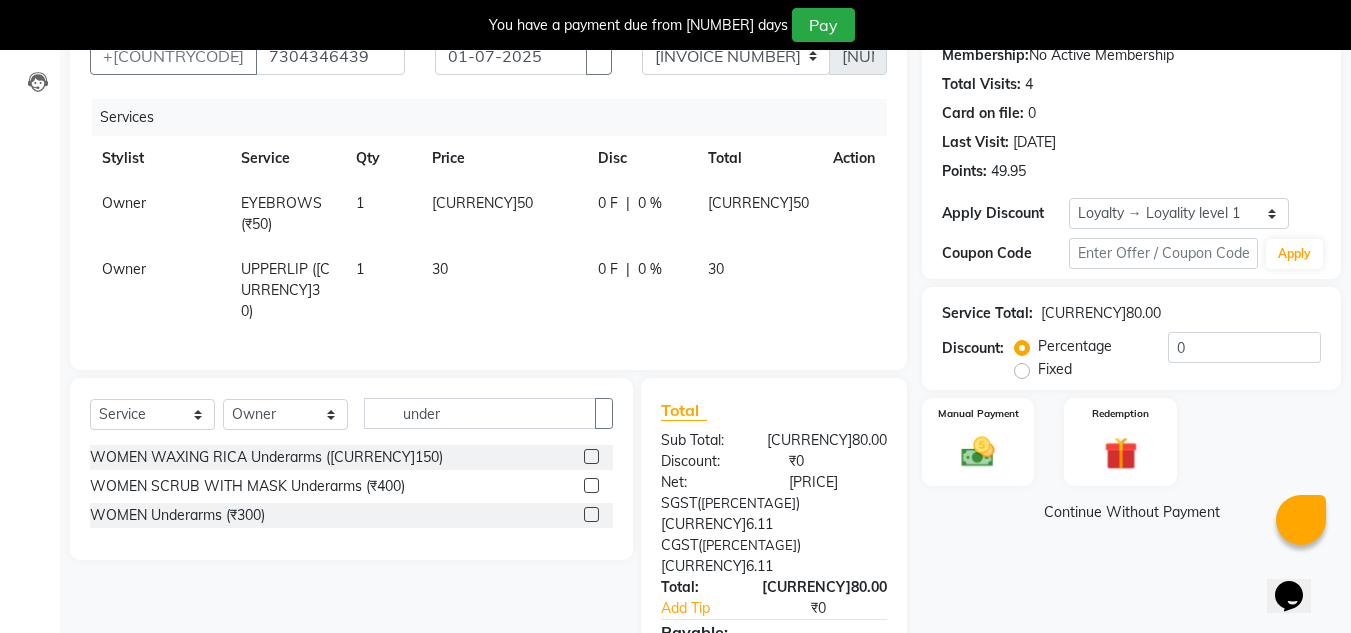 click at bounding box center [591, 456] 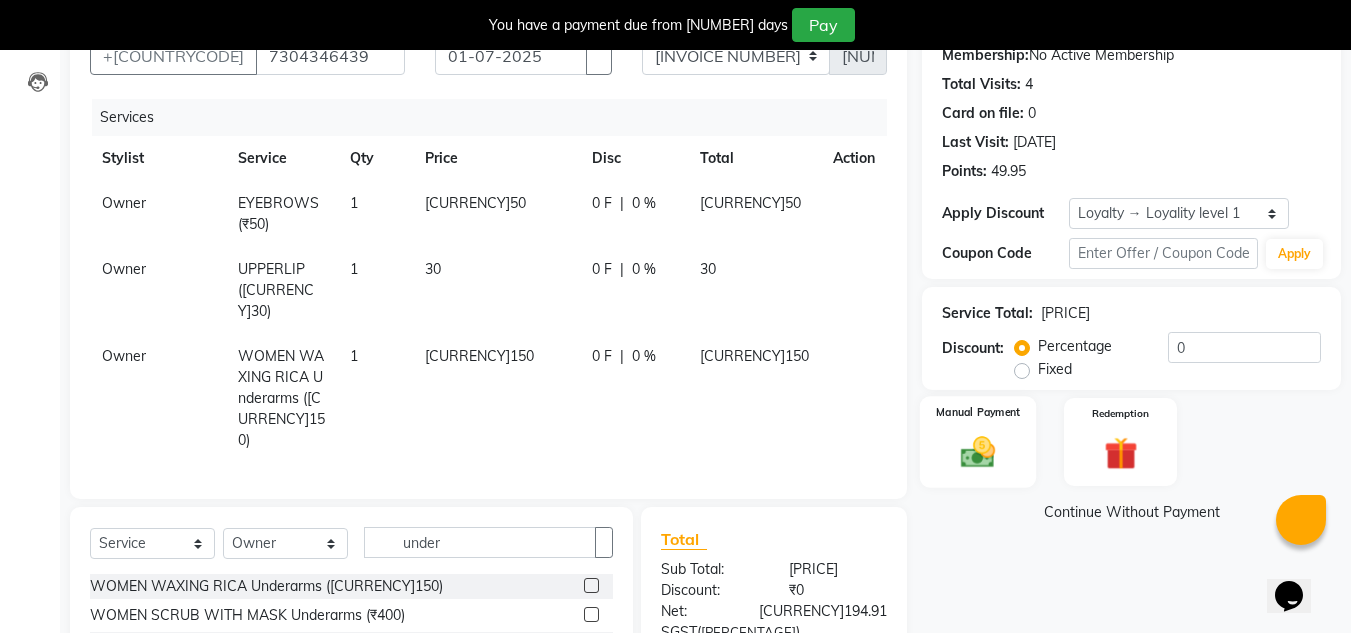 click at bounding box center (978, 452) 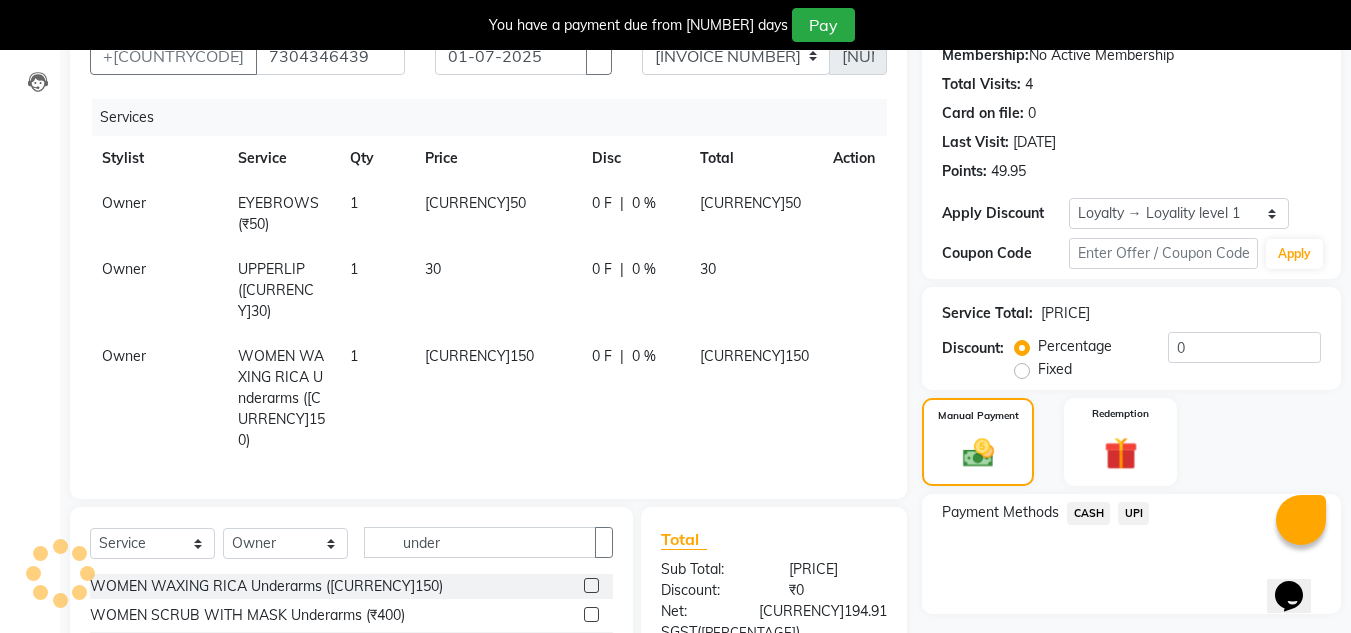 click on "UPI" at bounding box center (1088, 513) 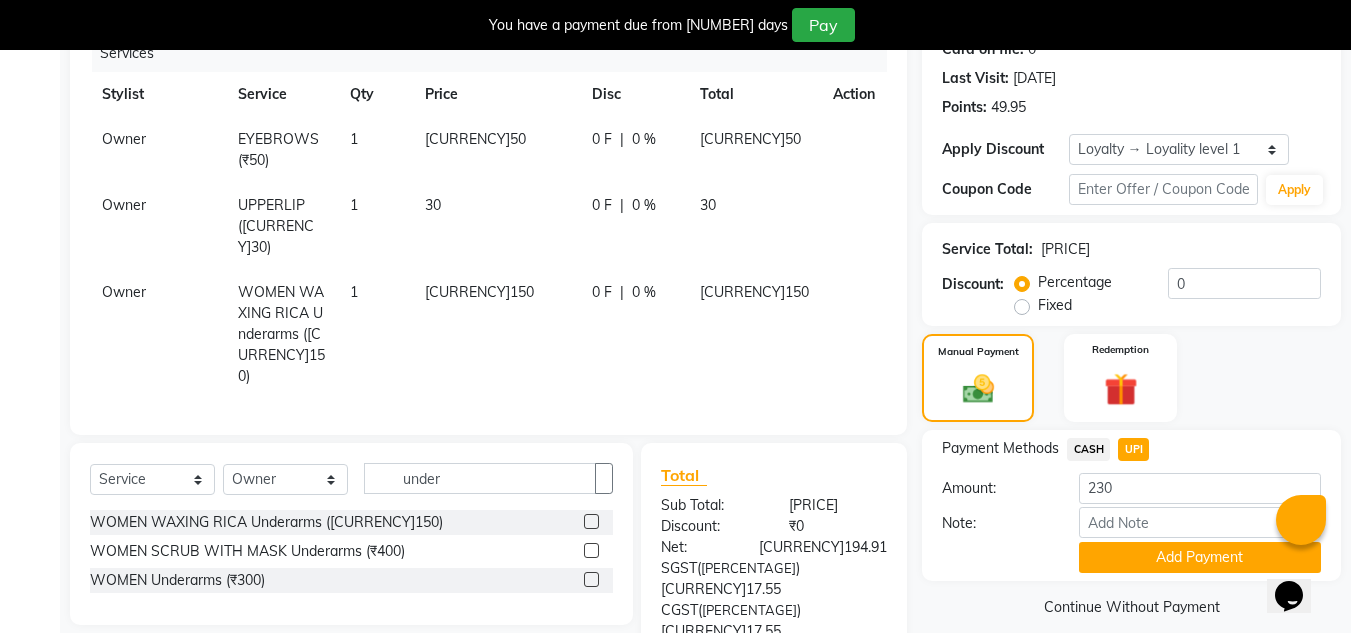 scroll, scrollTop: 300, scrollLeft: 0, axis: vertical 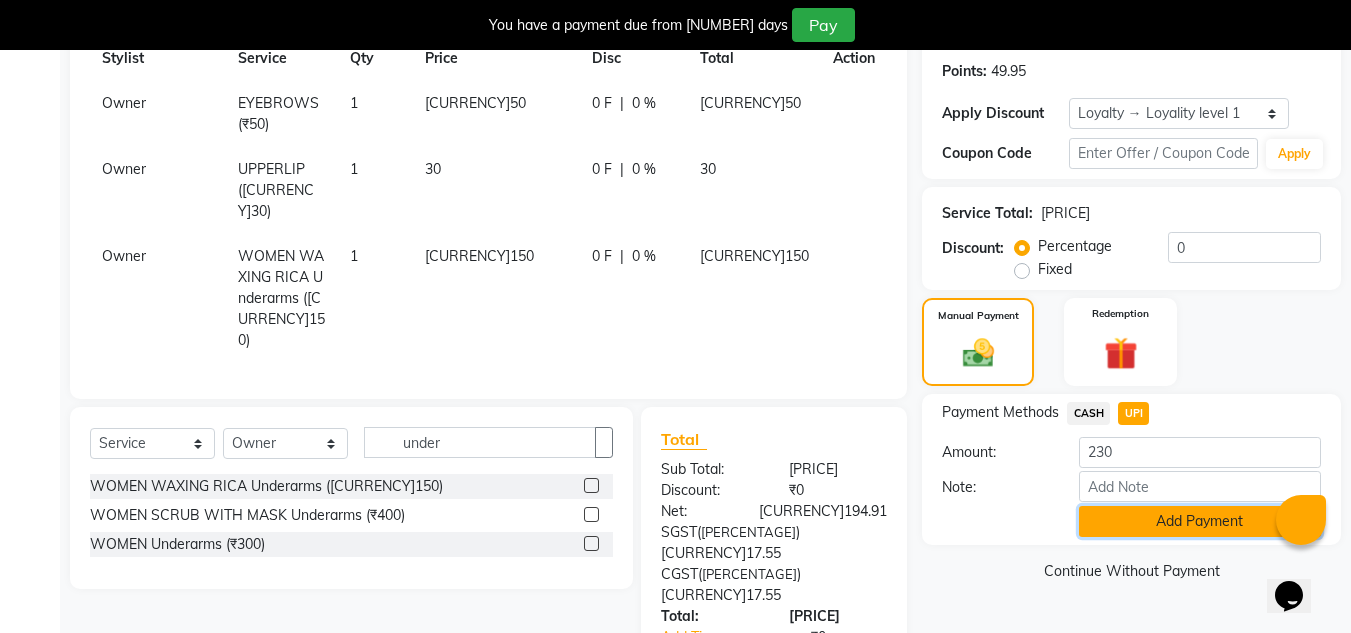 click on "Add Payment" at bounding box center (1200, 521) 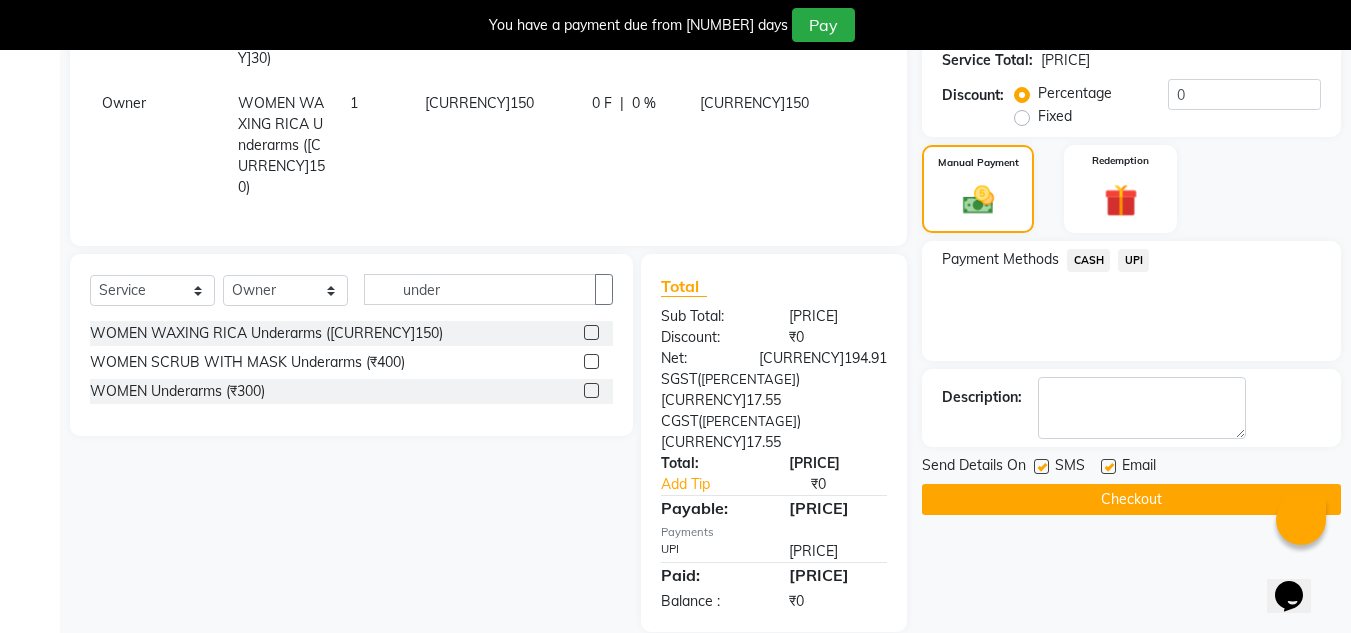 scroll, scrollTop: 490, scrollLeft: 0, axis: vertical 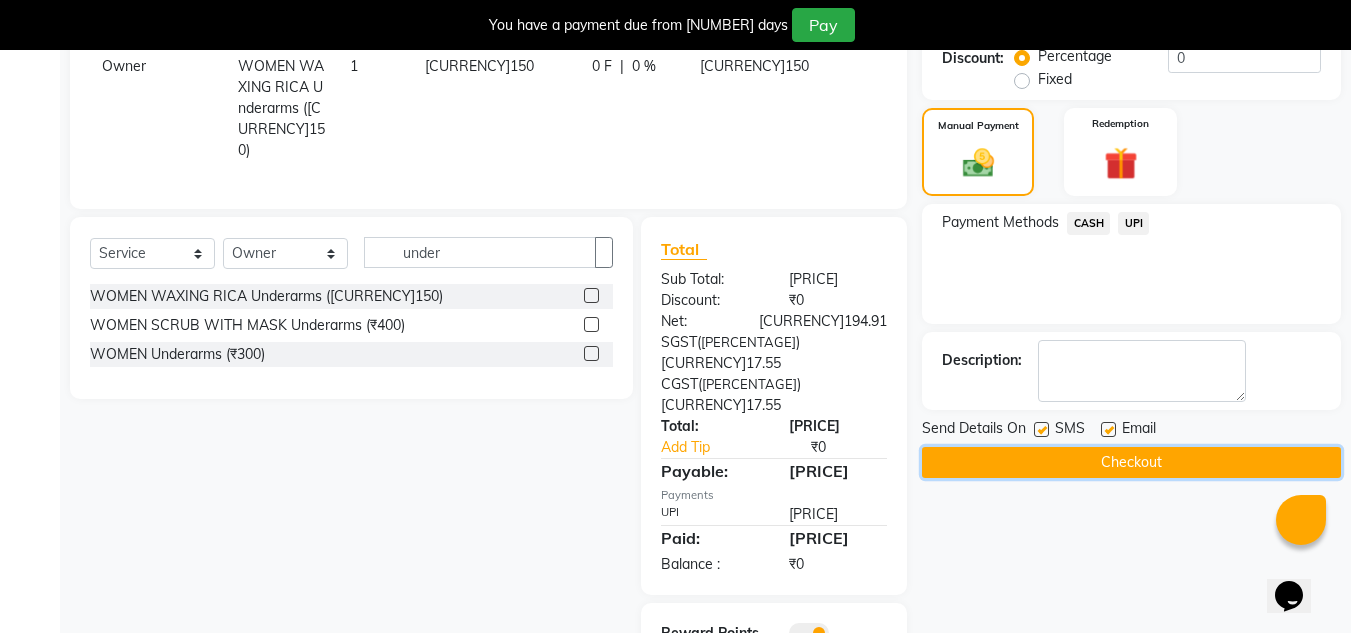click on "Checkout" at bounding box center (1131, 462) 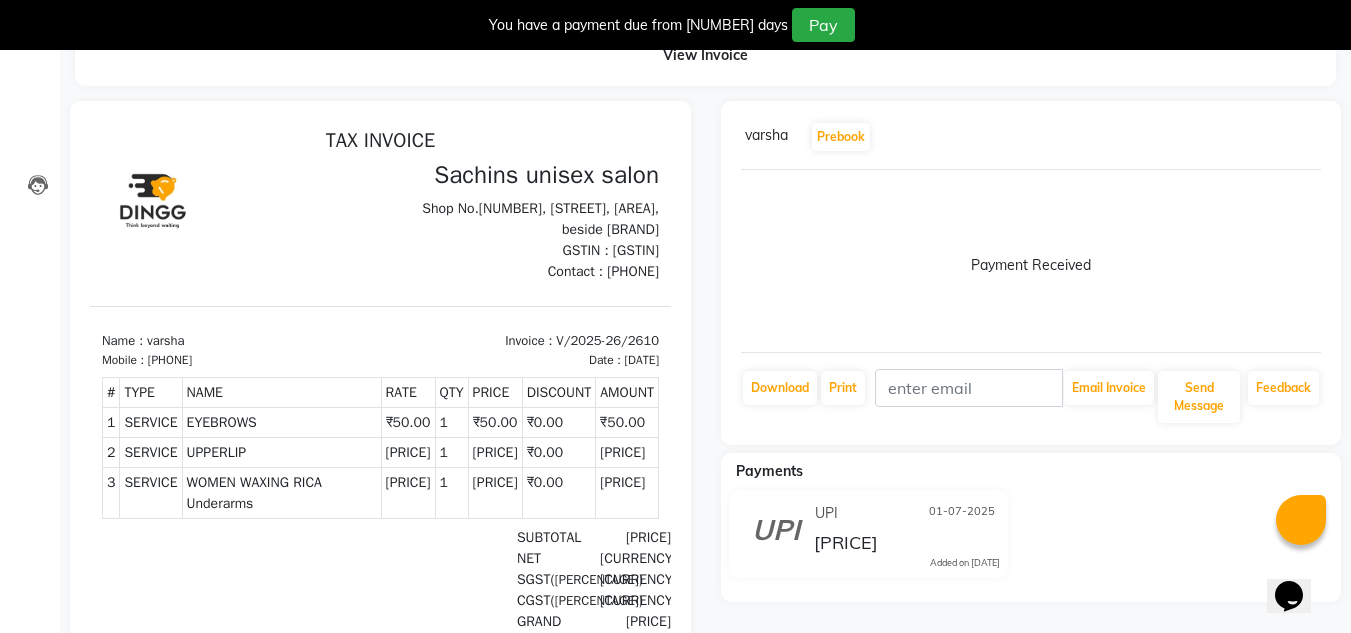 scroll, scrollTop: 0, scrollLeft: 0, axis: both 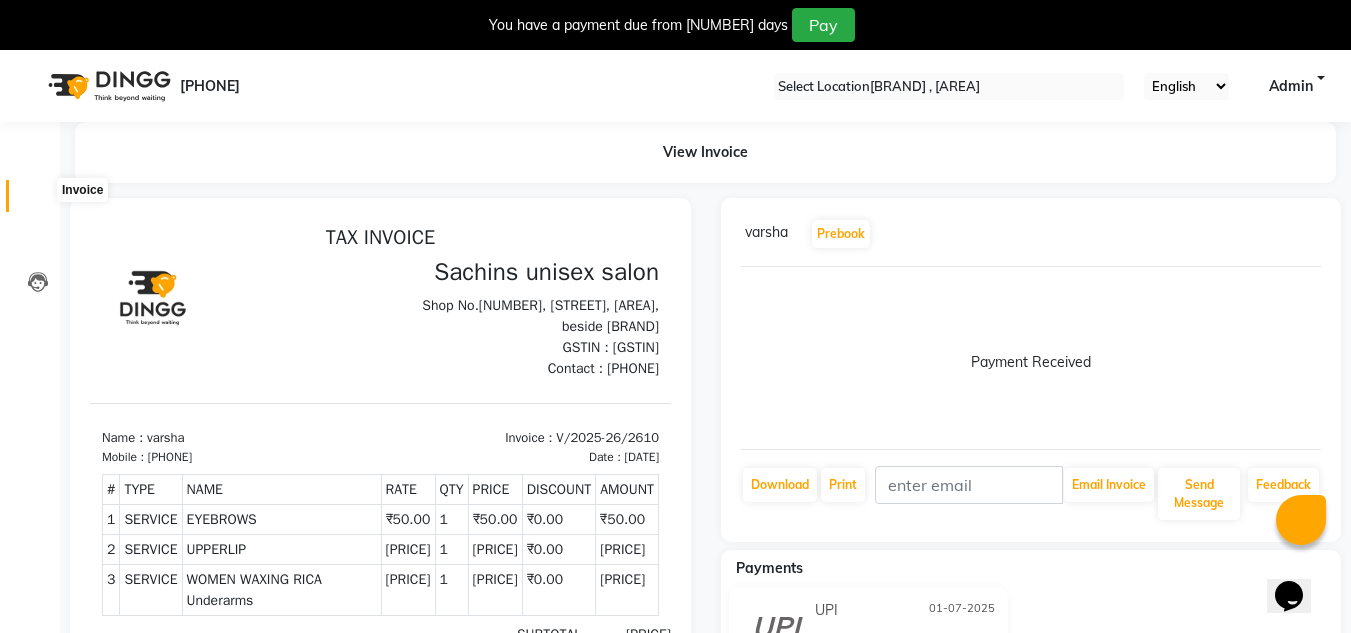 click at bounding box center [38, 201] 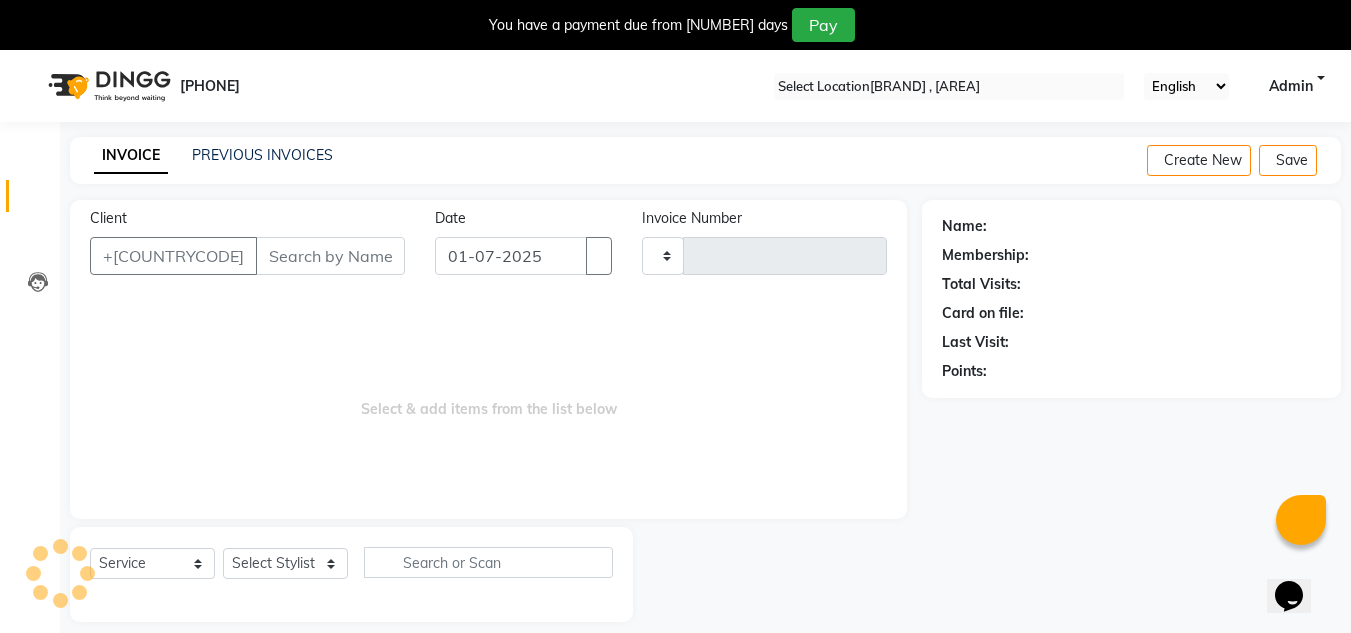 scroll, scrollTop: 50, scrollLeft: 0, axis: vertical 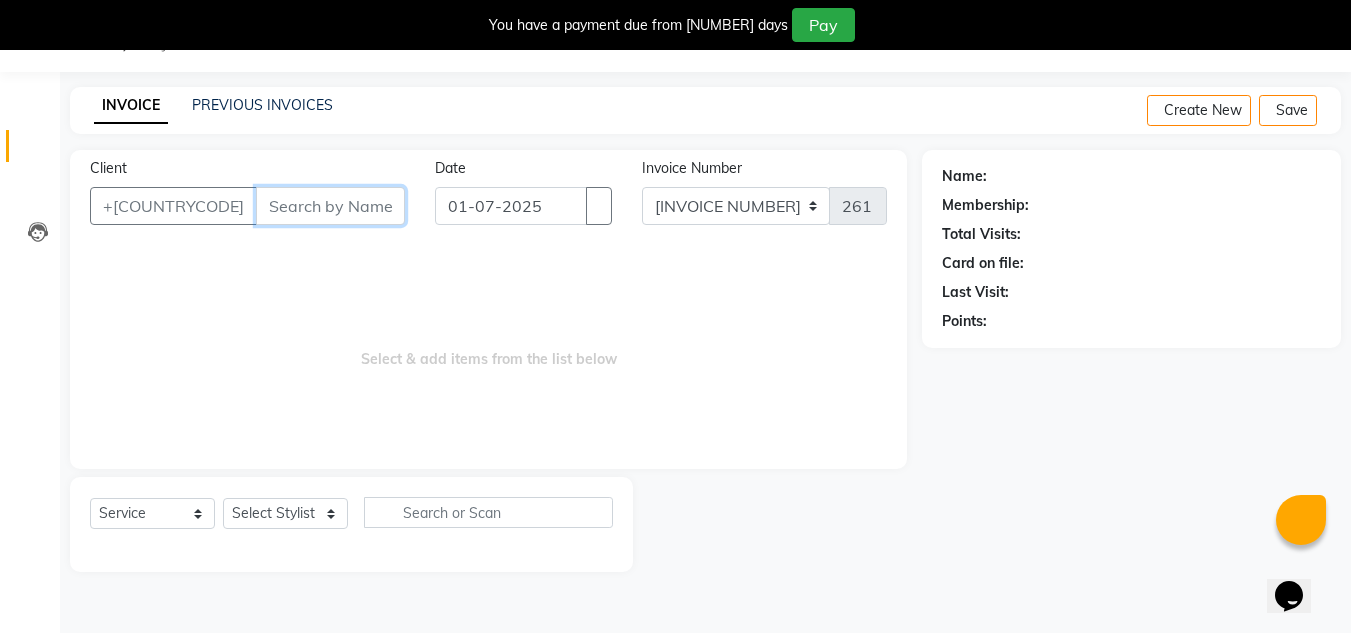click on "Client" at bounding box center (330, 206) 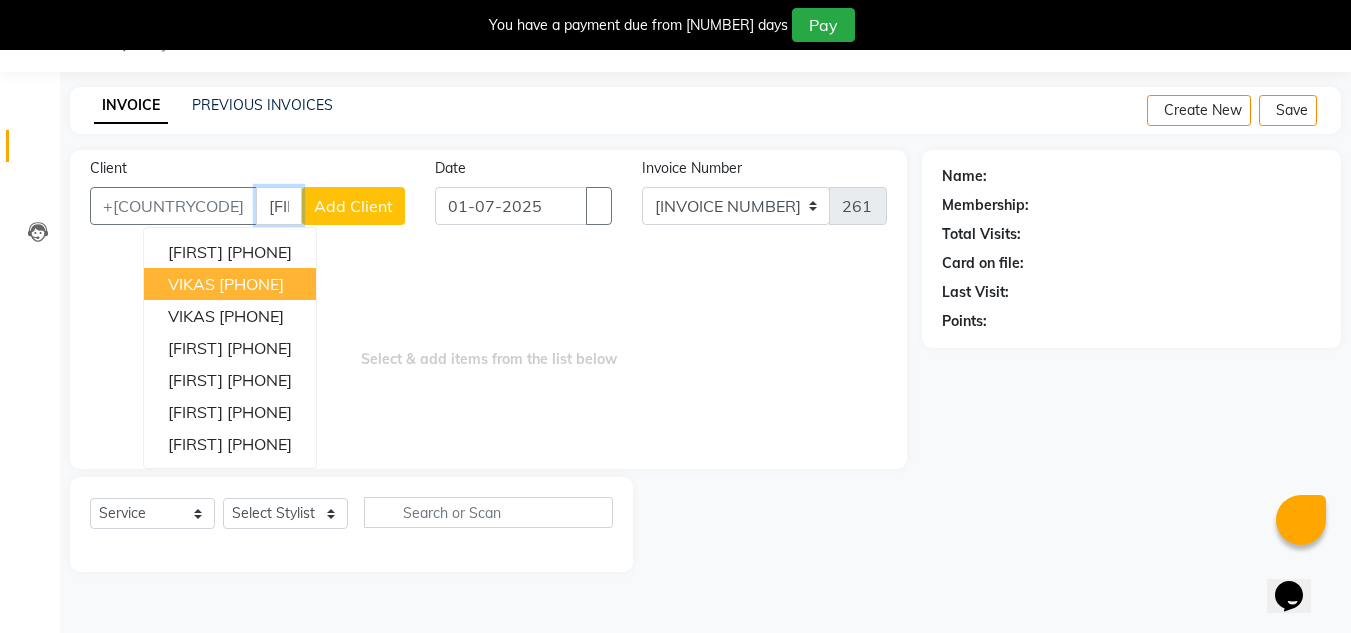 click on "[PHONE]" at bounding box center (251, 284) 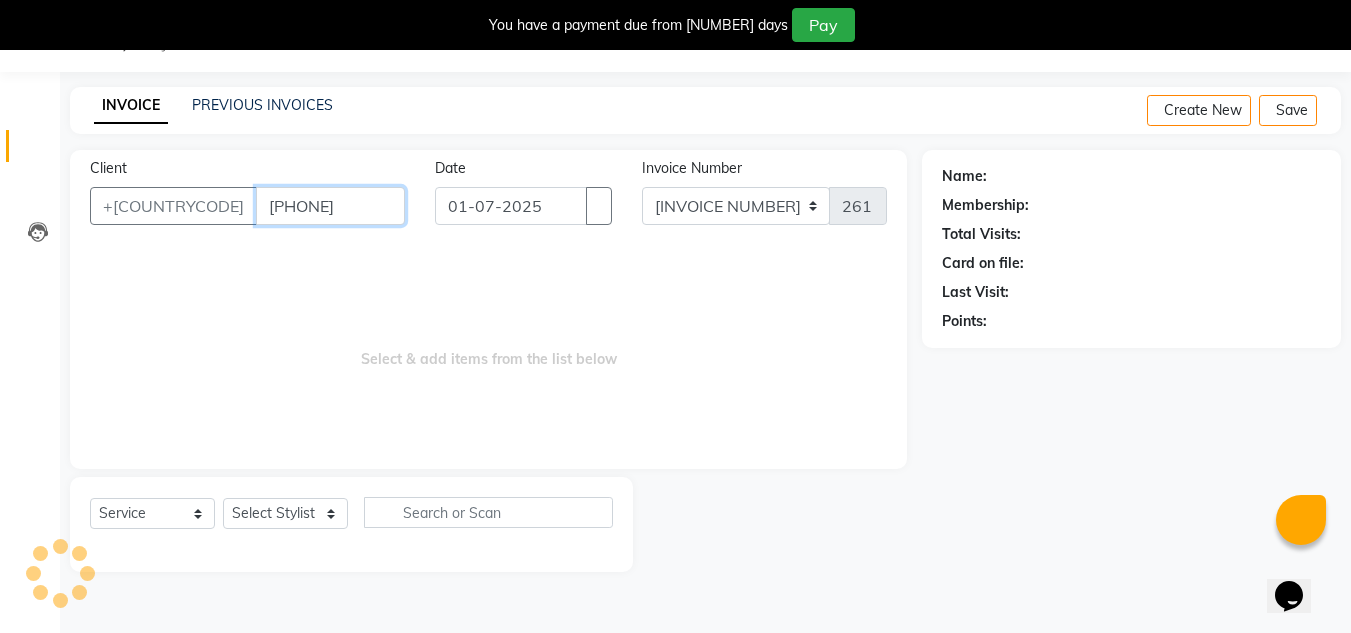 type on "[PHONE]" 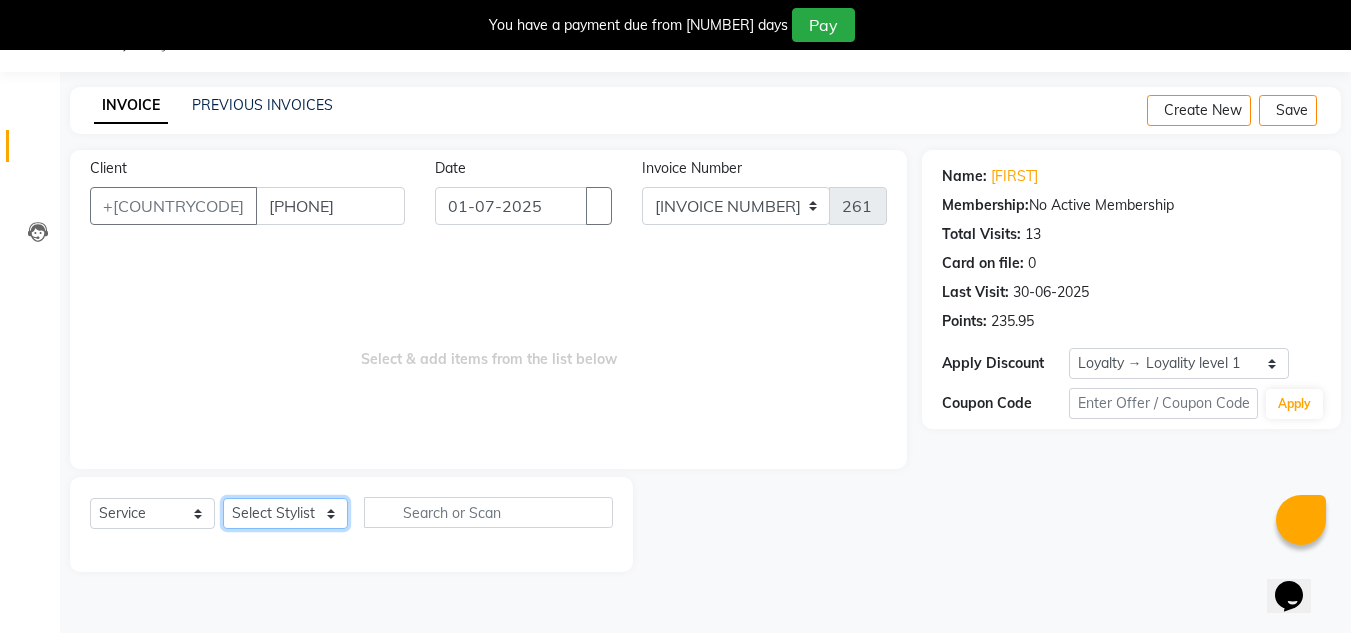 click on "Select Stylist Aalam salmani Ahmed Washim new  mohit Neeraj Owner preeti Raghav sonu RG" at bounding box center [285, 513] 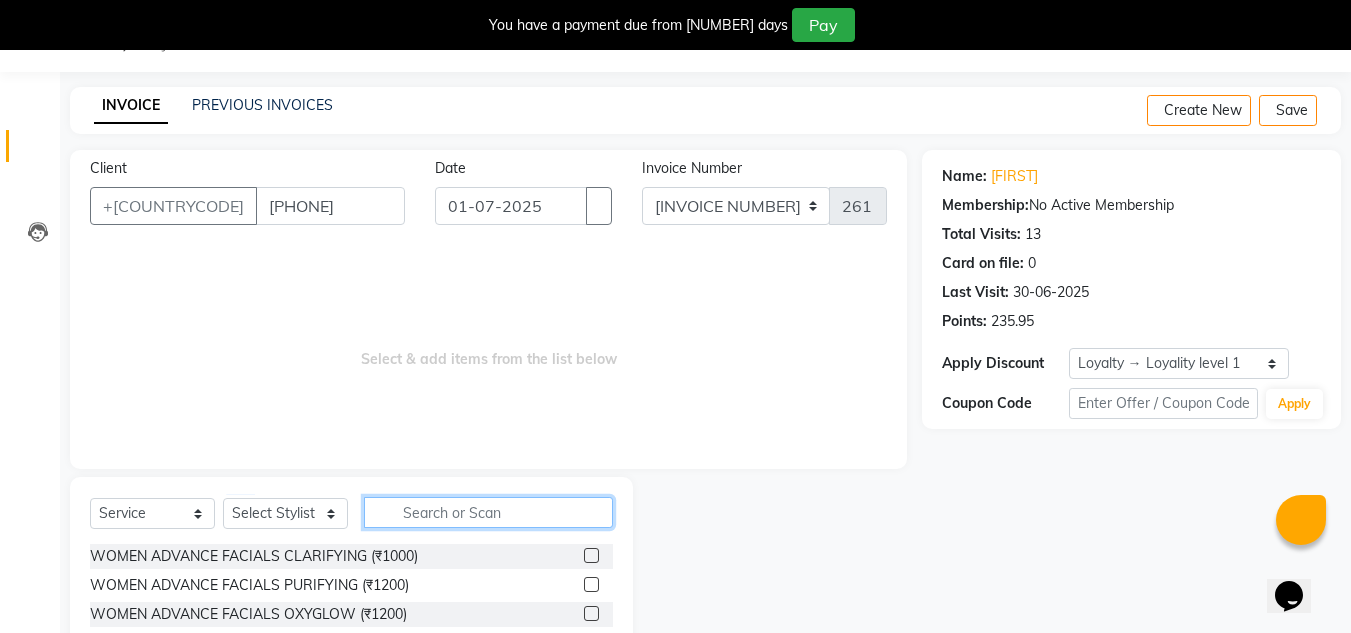 click at bounding box center (488, 512) 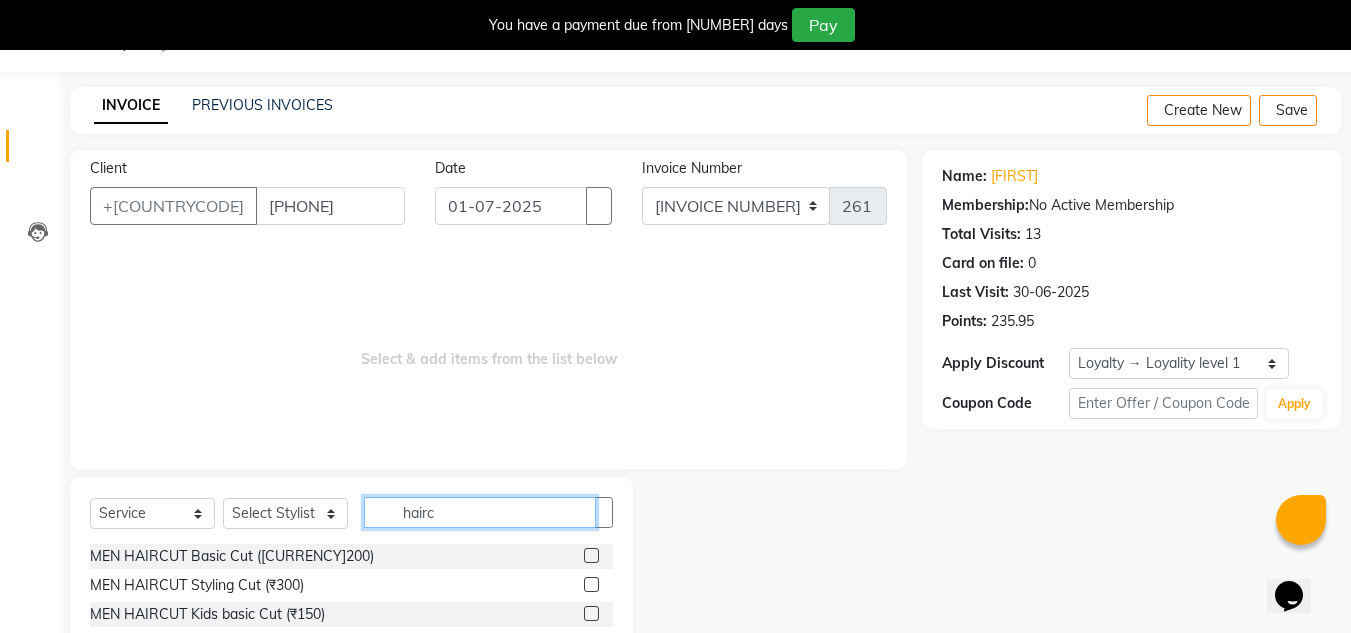 type on "hairc" 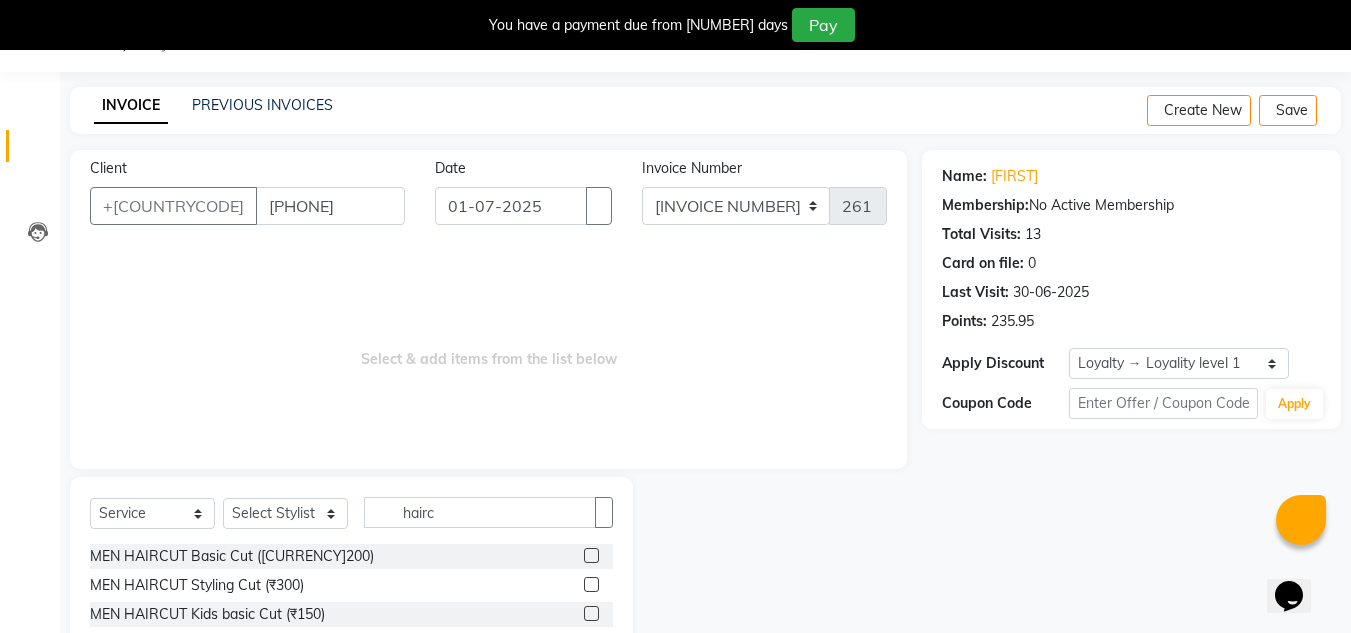 click at bounding box center [591, 555] 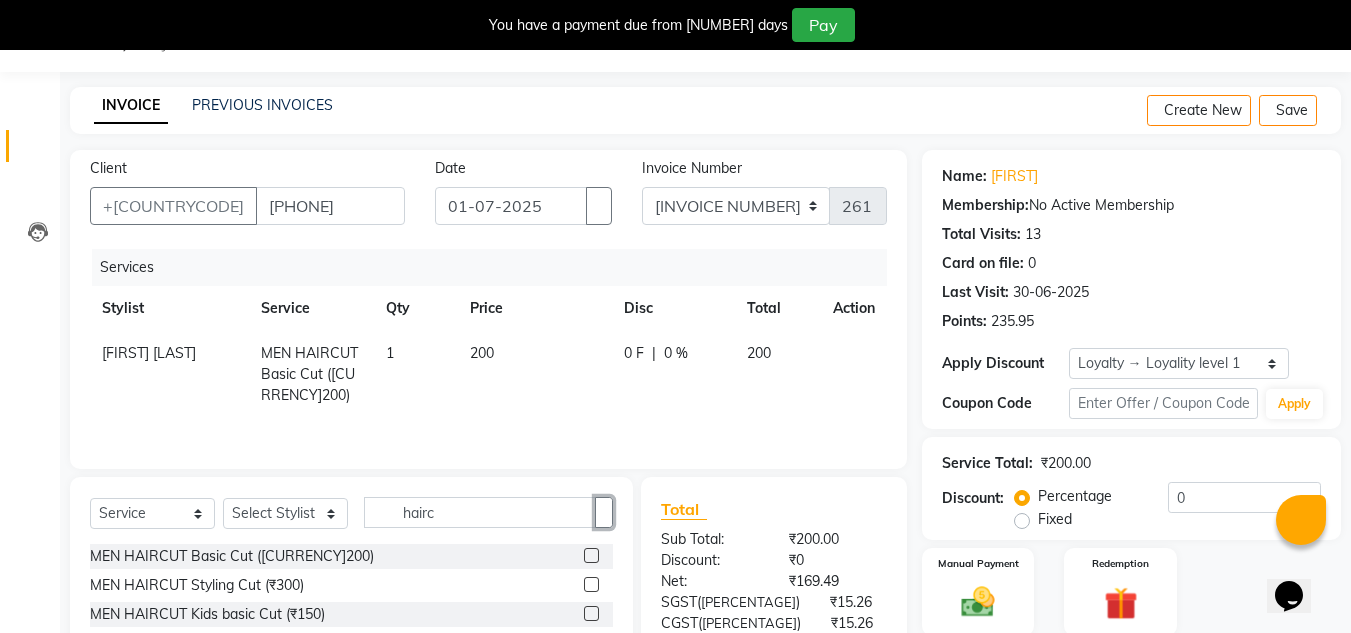 drag, startPoint x: 593, startPoint y: 512, endPoint x: 535, endPoint y: 514, distance: 58.034473 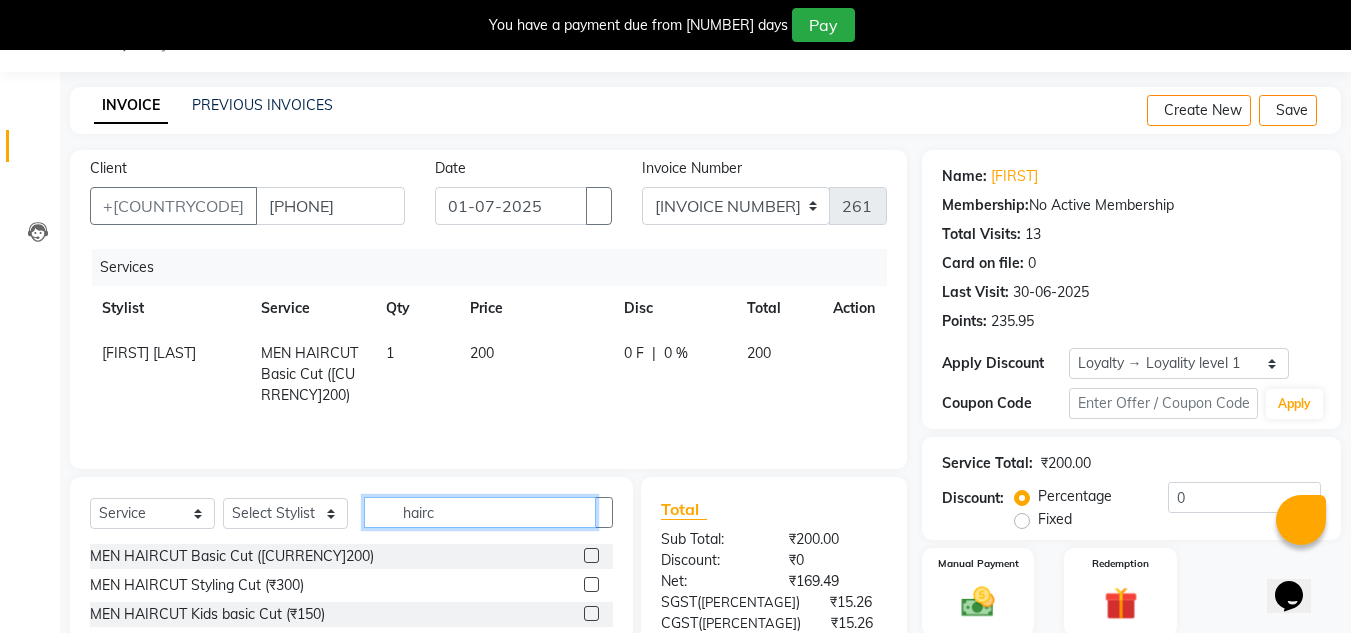 click on "hairc" at bounding box center [480, 512] 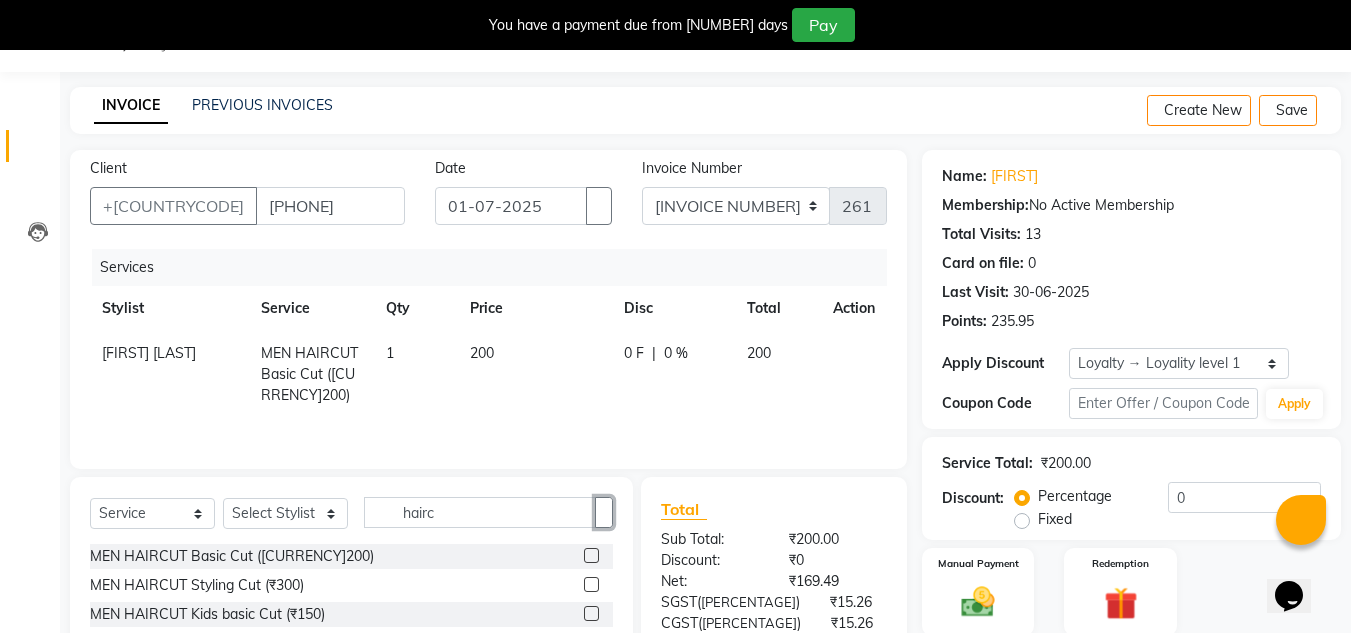 drag, startPoint x: 595, startPoint y: 510, endPoint x: 535, endPoint y: 515, distance: 60.207973 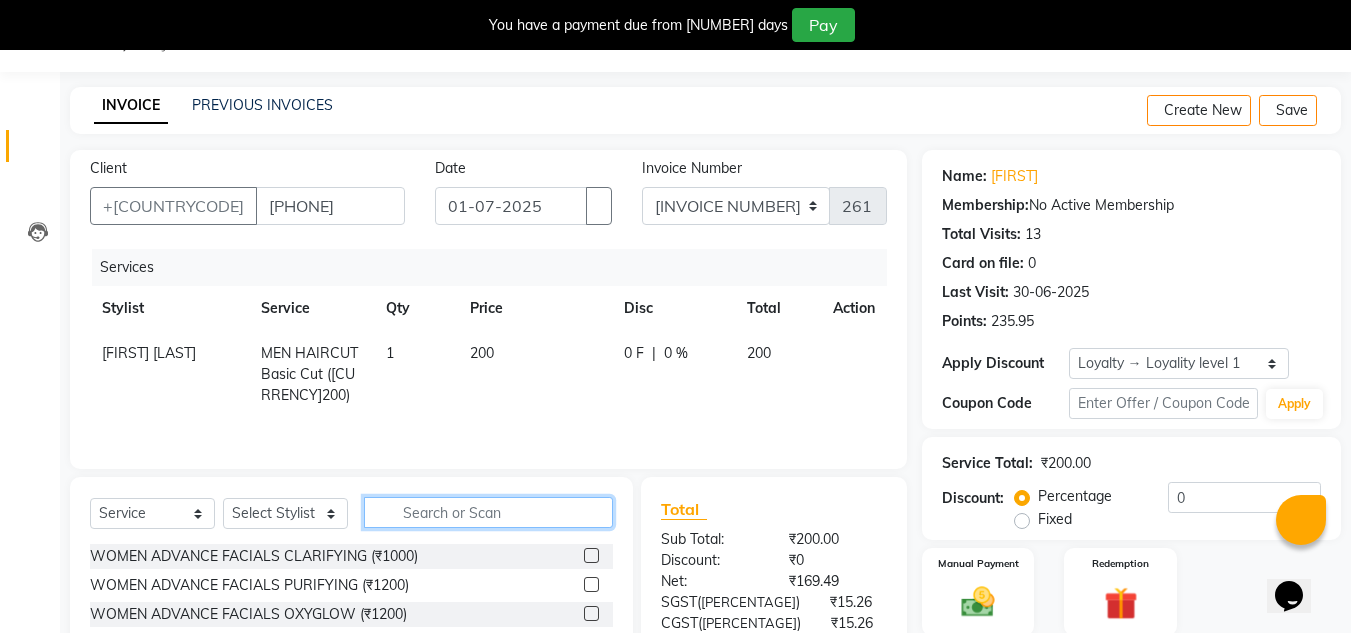 click at bounding box center (488, 512) 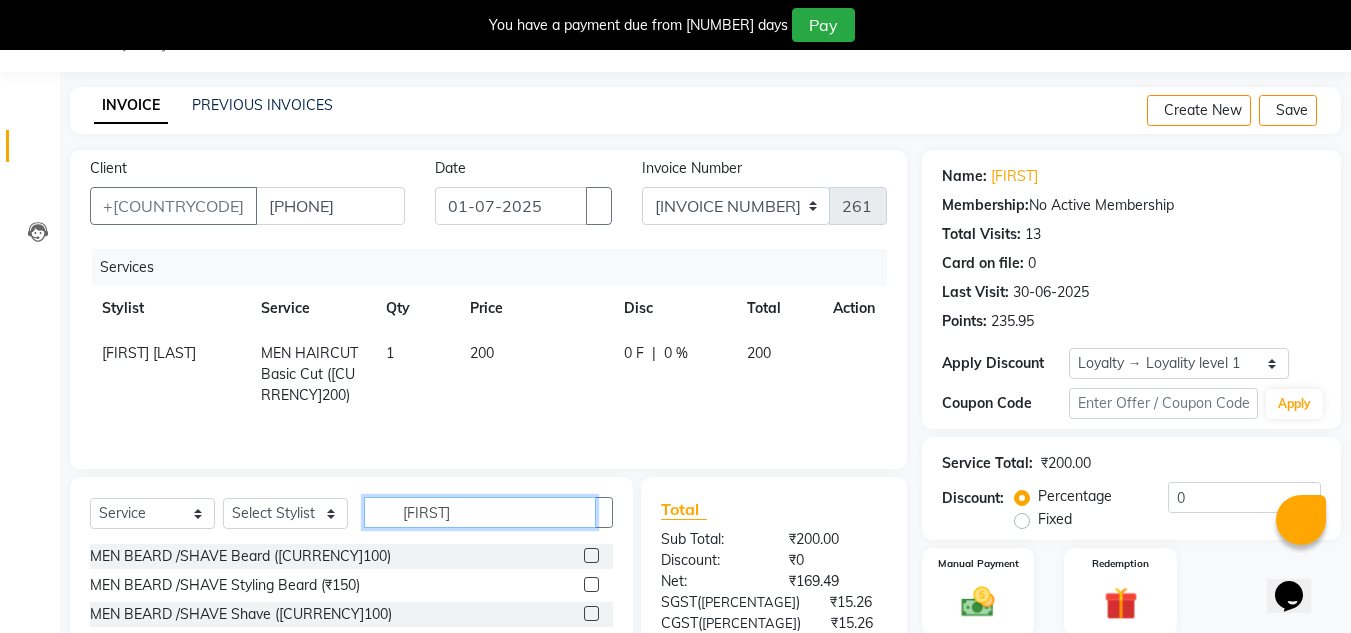 type on "[FIRST]" 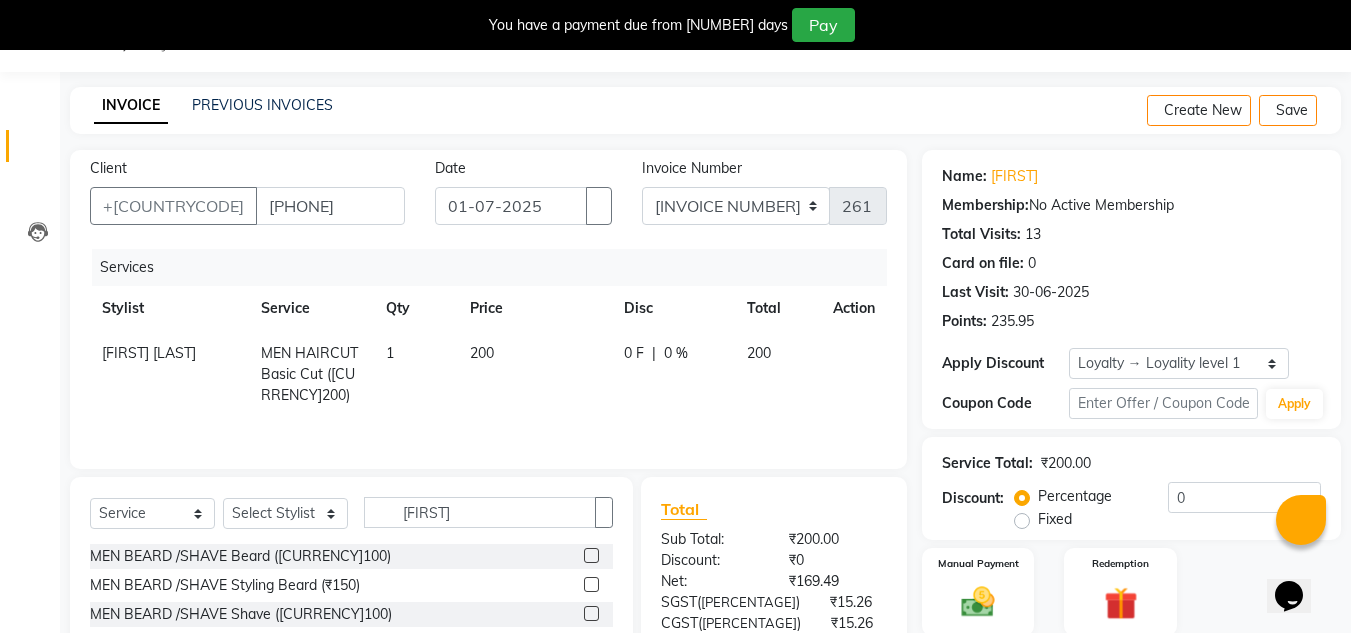 click at bounding box center [591, 555] 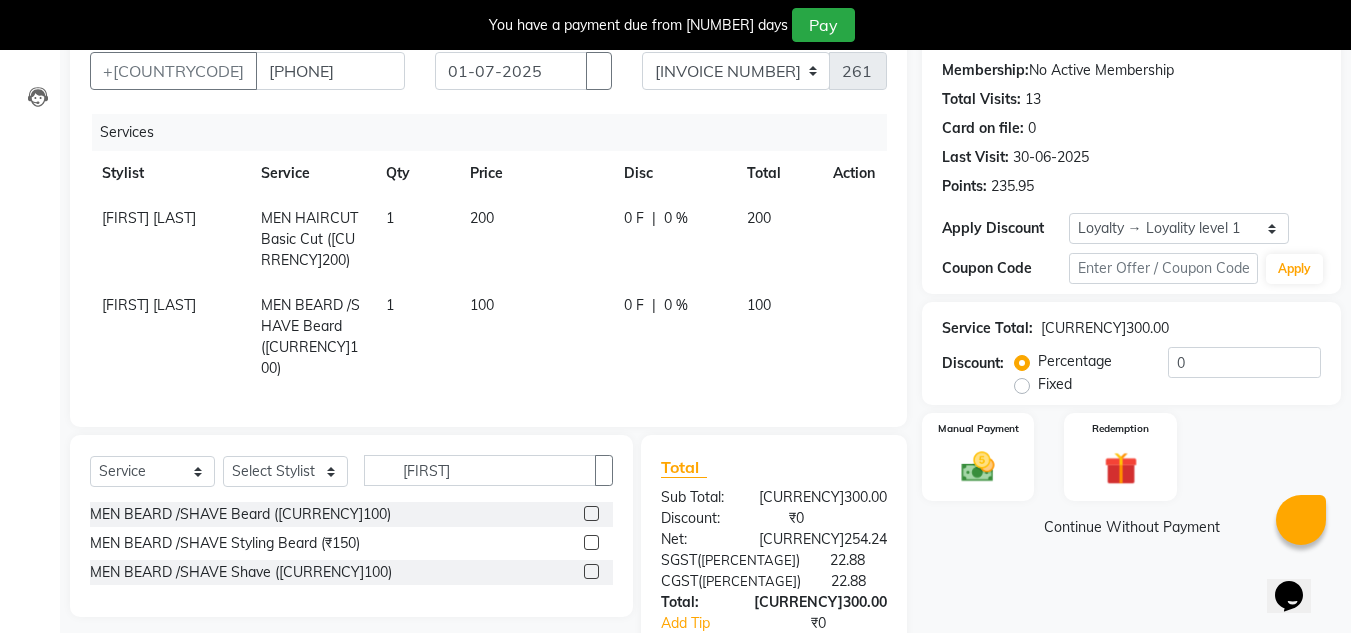 scroll, scrollTop: 250, scrollLeft: 0, axis: vertical 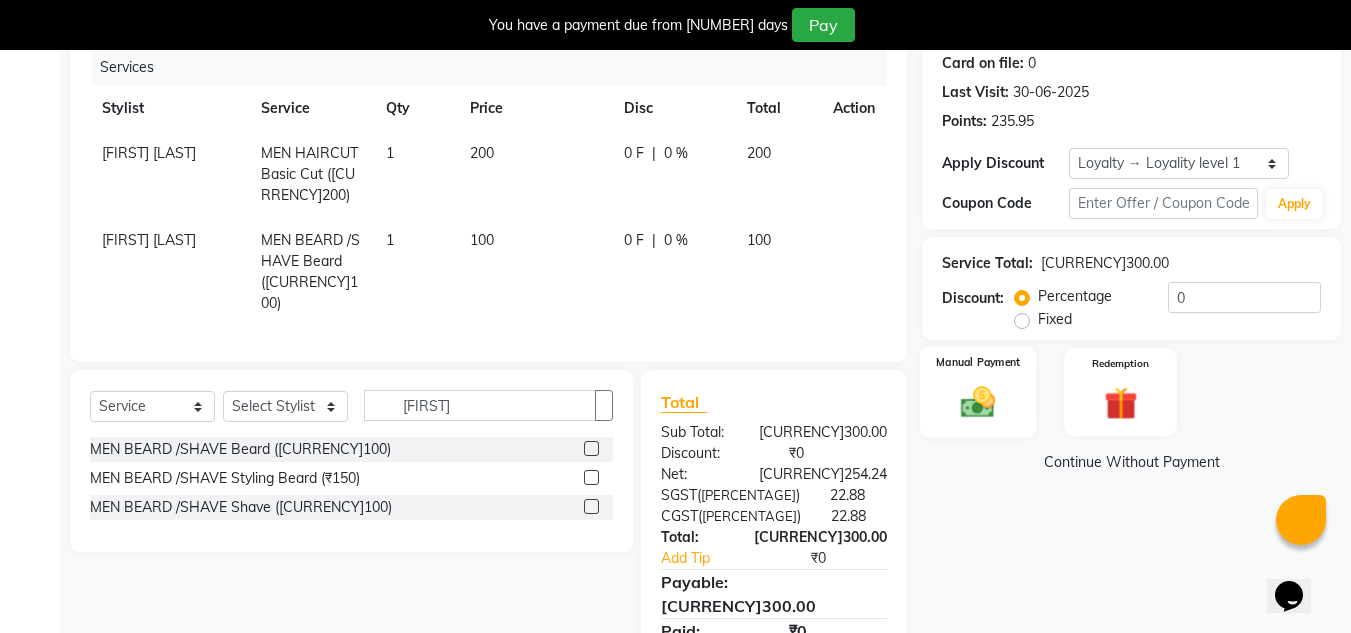 click at bounding box center (978, 402) 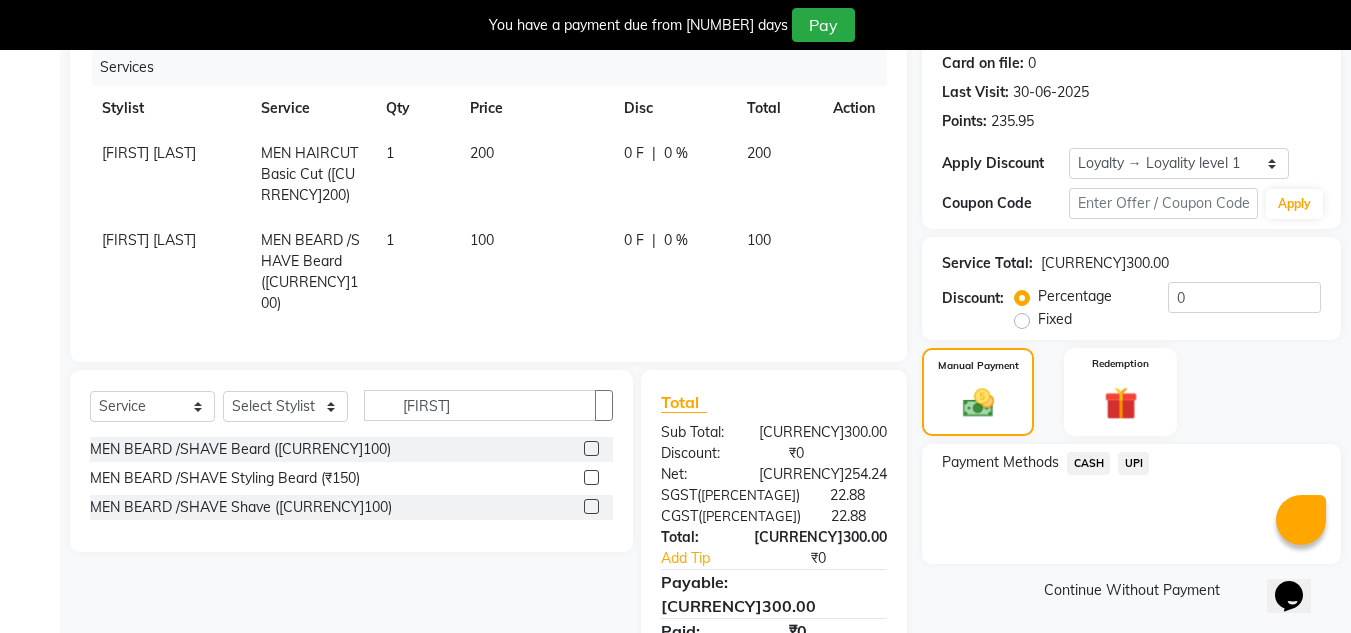 drag, startPoint x: 1132, startPoint y: 465, endPoint x: 1120, endPoint y: 475, distance: 15.6205 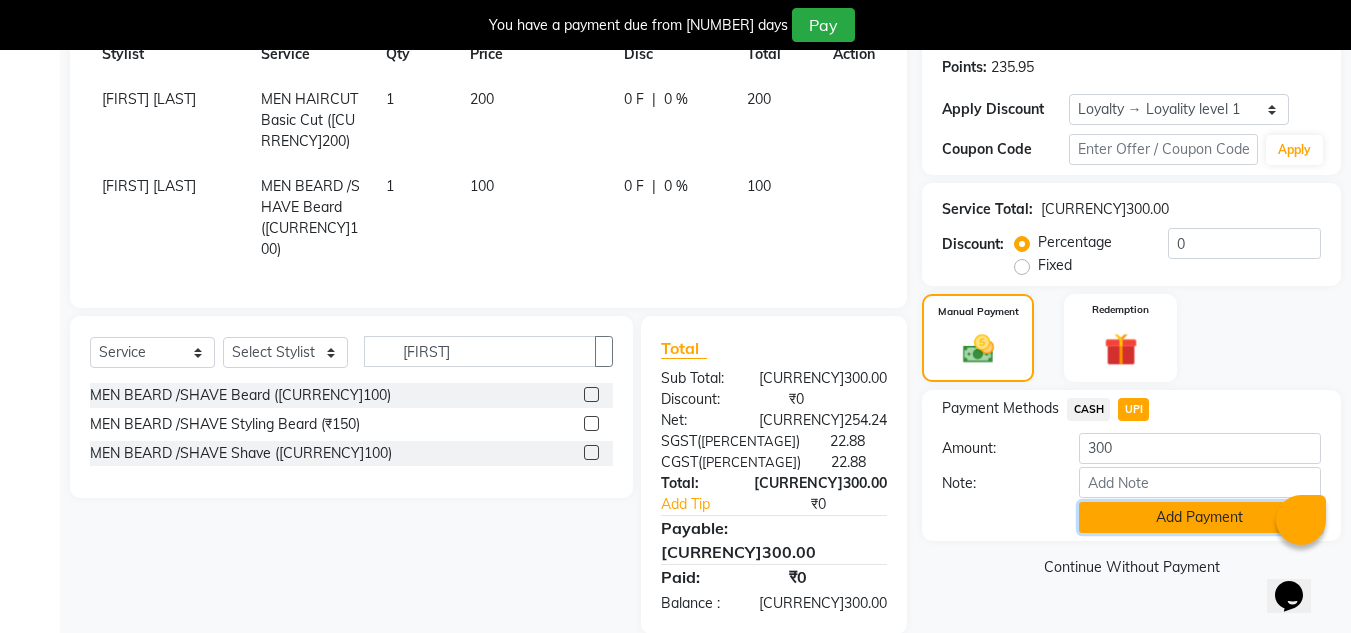 click on "Add Payment" at bounding box center [1200, 517] 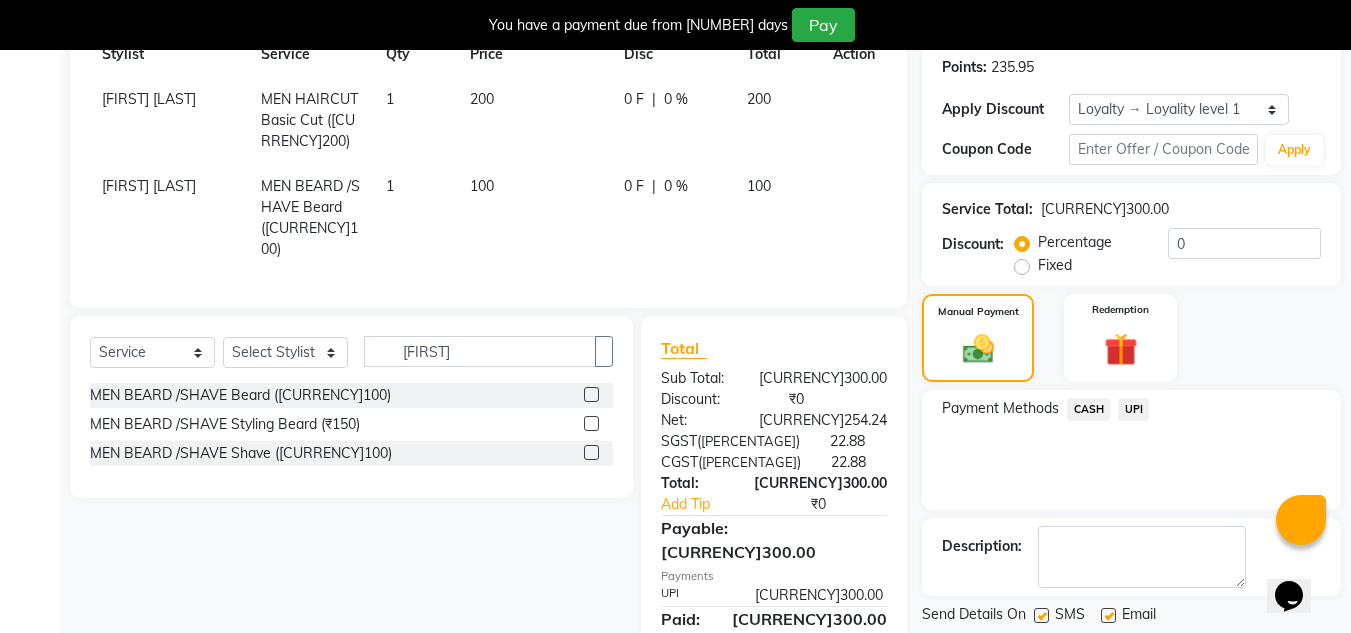 scroll, scrollTop: 466, scrollLeft: 0, axis: vertical 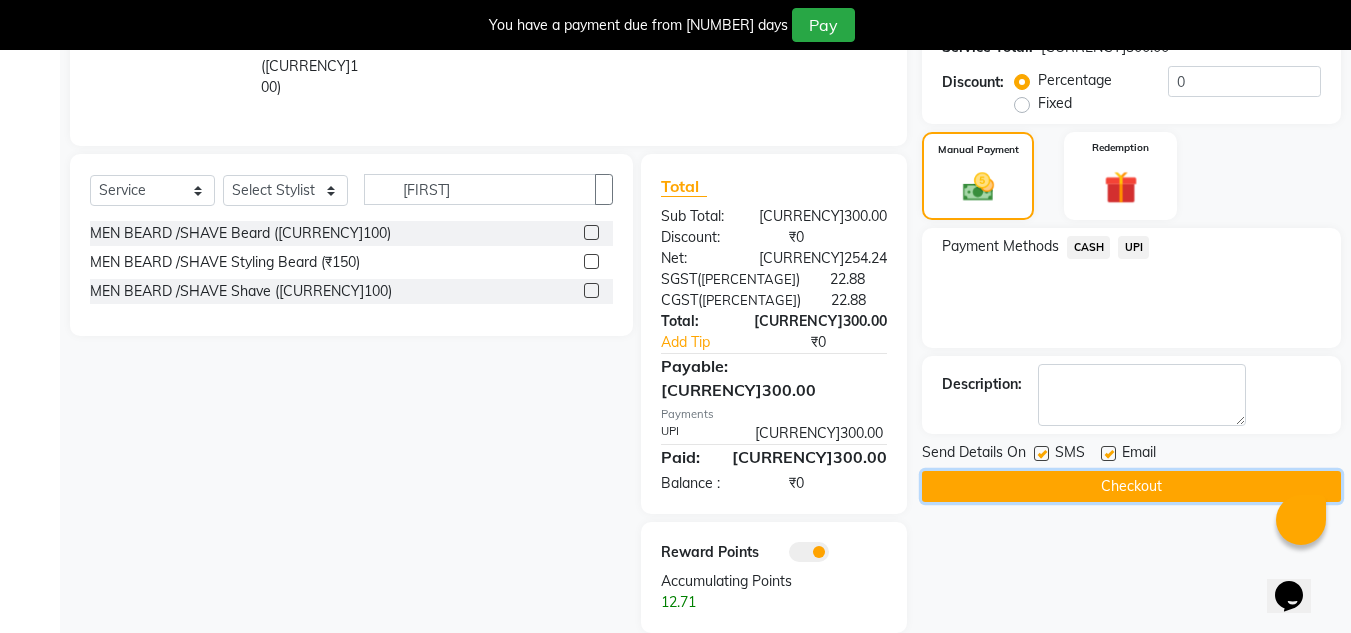 click on "Checkout" at bounding box center [1131, 486] 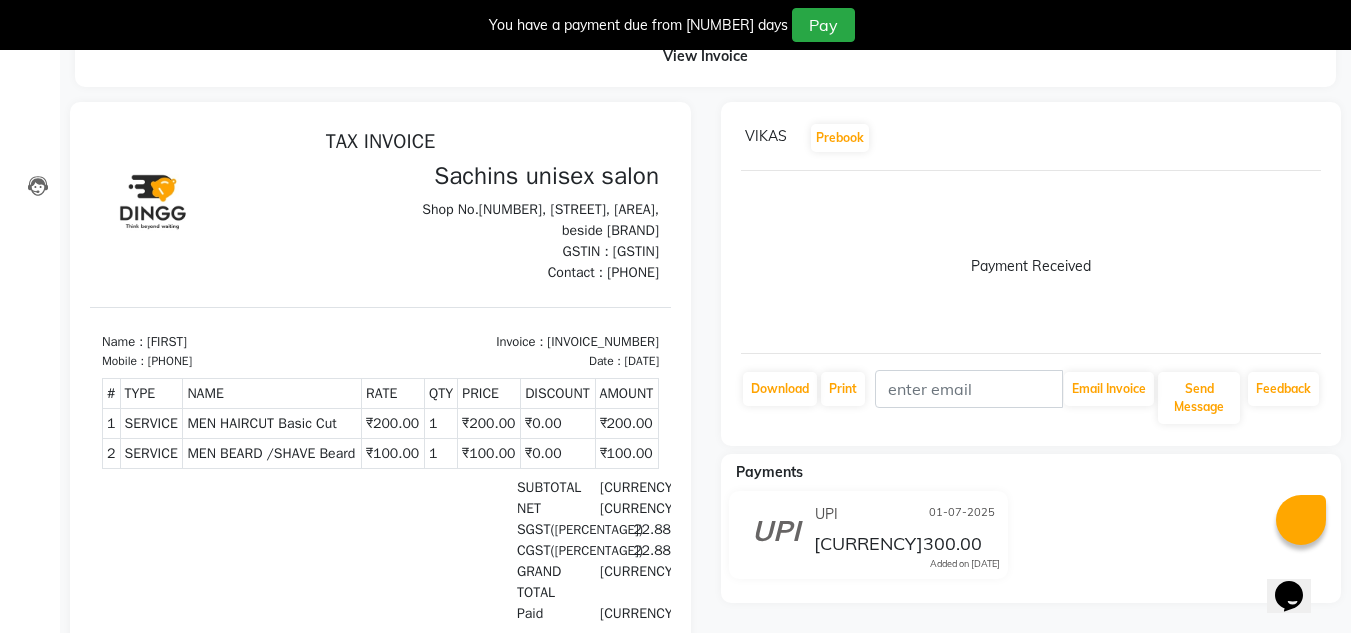 scroll, scrollTop: 0, scrollLeft: 0, axis: both 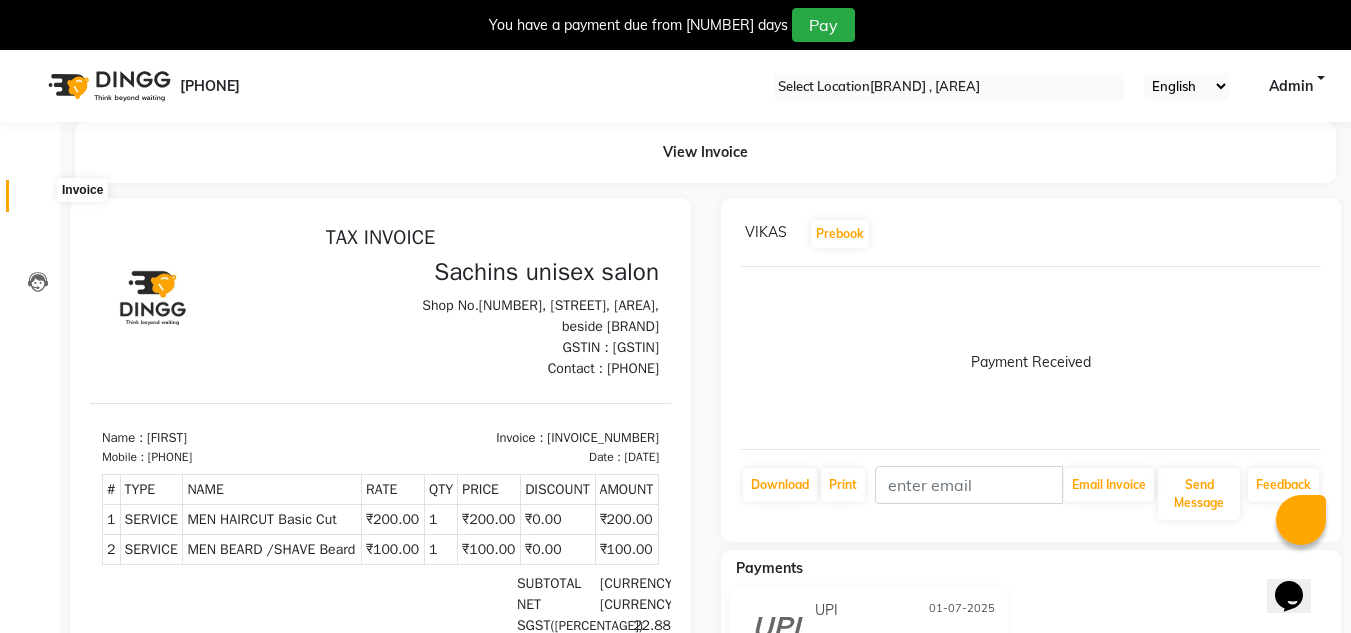 click at bounding box center (38, 201) 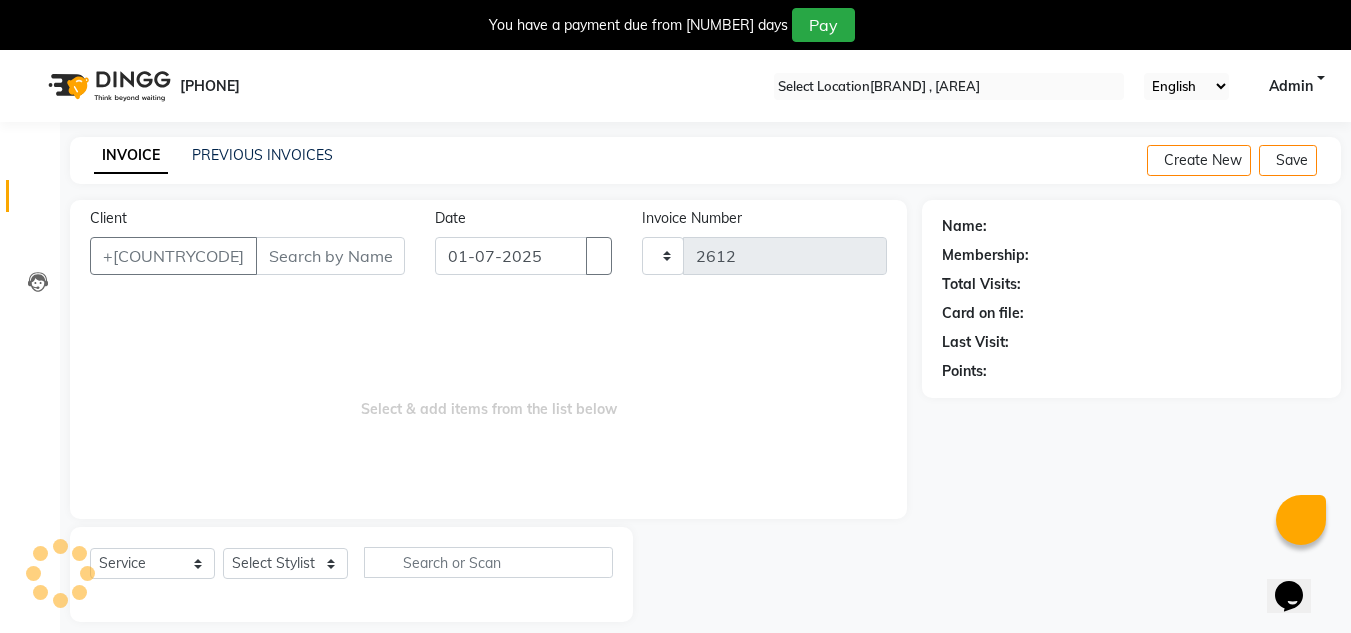 scroll, scrollTop: 50, scrollLeft: 0, axis: vertical 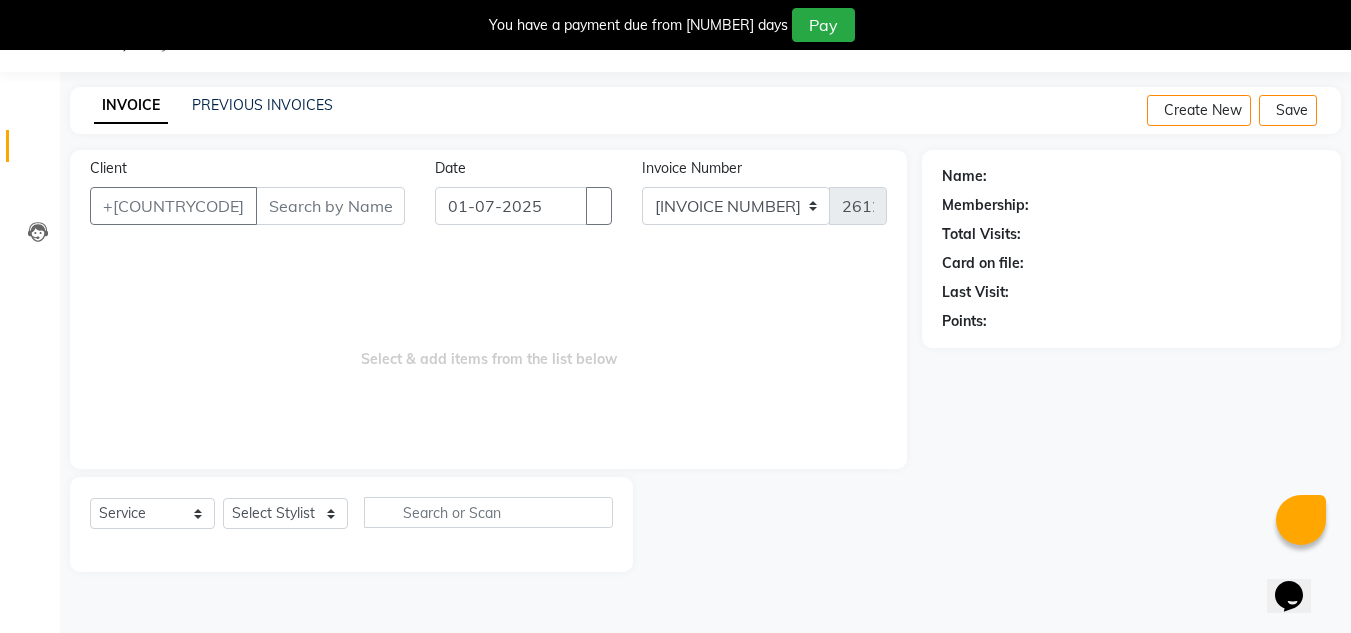 click on "Client" at bounding box center (330, 206) 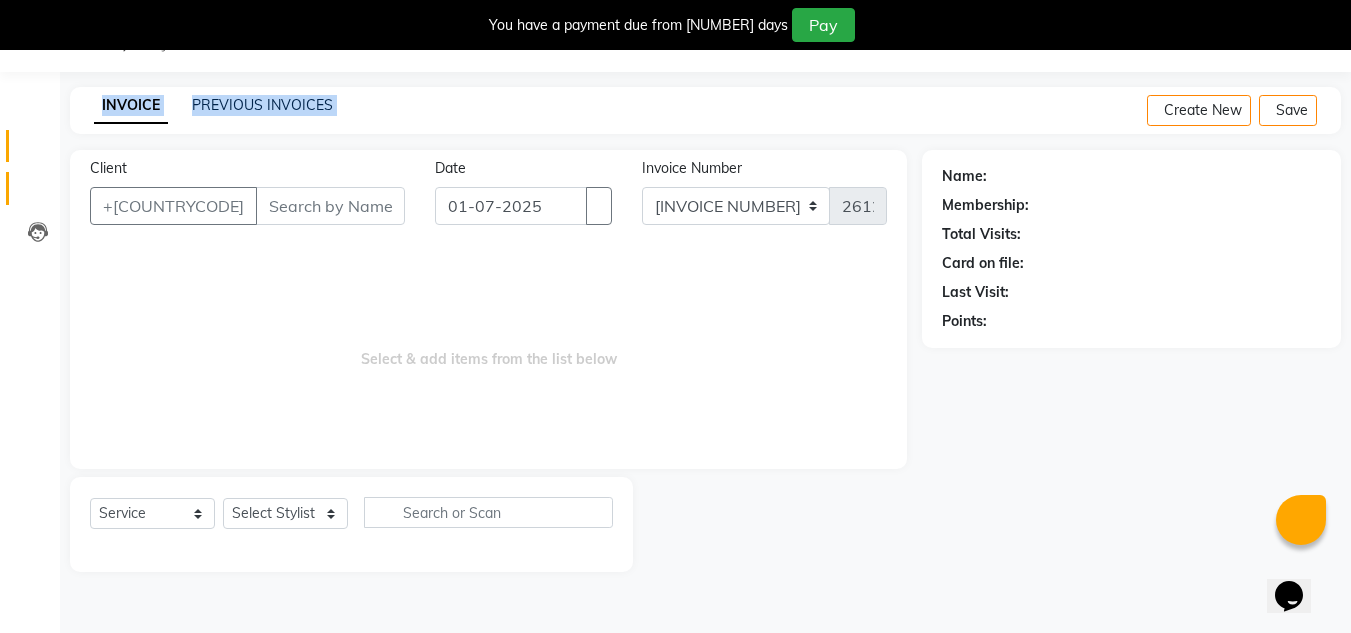 drag, startPoint x: 65, startPoint y: 156, endPoint x: 39, endPoint y: 192, distance: 44.407207 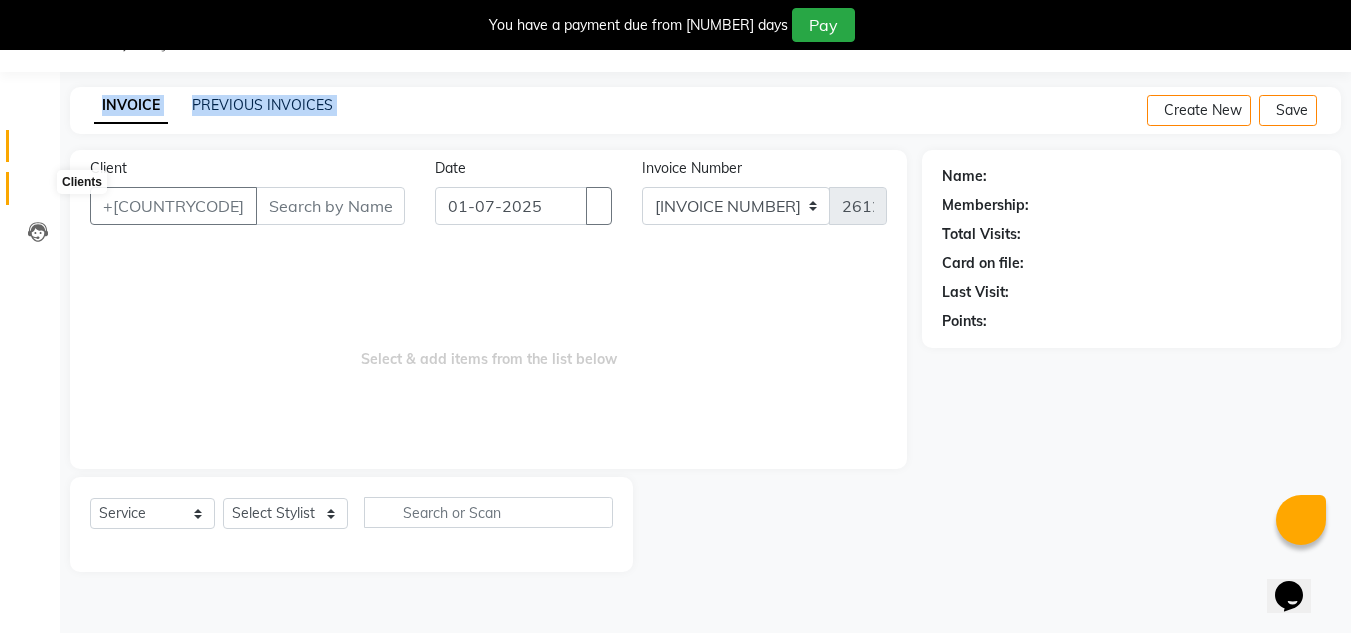 click at bounding box center (37, 193) 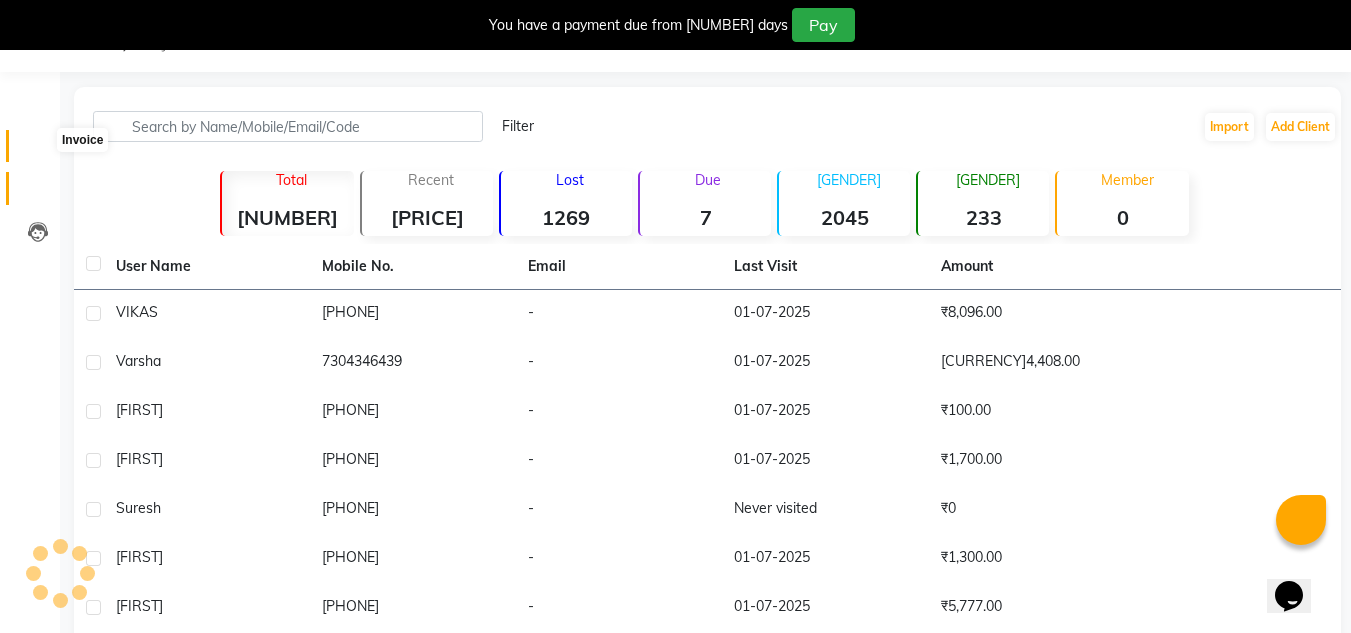 click at bounding box center [38, 151] 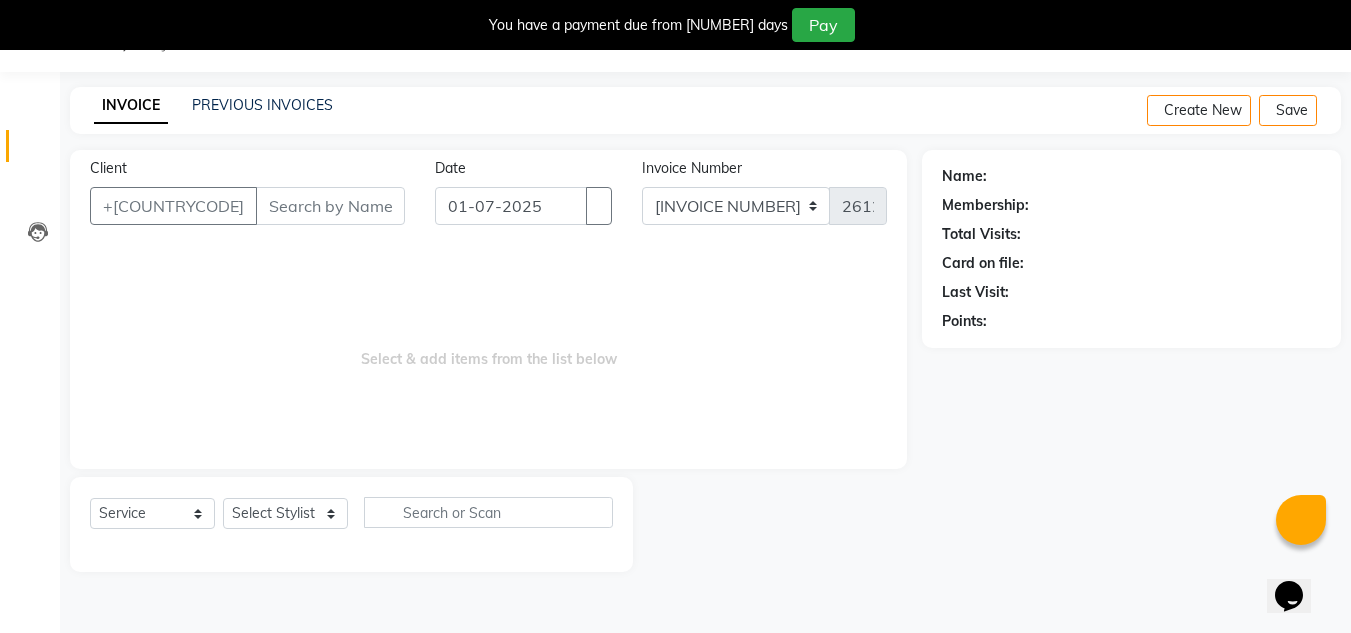 drag, startPoint x: 225, startPoint y: 185, endPoint x: 227, endPoint y: 210, distance: 25.079872 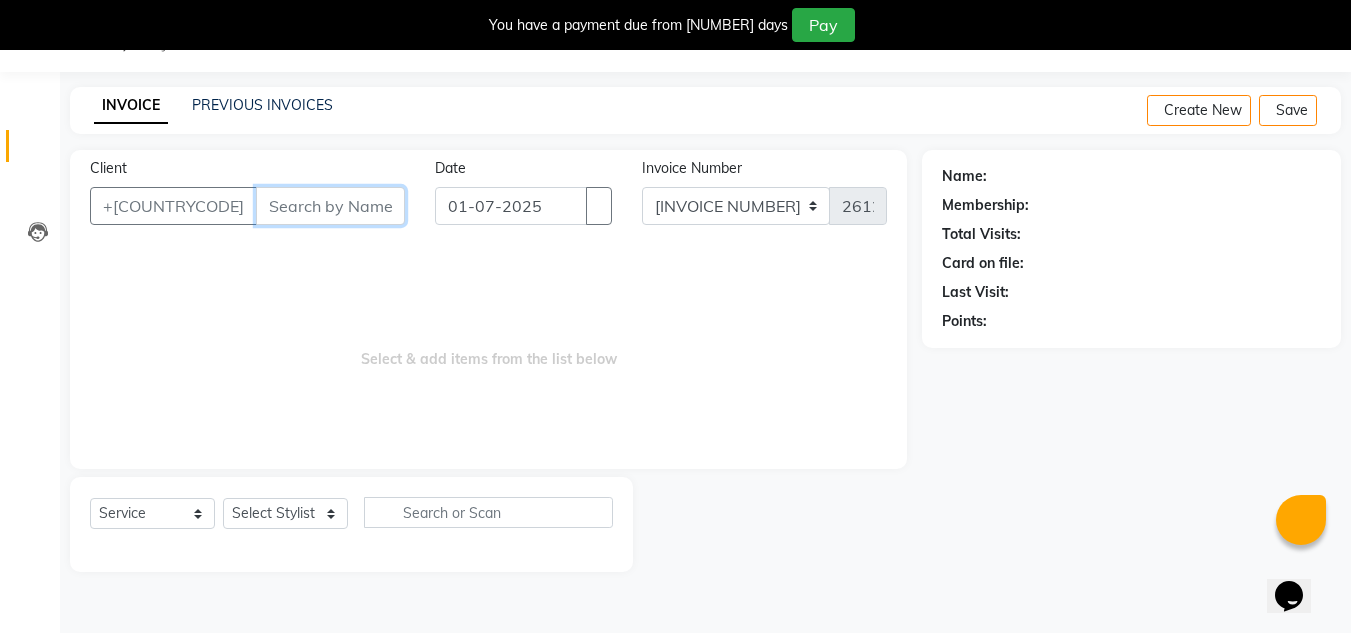 click on "Client" at bounding box center [330, 206] 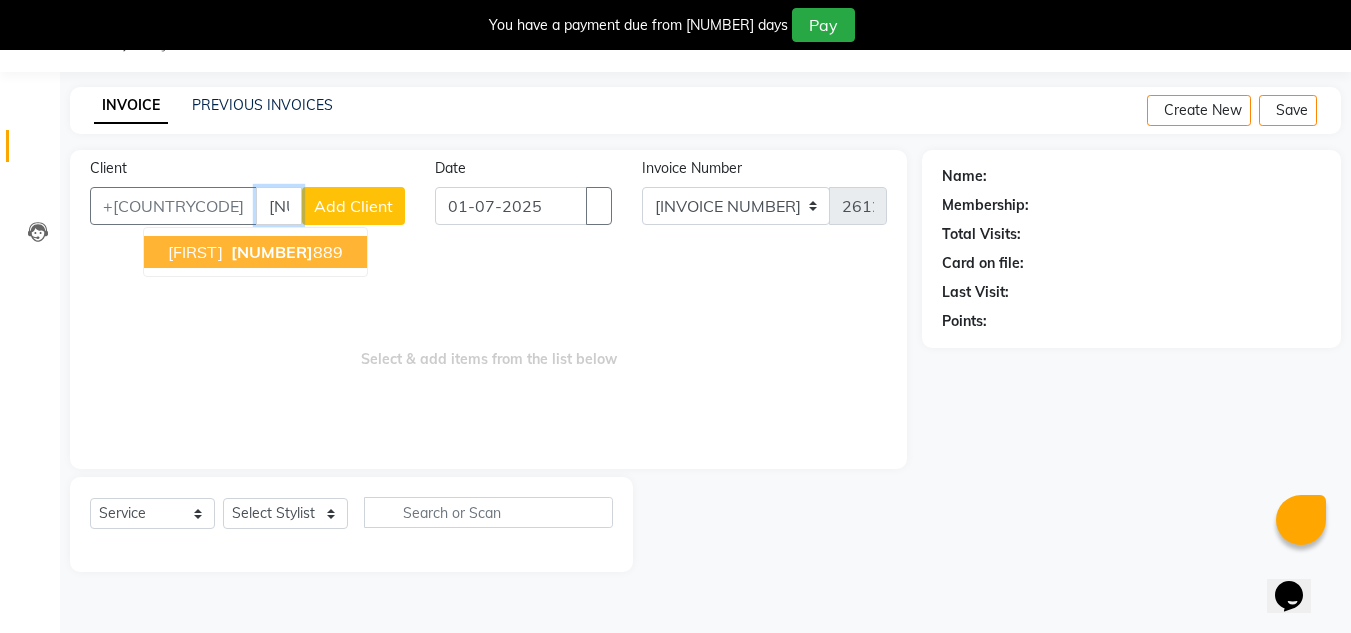 click on "[PHONE]" at bounding box center (285, 252) 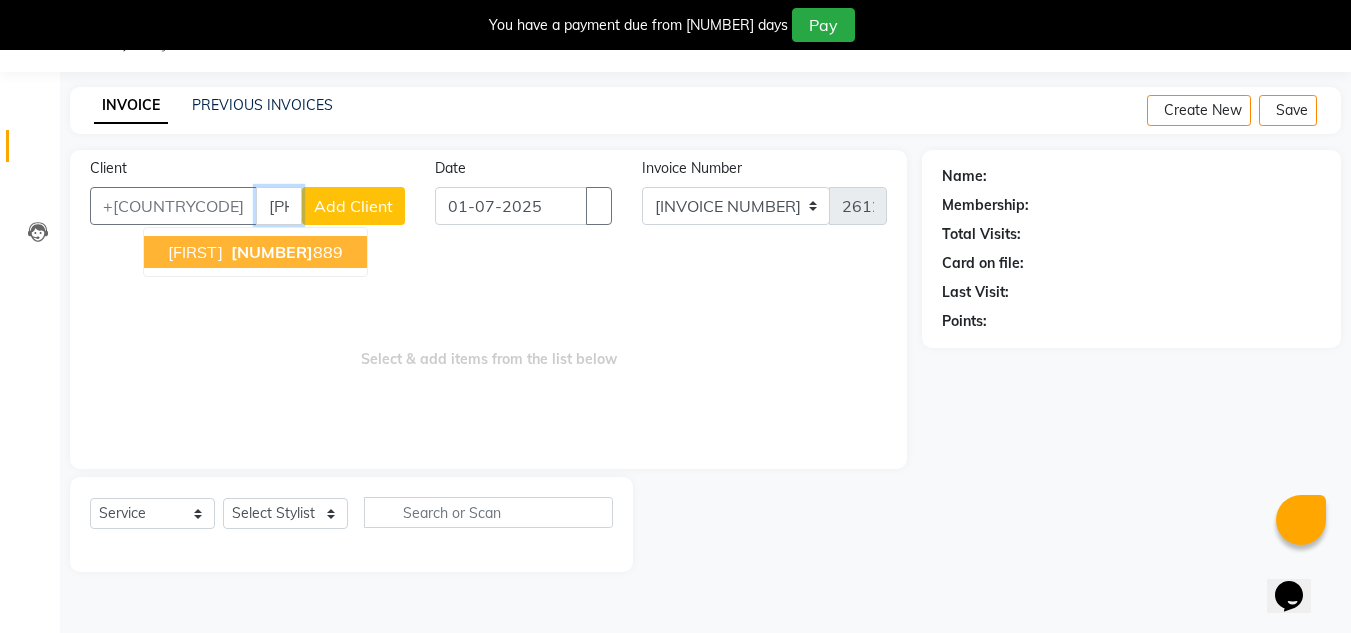 type on "[PHONE]" 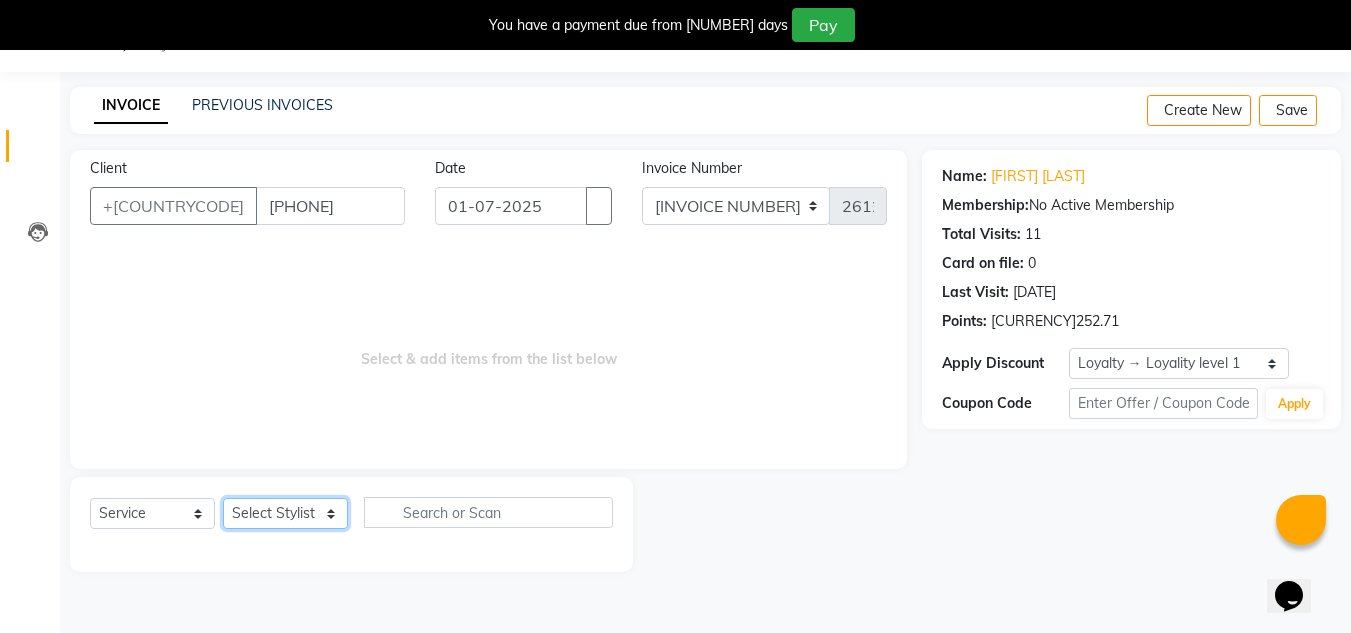 click on "Select Stylist Aalam salmani Ahmed Washim new  mohit Neeraj Owner preeti Raghav sonu RG" at bounding box center (285, 513) 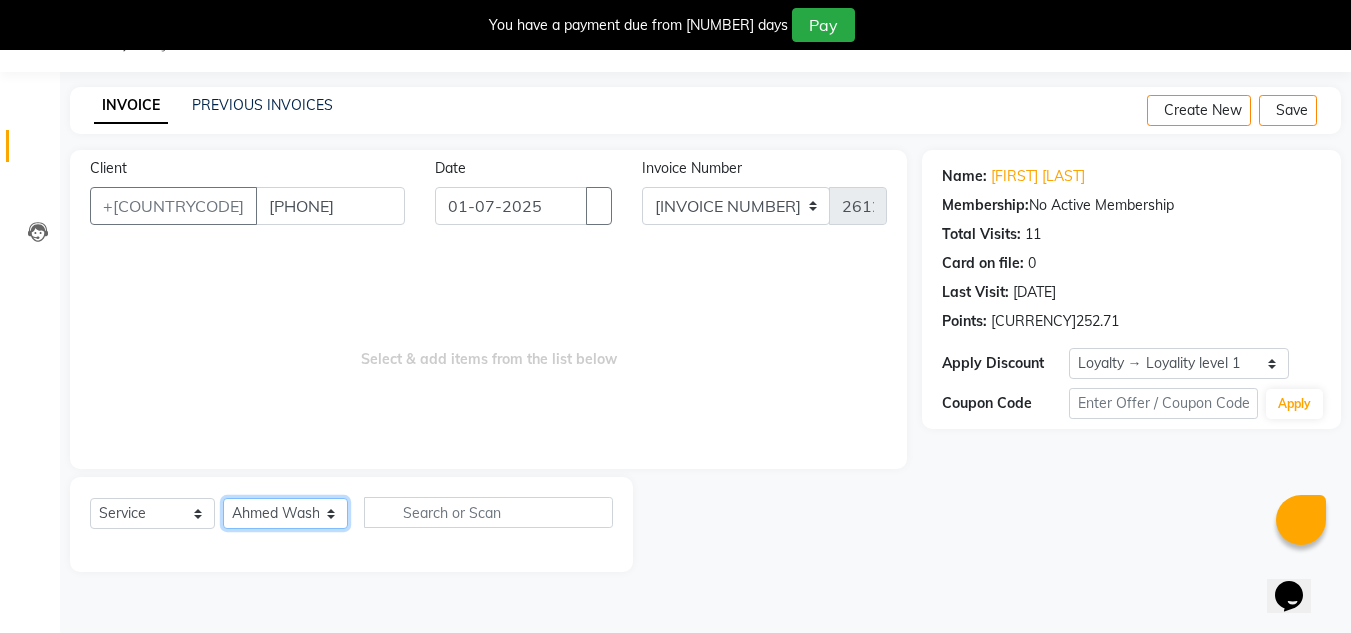 click on "Select Stylist Aalam salmani Ahmed Washim new  mohit Neeraj Owner preeti Raghav sonu RG" at bounding box center (285, 513) 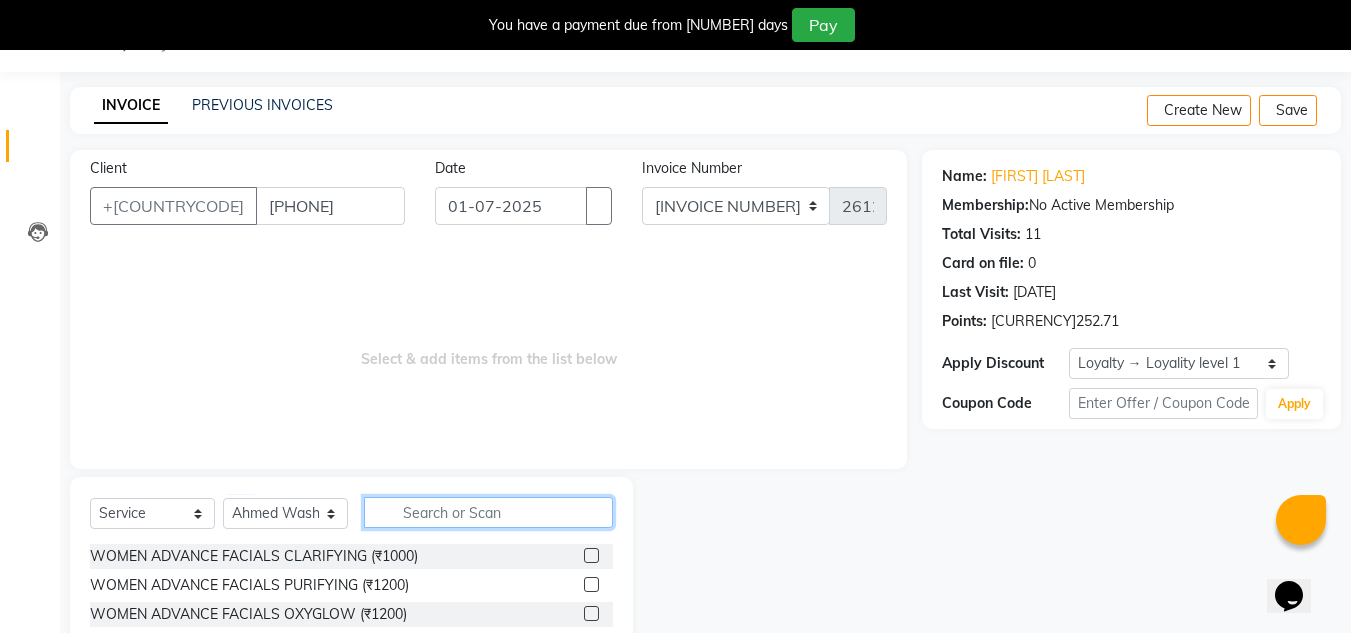 click at bounding box center (488, 512) 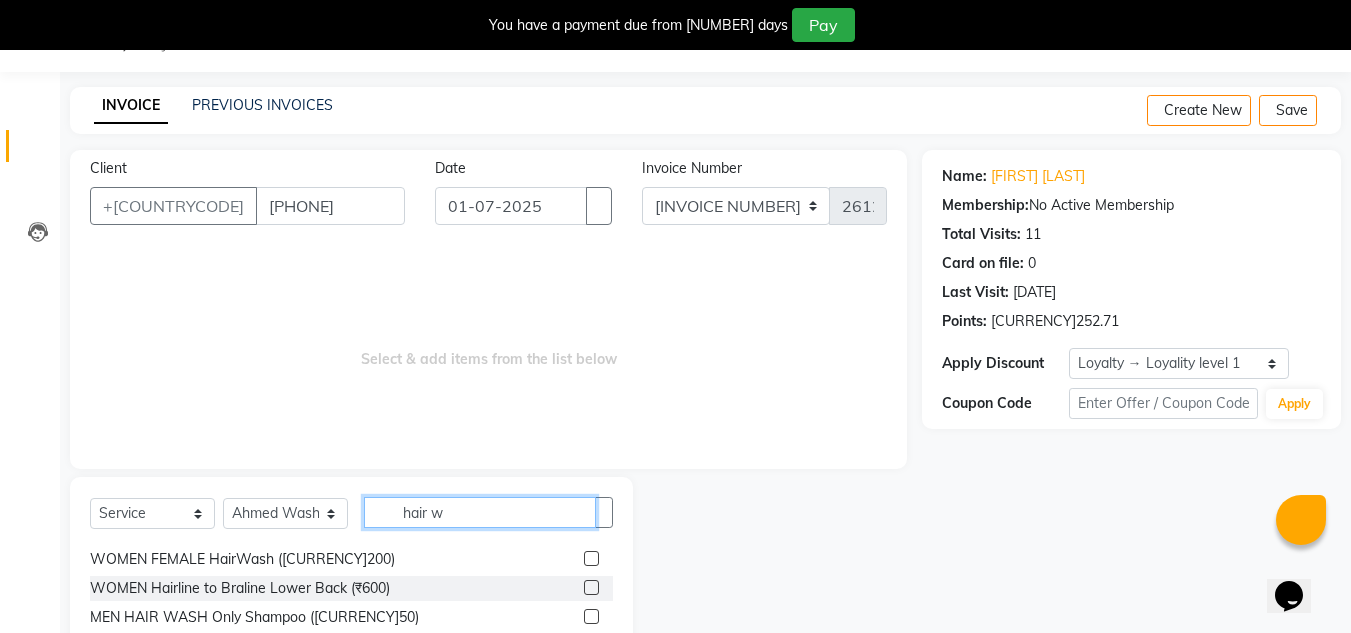 scroll, scrollTop: 206, scrollLeft: 0, axis: vertical 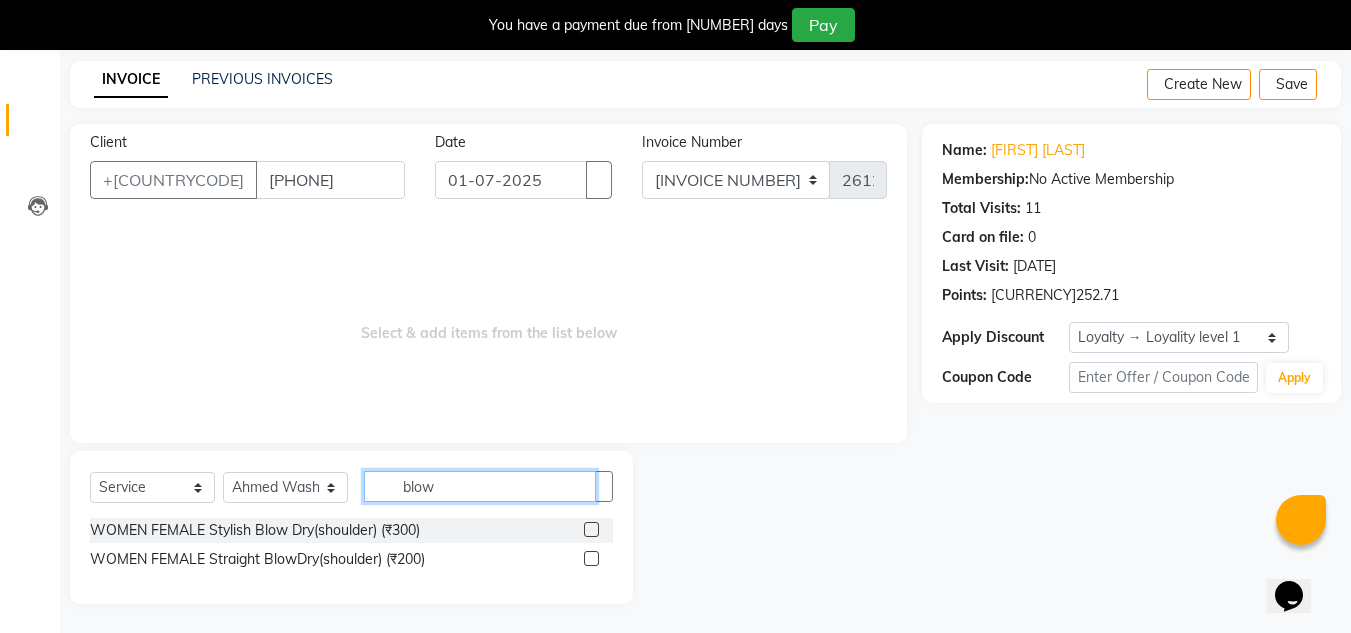 type on "blow" 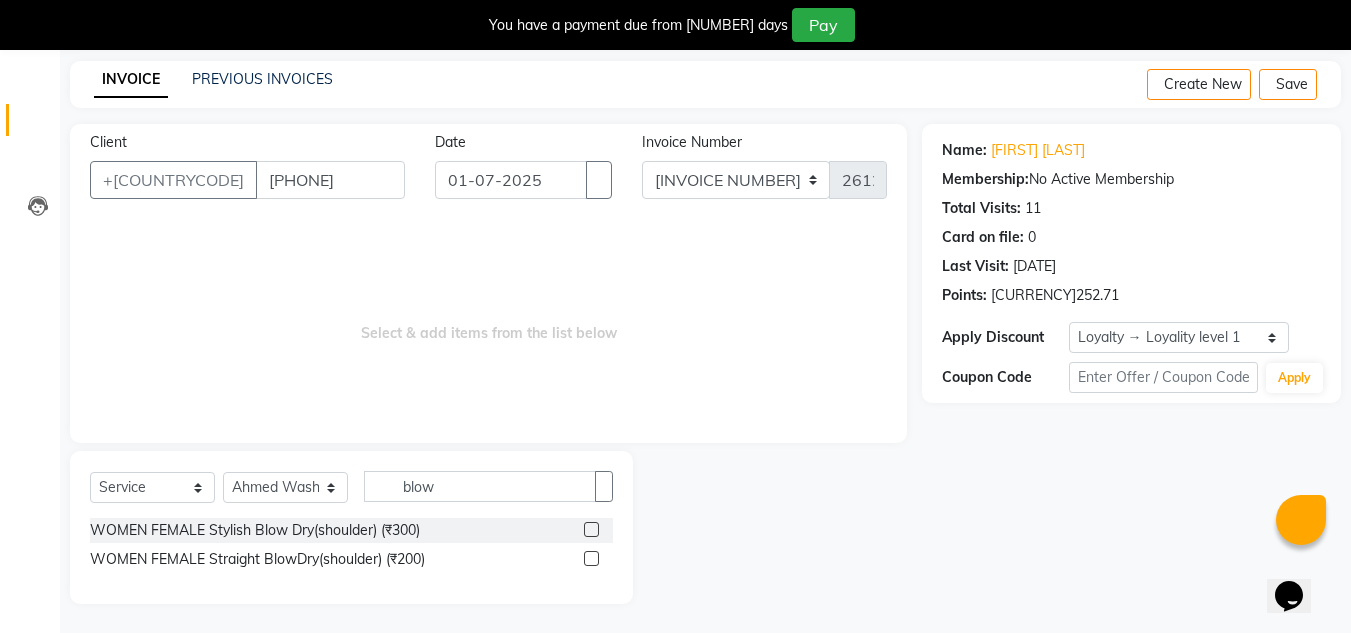 click at bounding box center [591, 529] 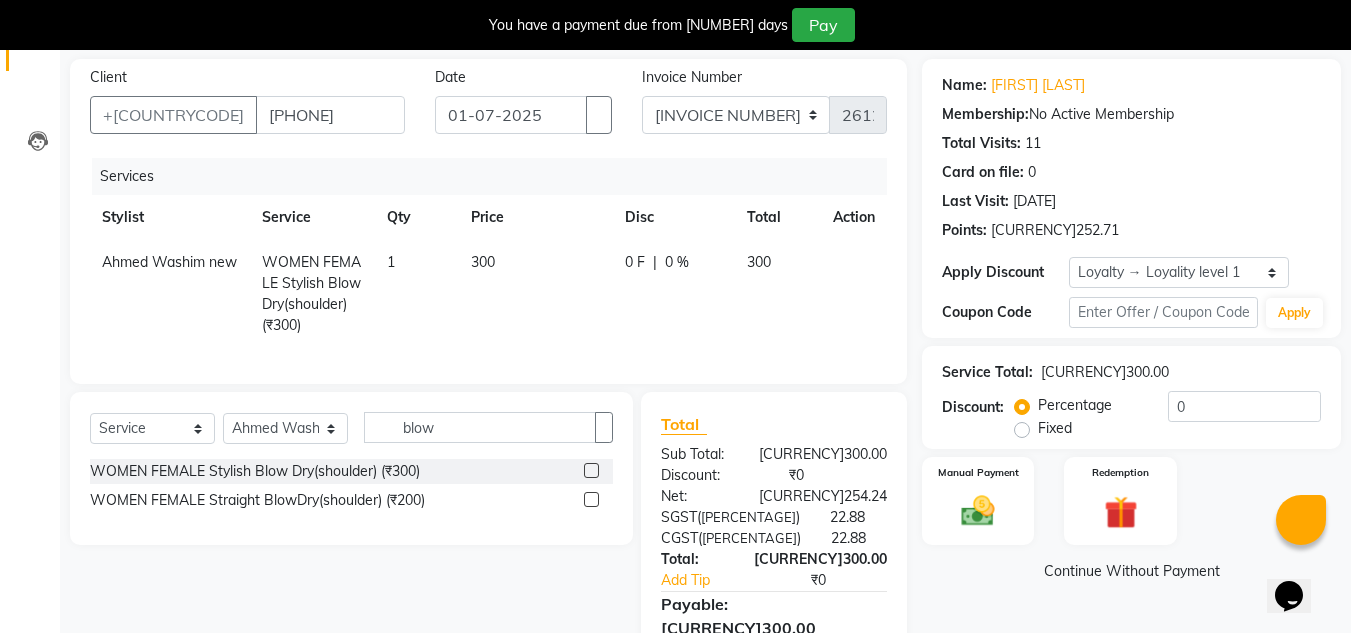 scroll, scrollTop: 176, scrollLeft: 0, axis: vertical 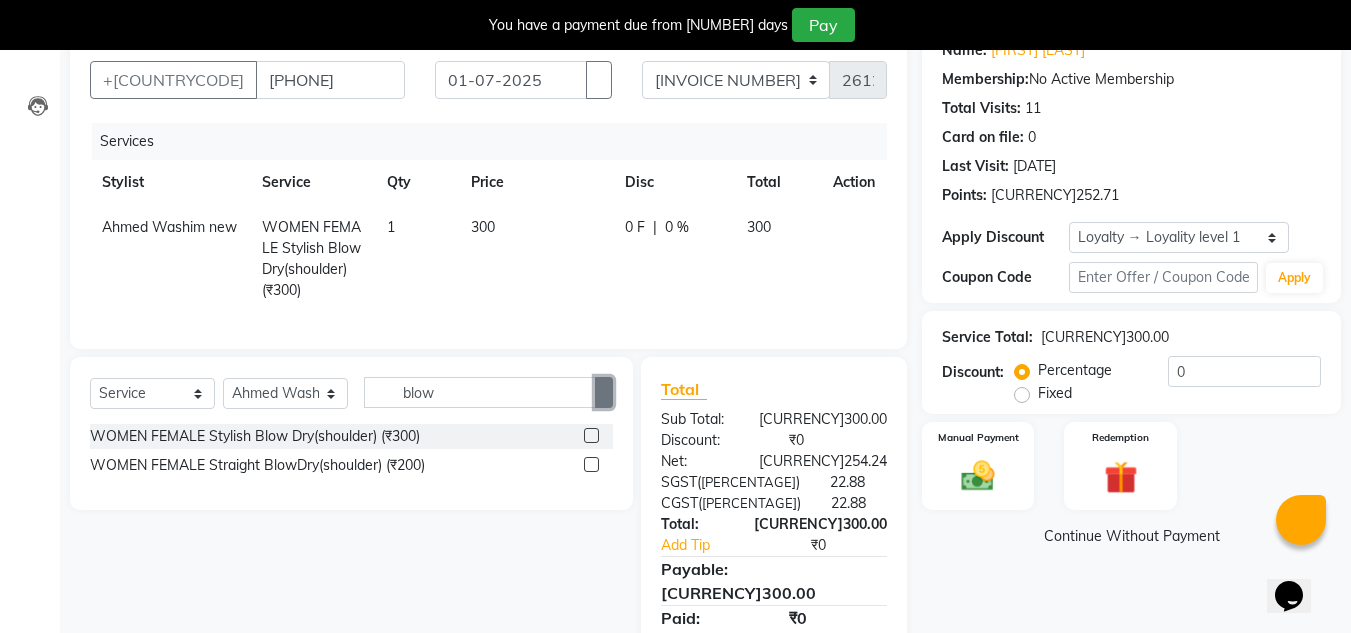 click at bounding box center (604, 393) 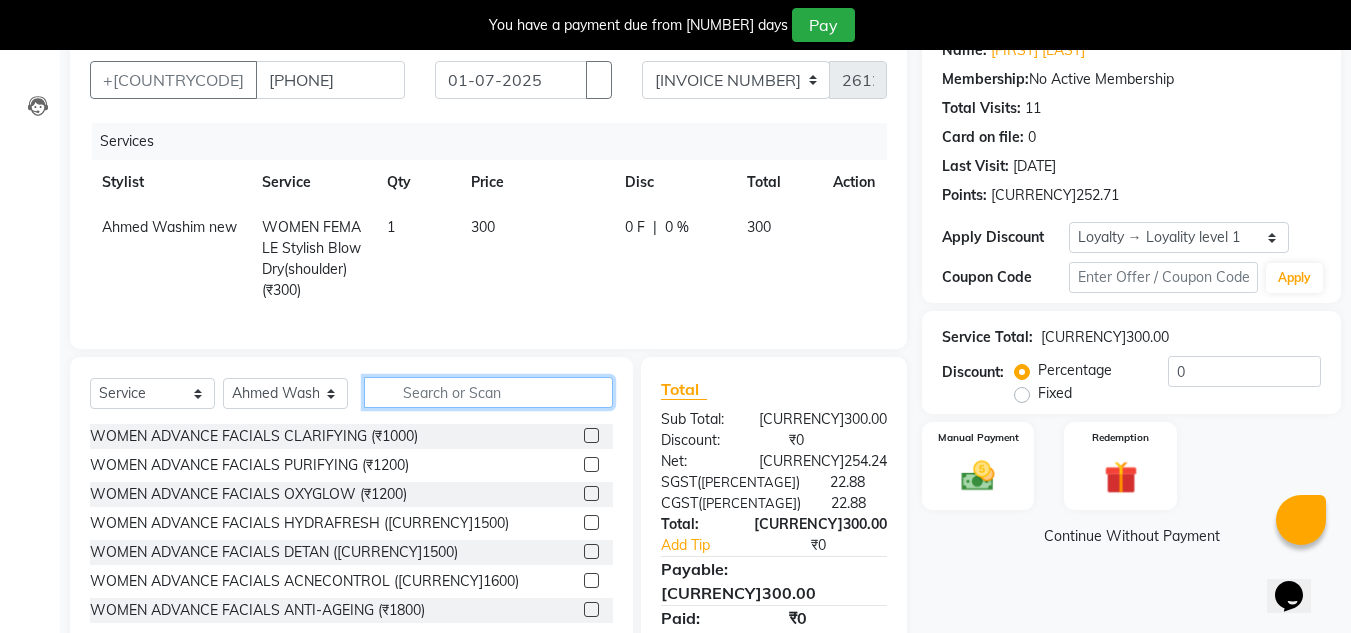 click at bounding box center [488, 392] 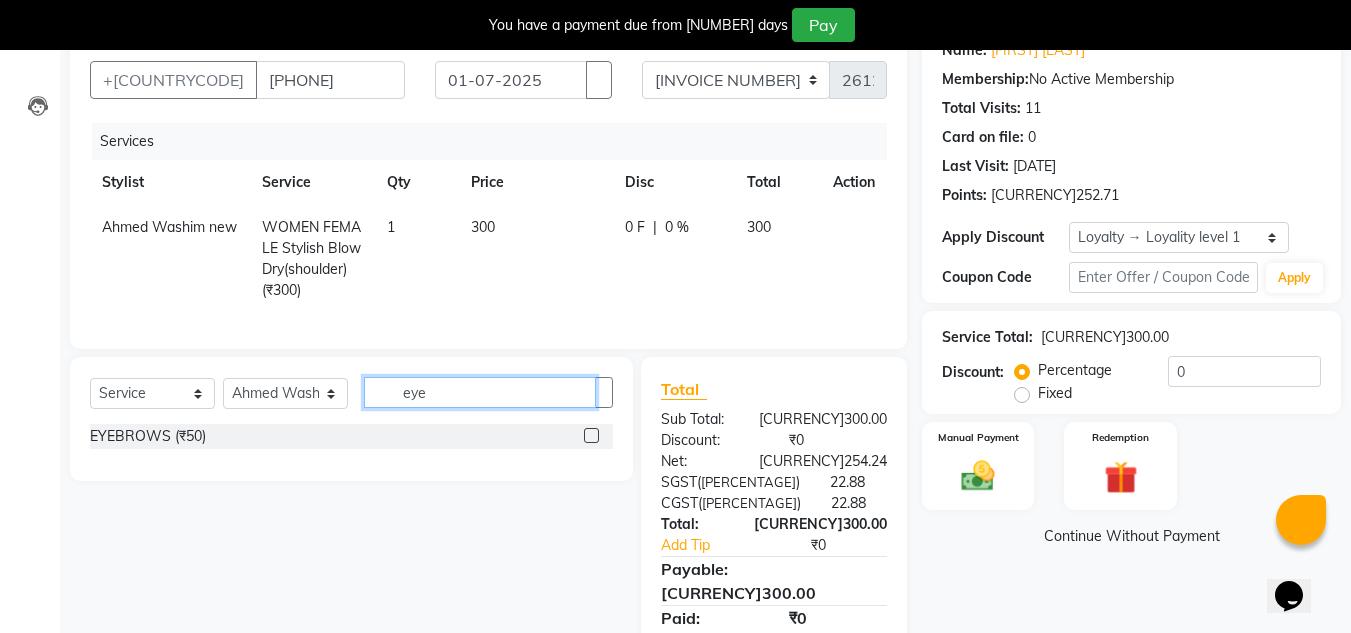 type on "eye" 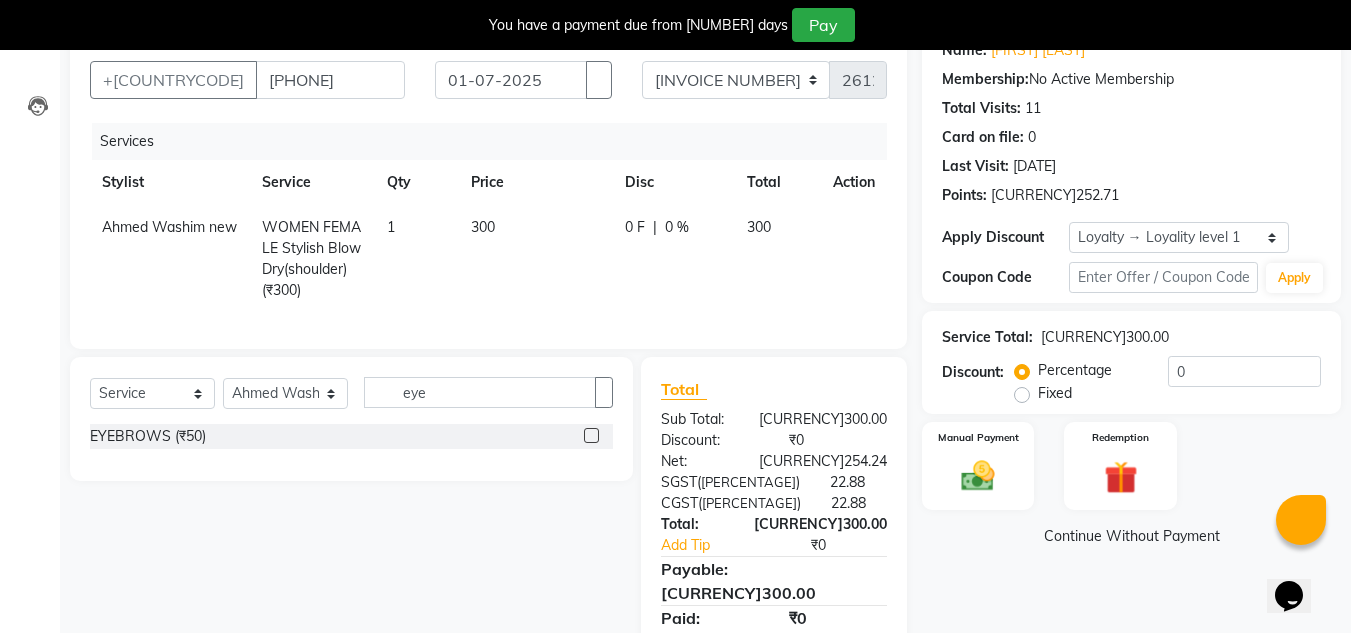 click at bounding box center [591, 435] 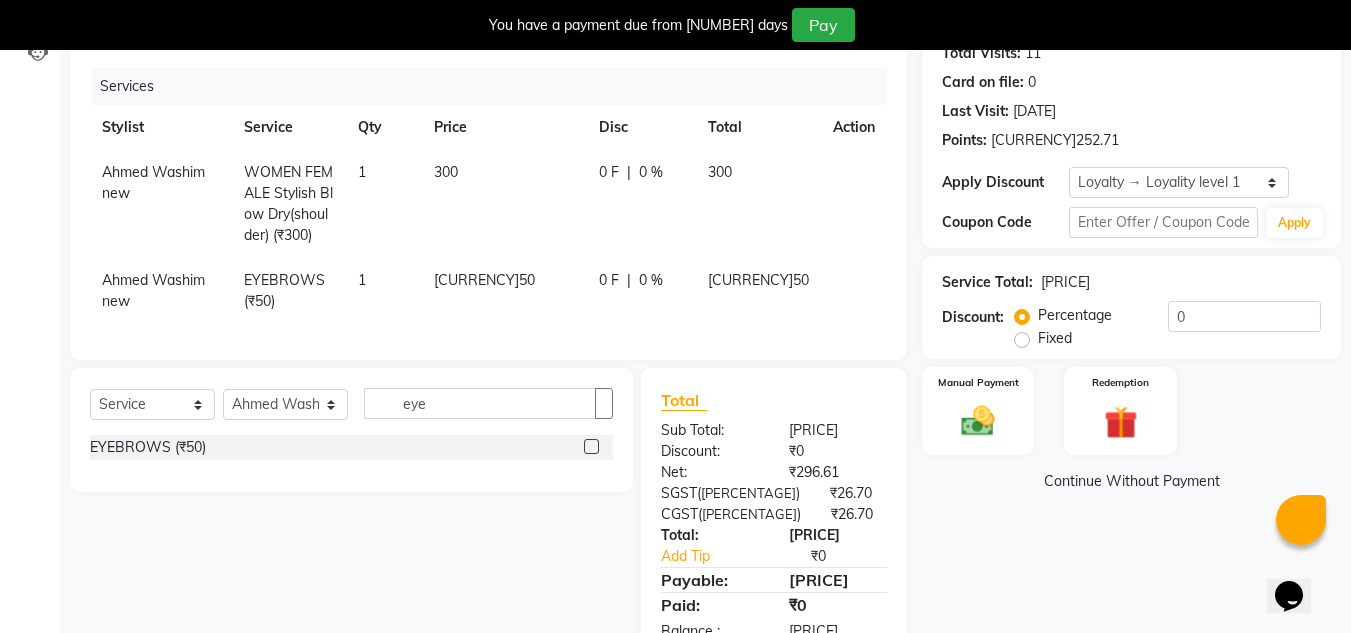 scroll, scrollTop: 276, scrollLeft: 0, axis: vertical 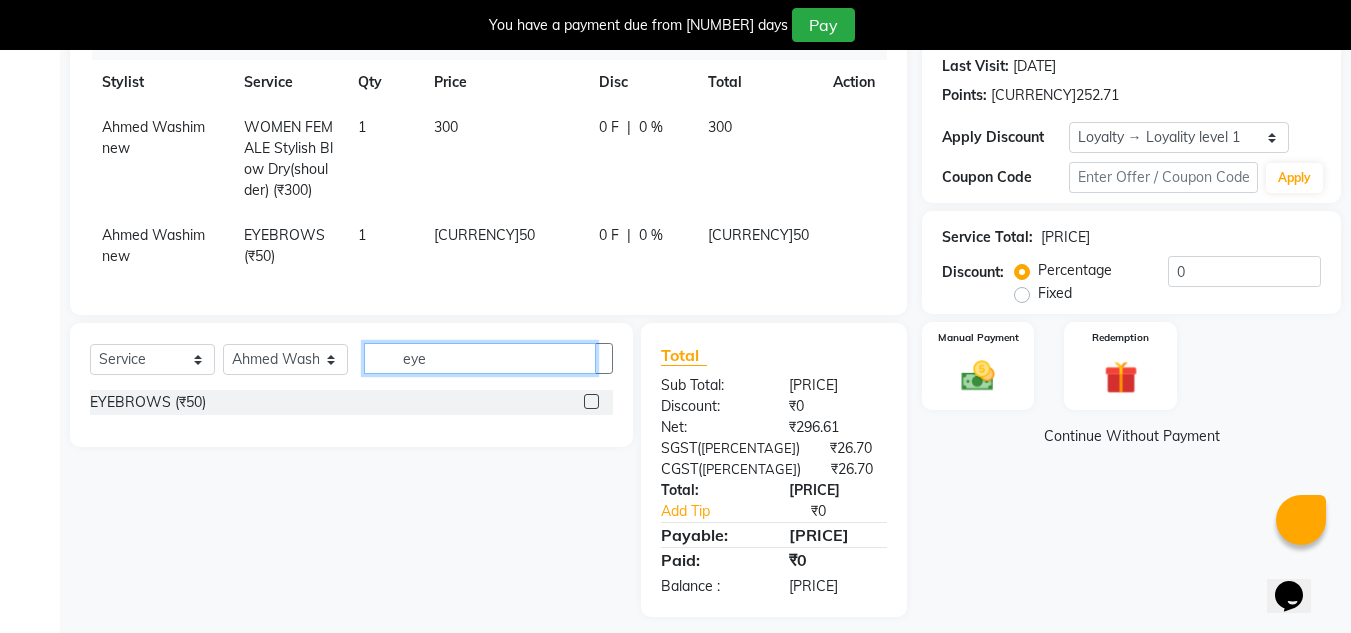 click on "eye" at bounding box center (480, 358) 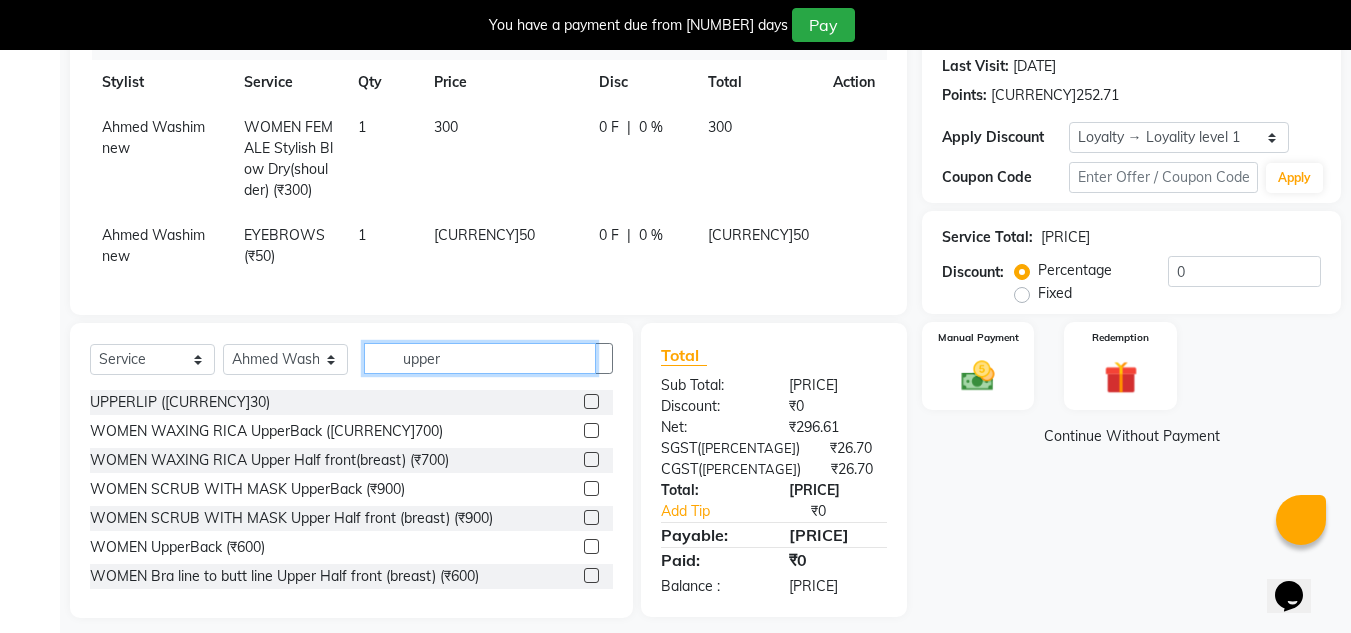type on "upper" 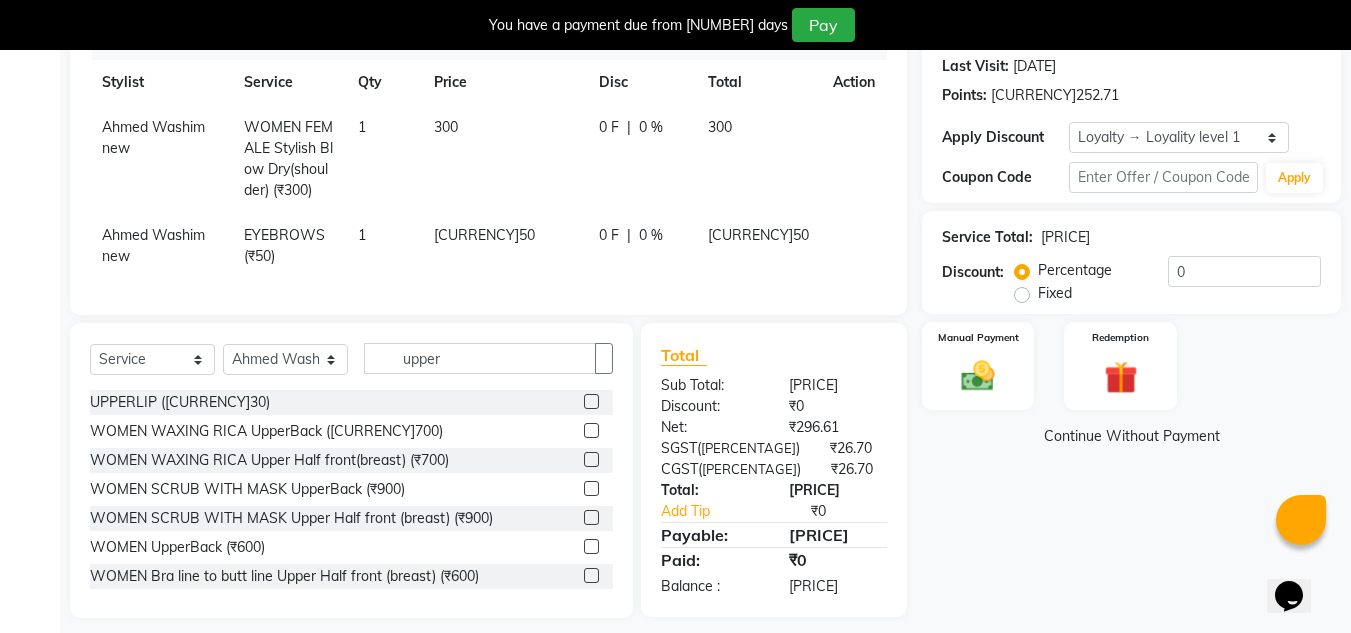 click at bounding box center [591, 401] 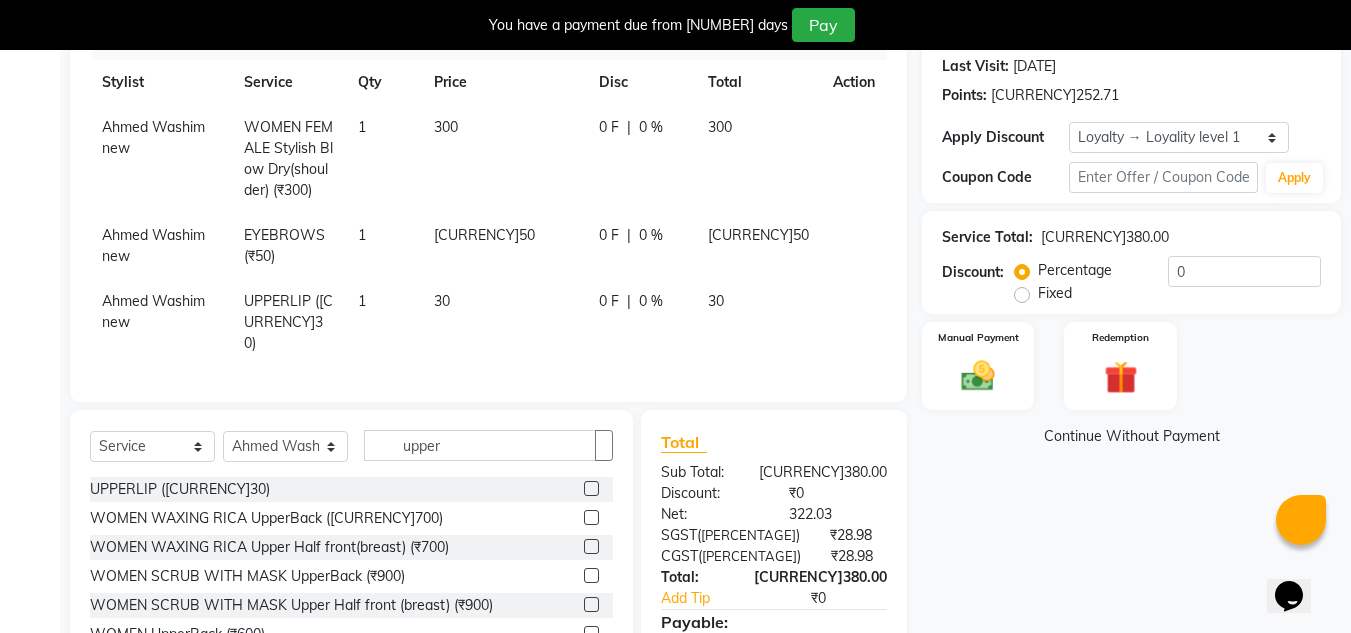 click at bounding box center (841, 117) 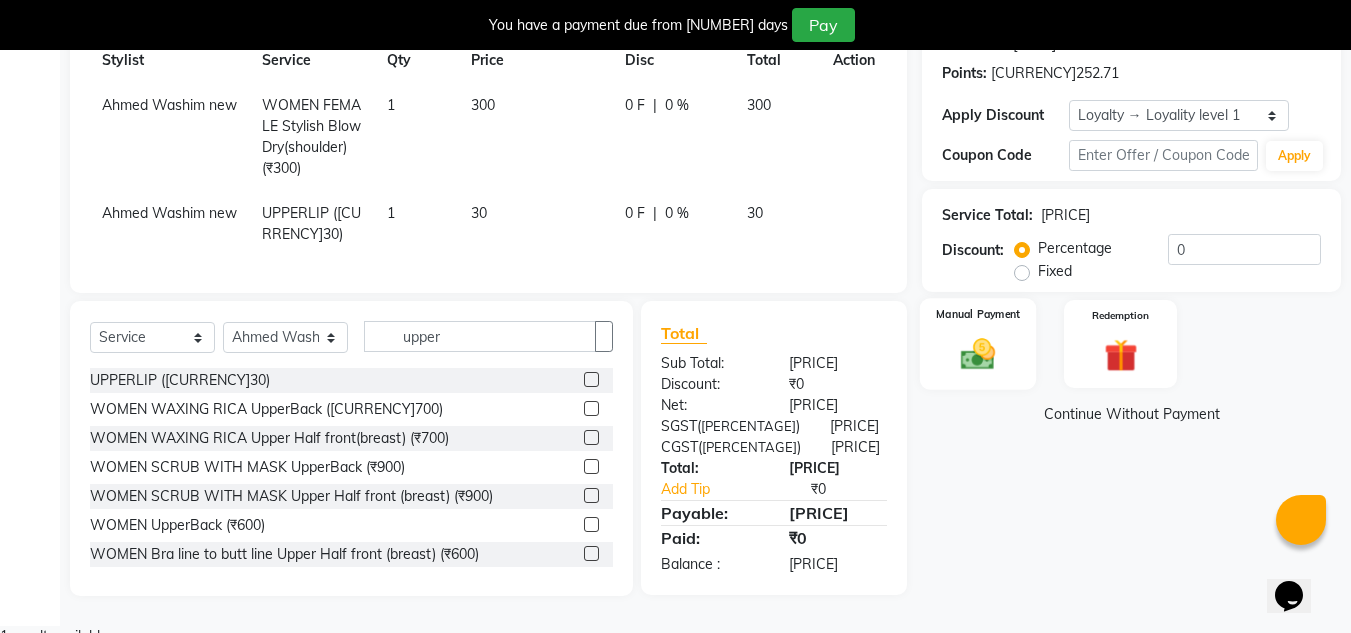 scroll, scrollTop: 305, scrollLeft: 0, axis: vertical 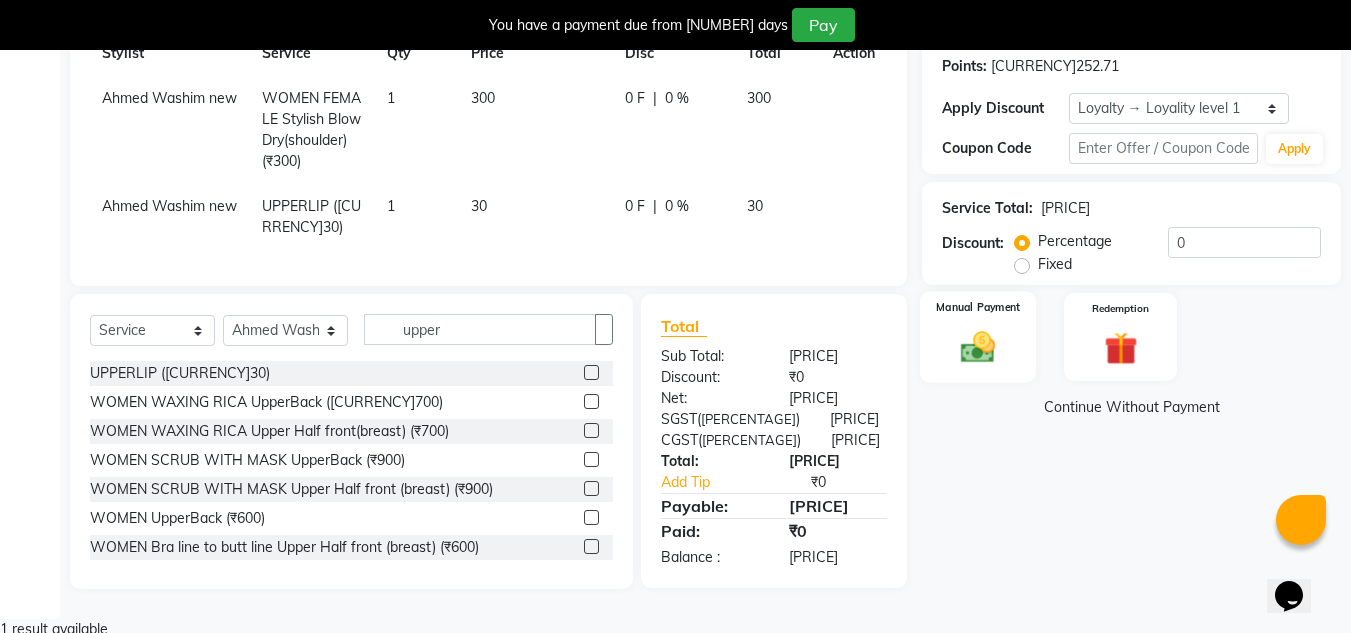 click at bounding box center (978, 347) 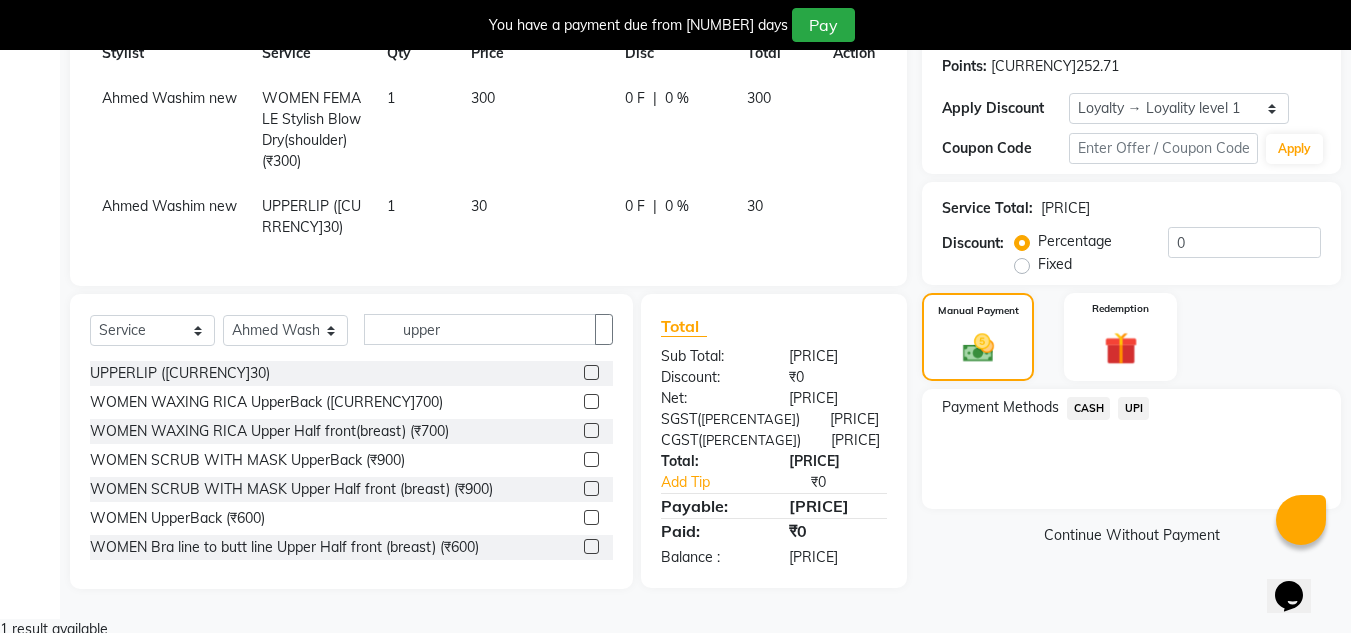 drag, startPoint x: 1135, startPoint y: 408, endPoint x: 1136, endPoint y: 433, distance: 25.019993 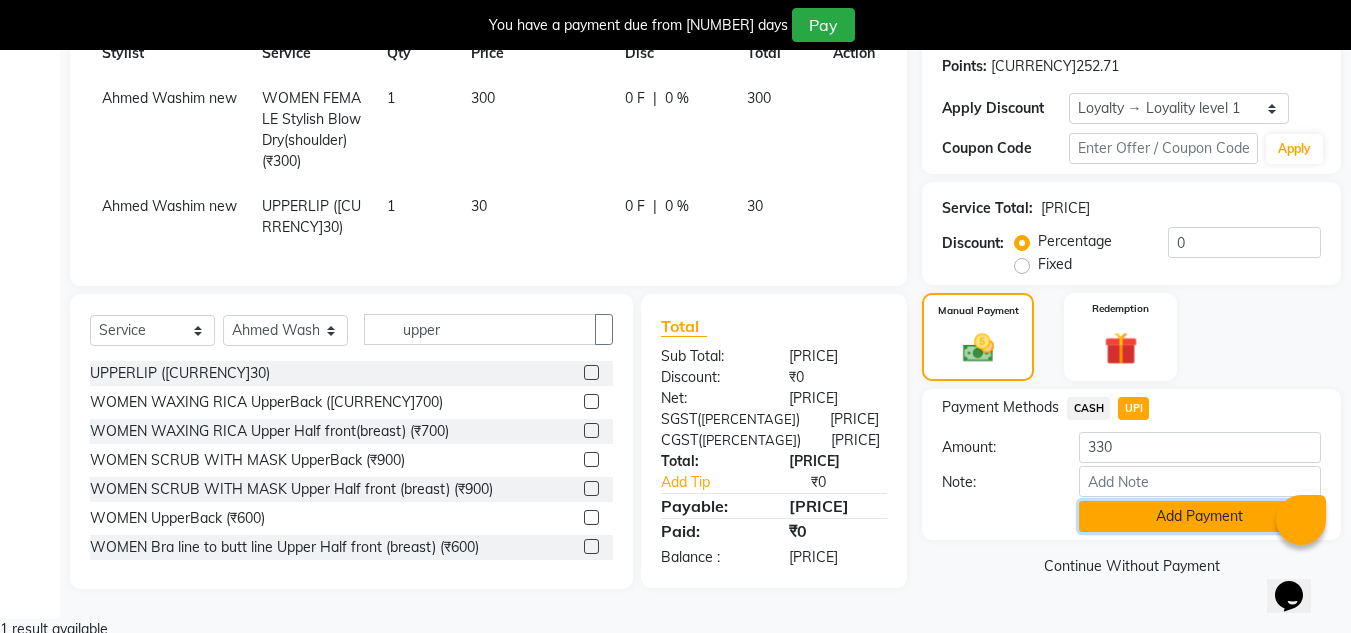 click on "Add Payment" at bounding box center (1200, 516) 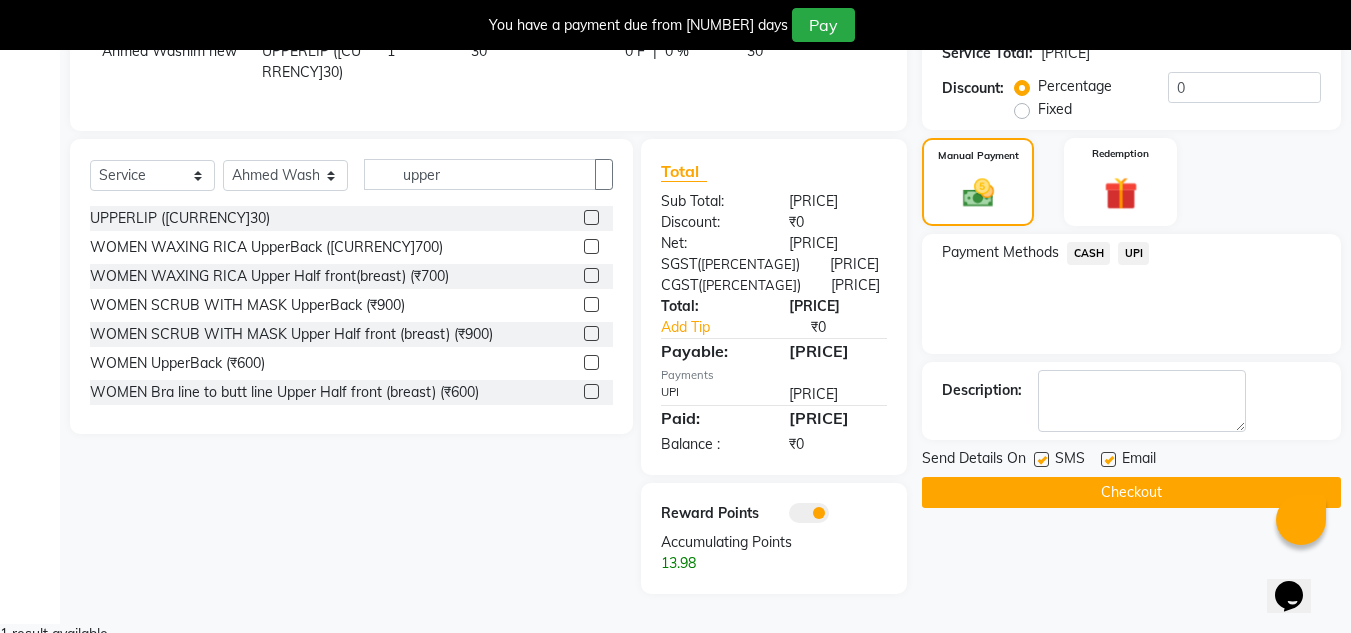 scroll, scrollTop: 466, scrollLeft: 0, axis: vertical 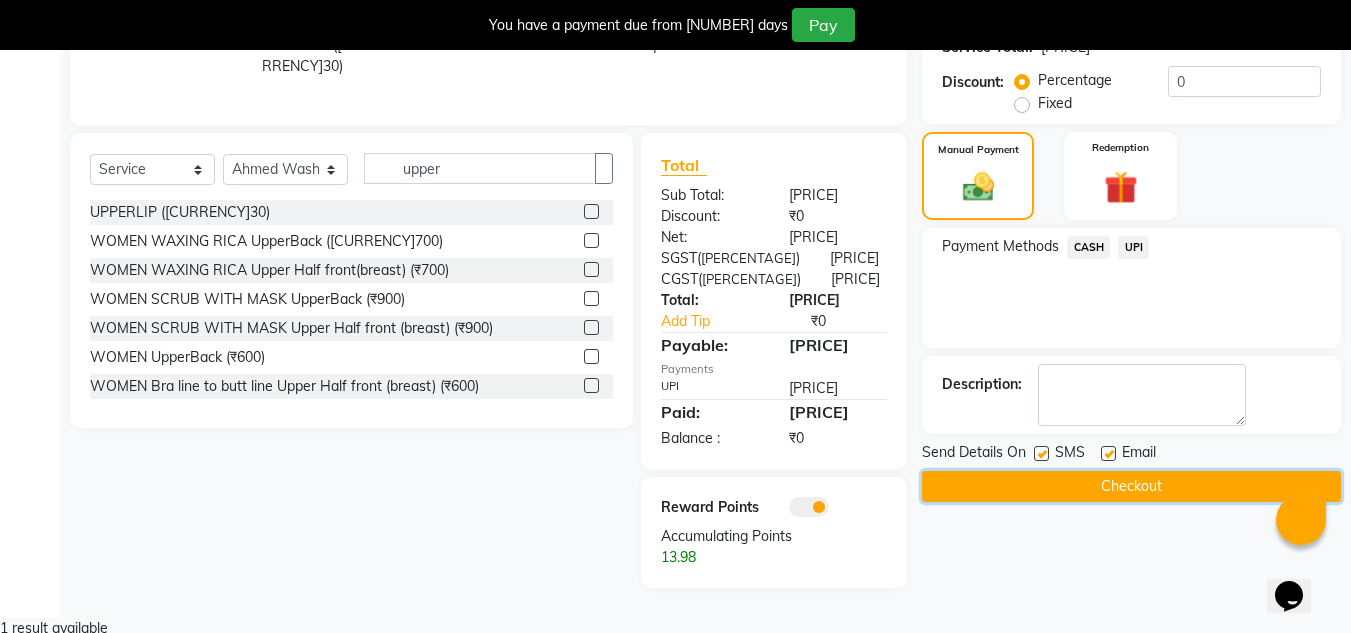 click on "Checkout" at bounding box center [1131, 486] 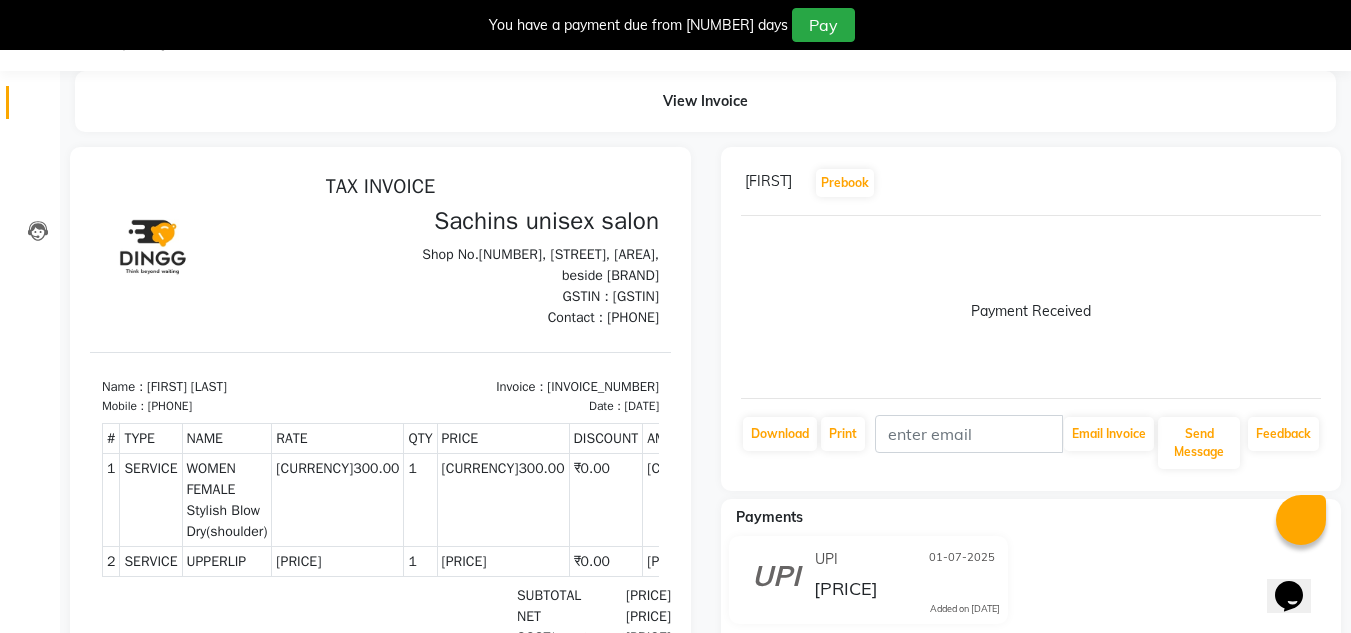 scroll, scrollTop: 0, scrollLeft: 0, axis: both 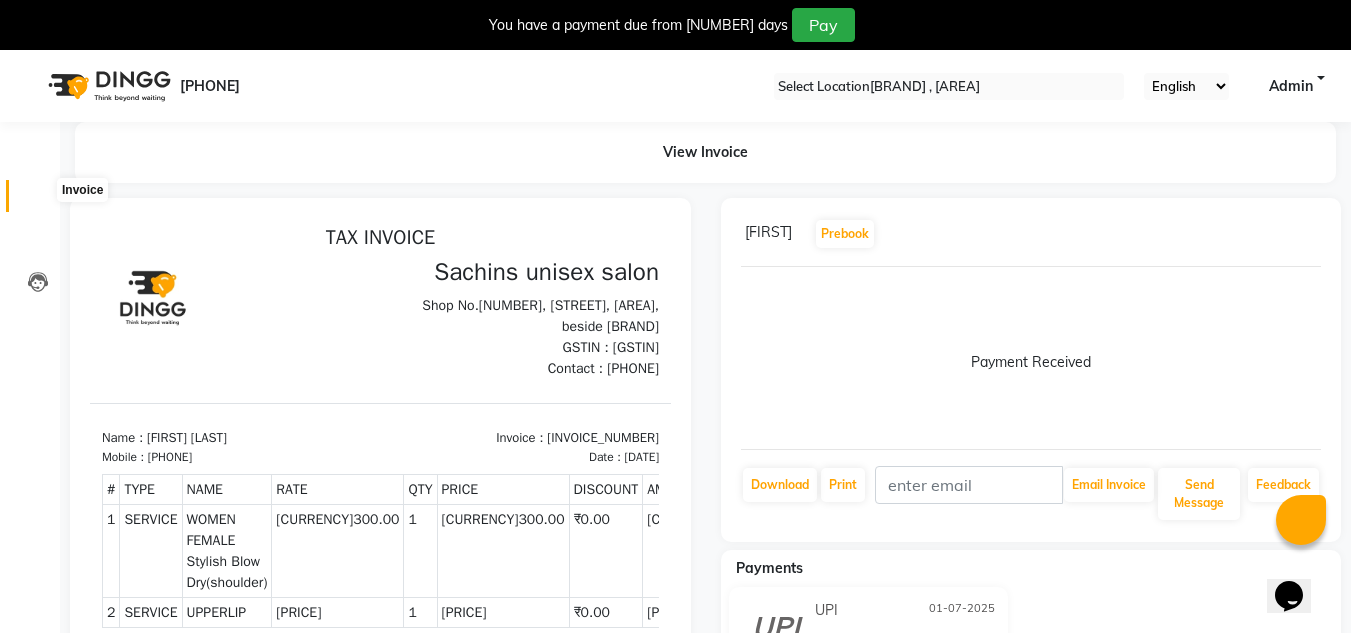 click at bounding box center (38, 201) 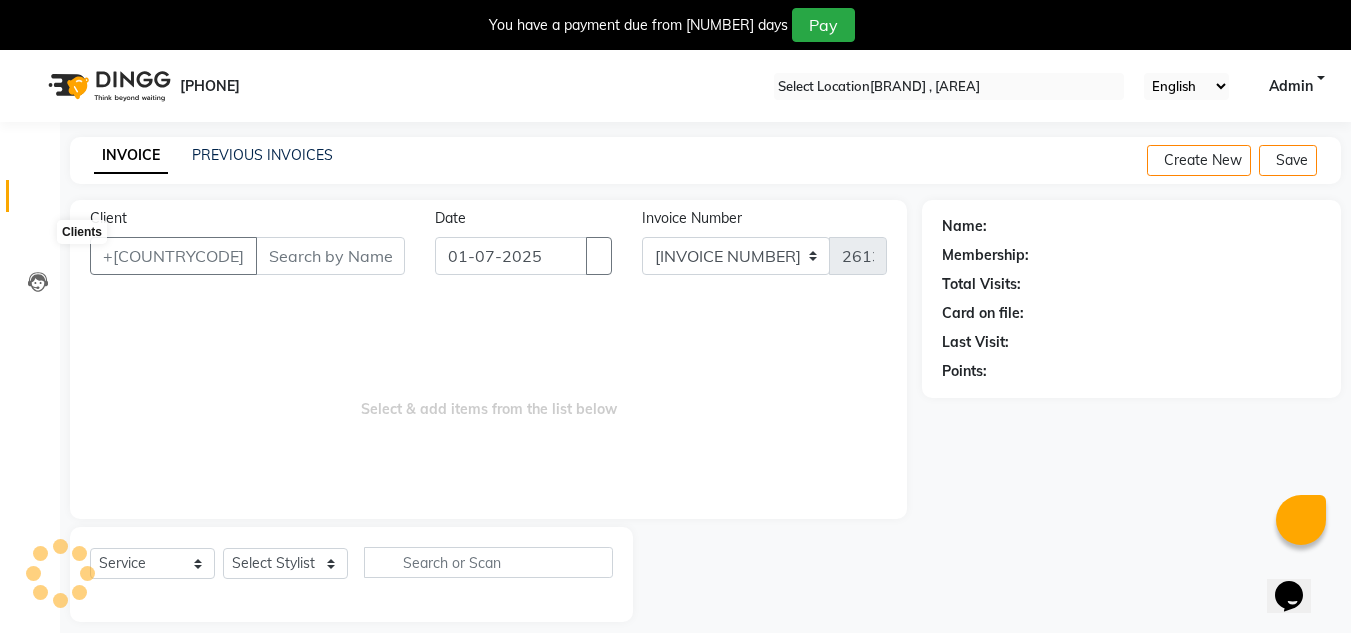 scroll, scrollTop: 50, scrollLeft: 0, axis: vertical 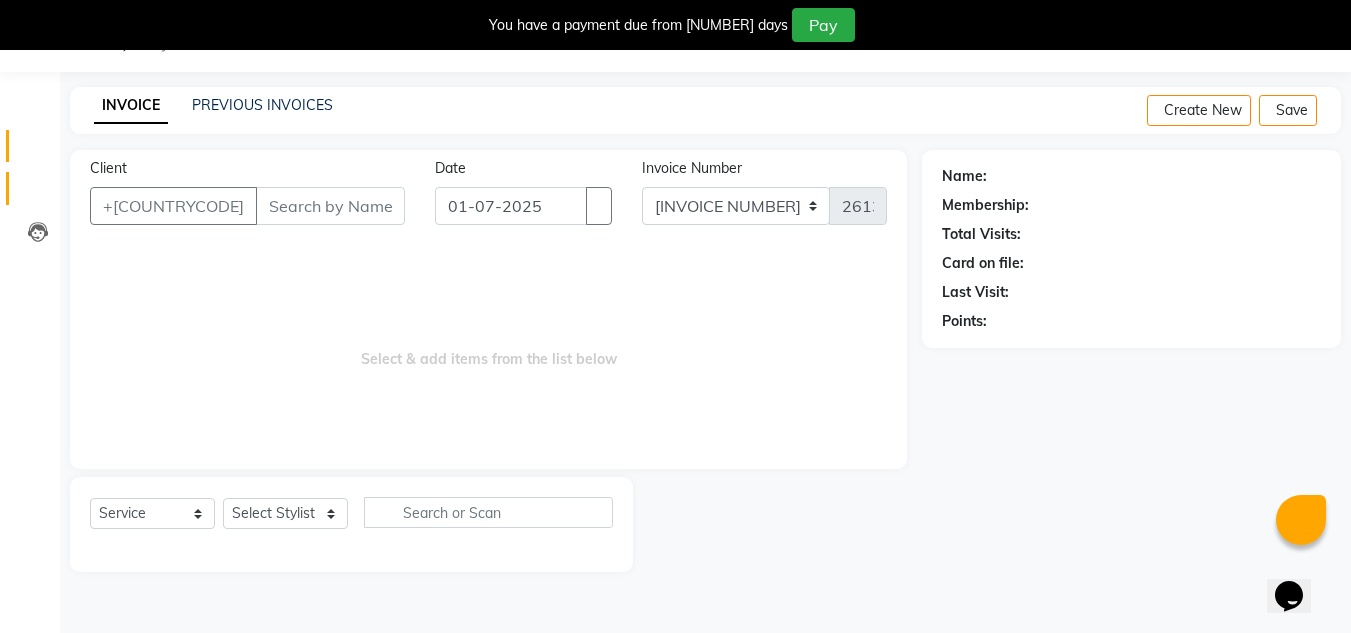 click on "Clients" at bounding box center (30, 188) 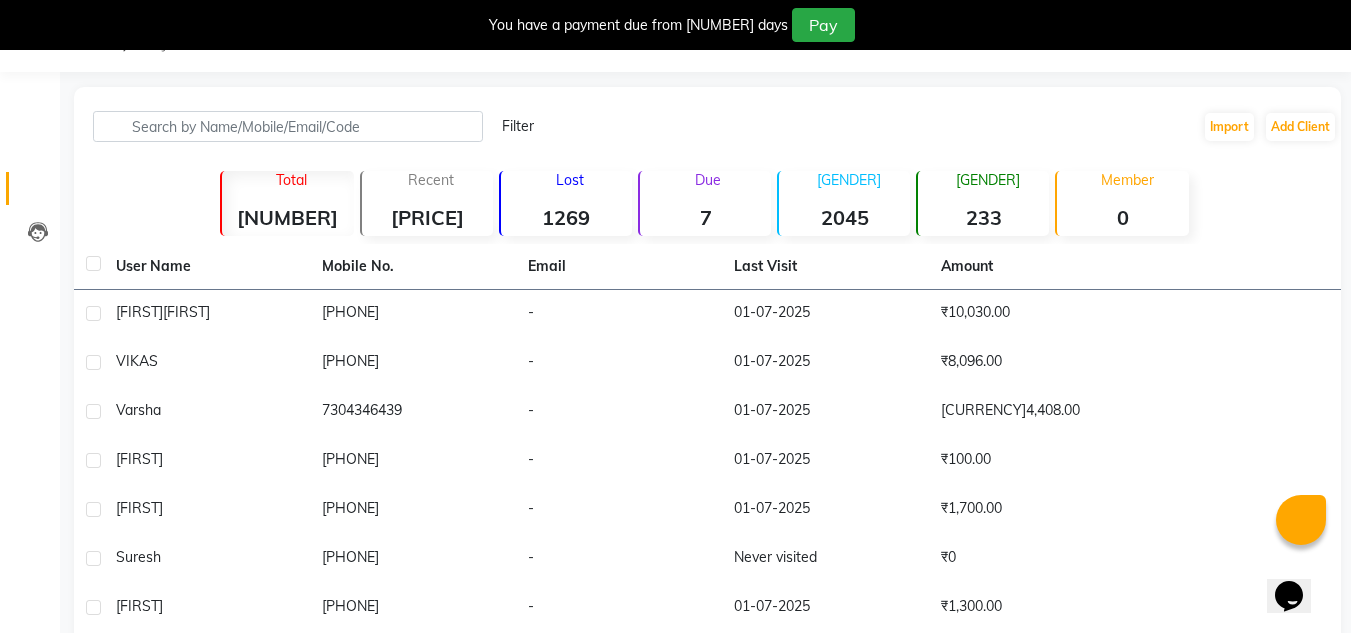 click on "Clients" at bounding box center (30, 188) 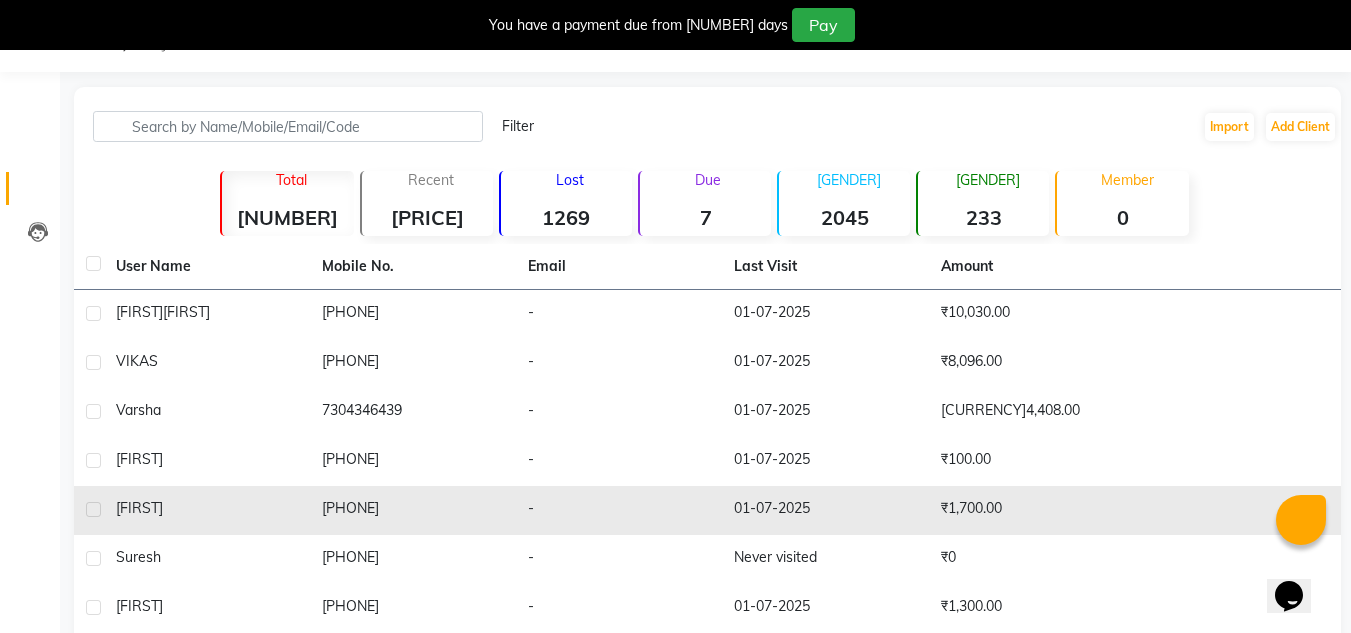 scroll, scrollTop: 0, scrollLeft: 0, axis: both 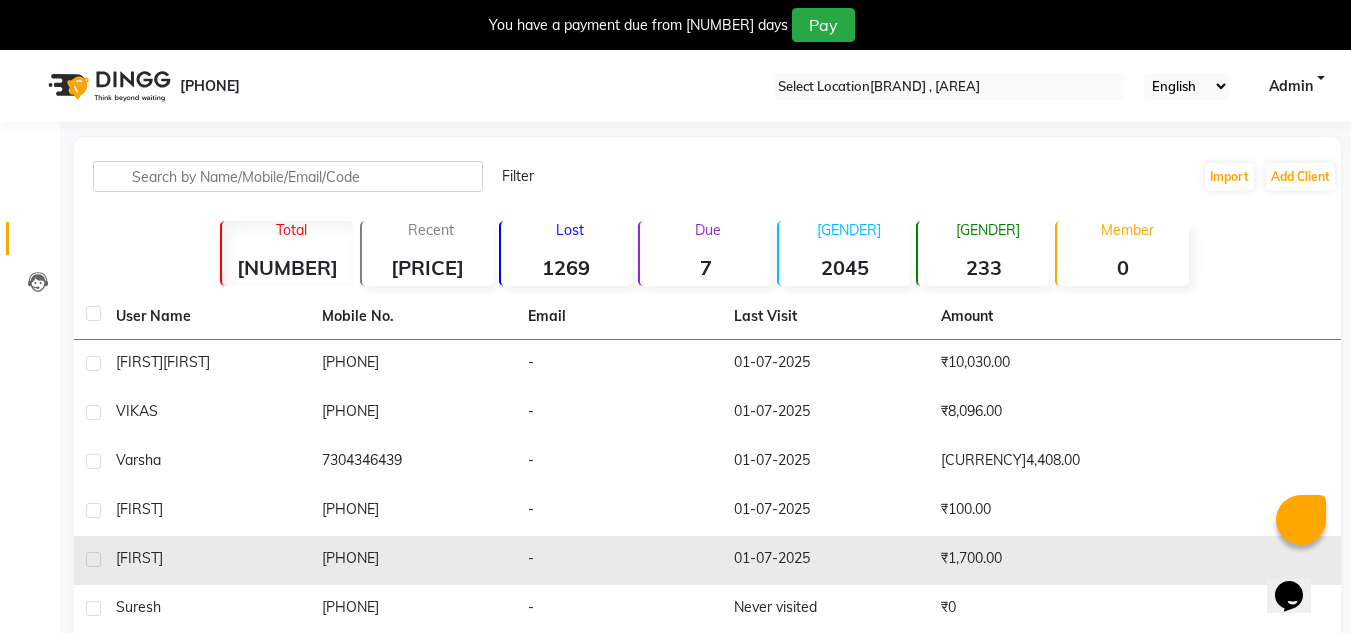 click on "[FIRST]" at bounding box center (207, 364) 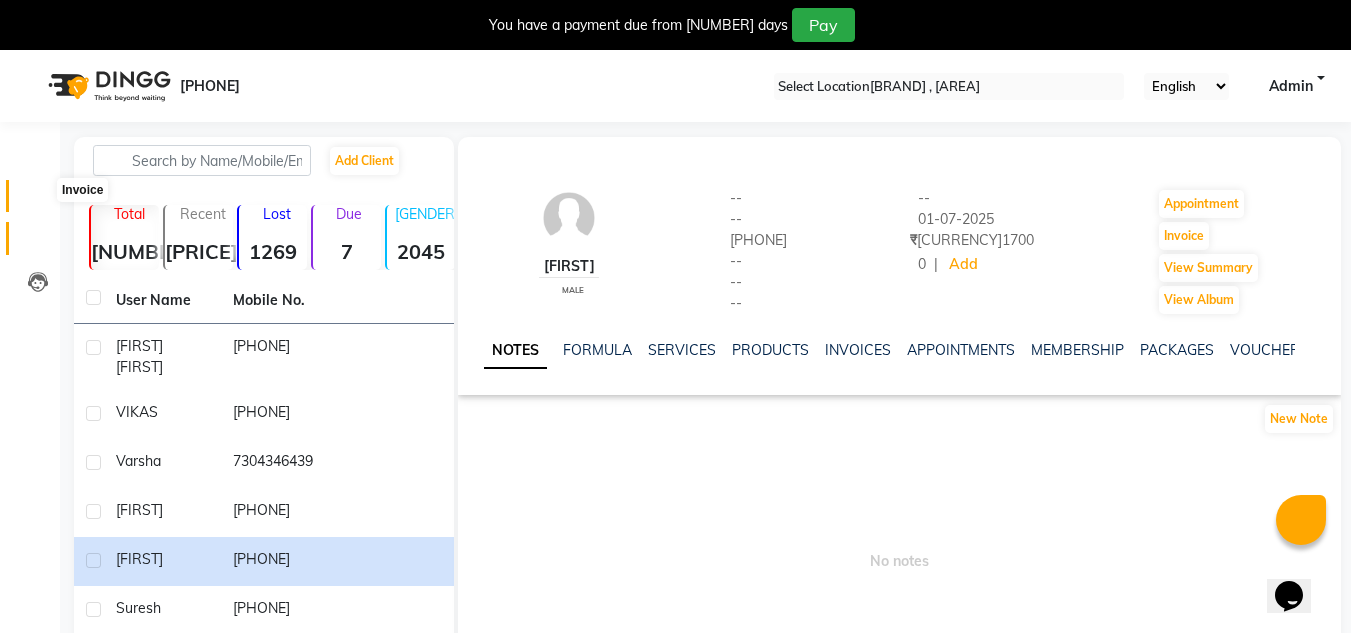 click at bounding box center [38, 201] 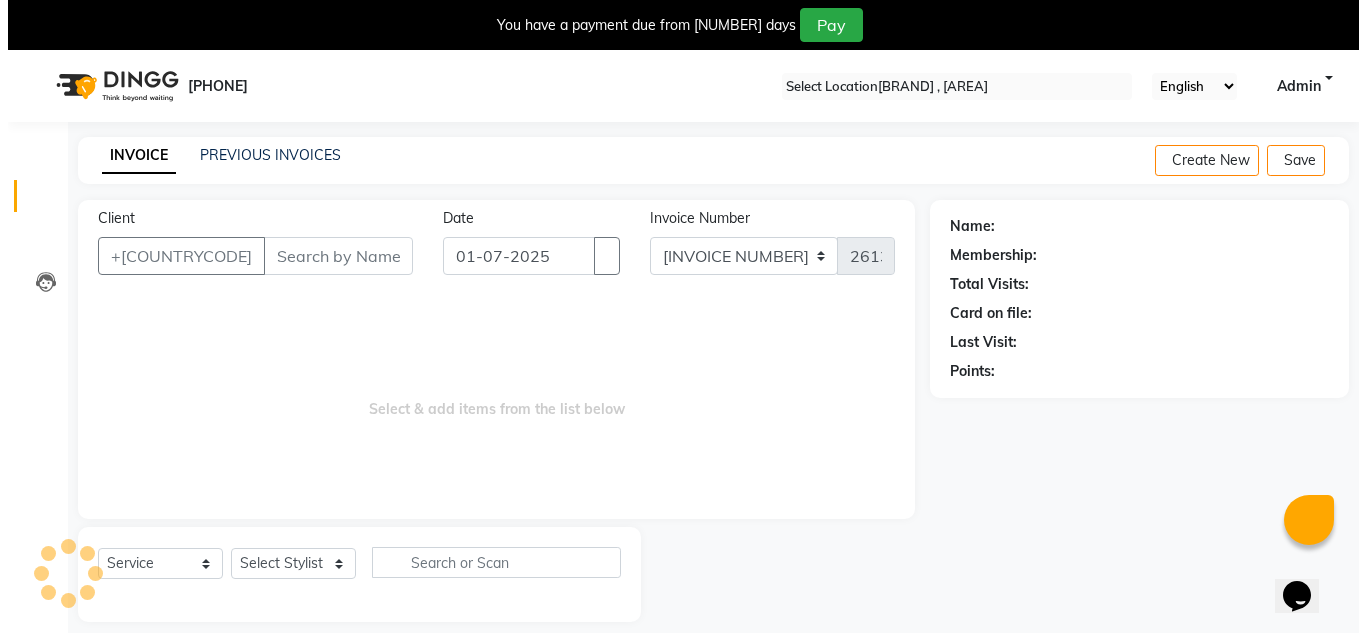 scroll, scrollTop: 50, scrollLeft: 0, axis: vertical 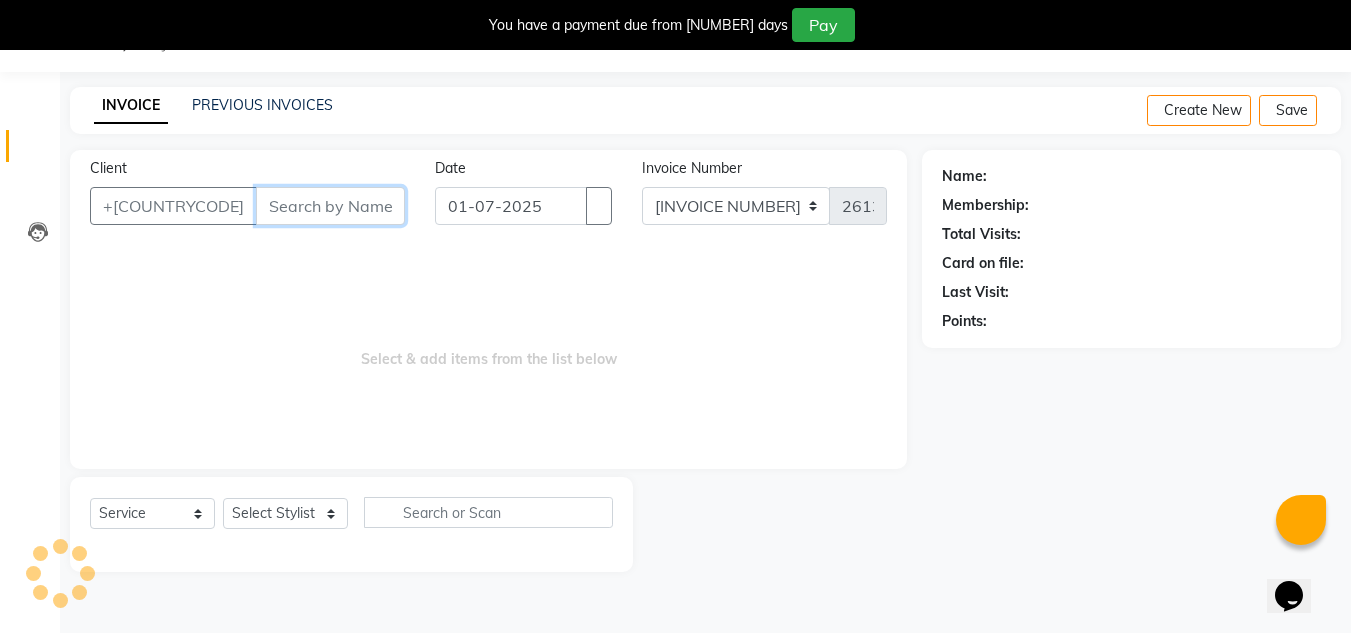 click on "Client" at bounding box center (330, 206) 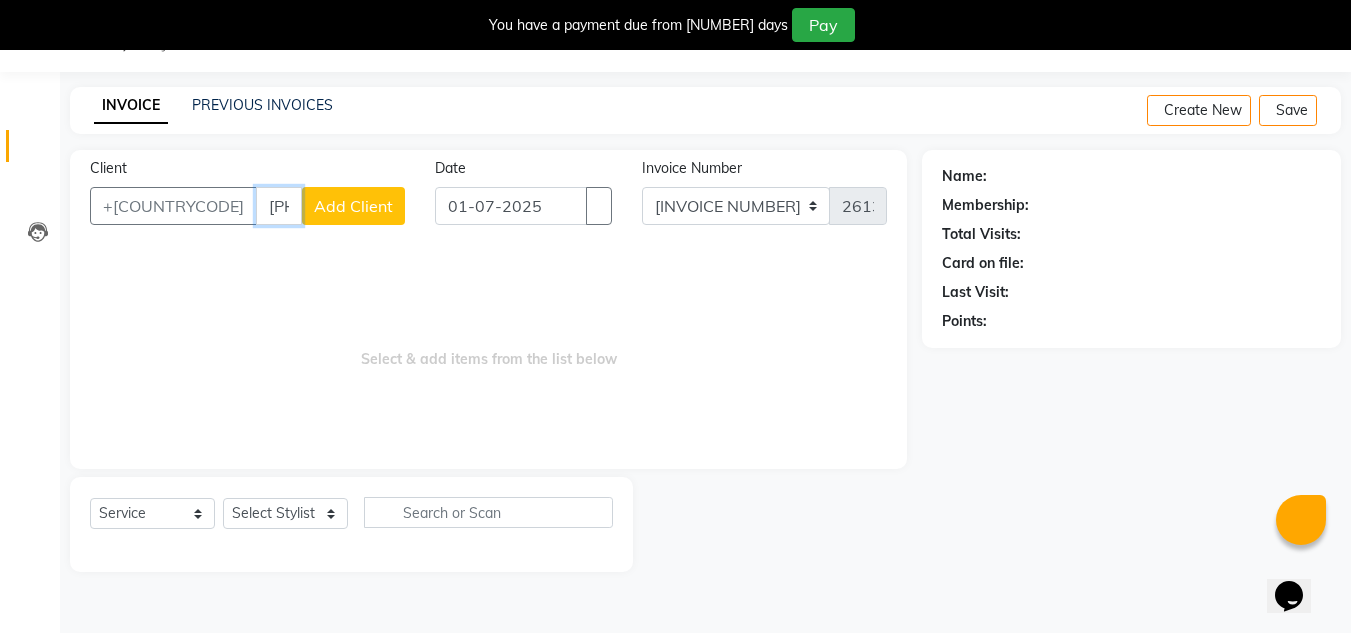 type on "[PHONE]" 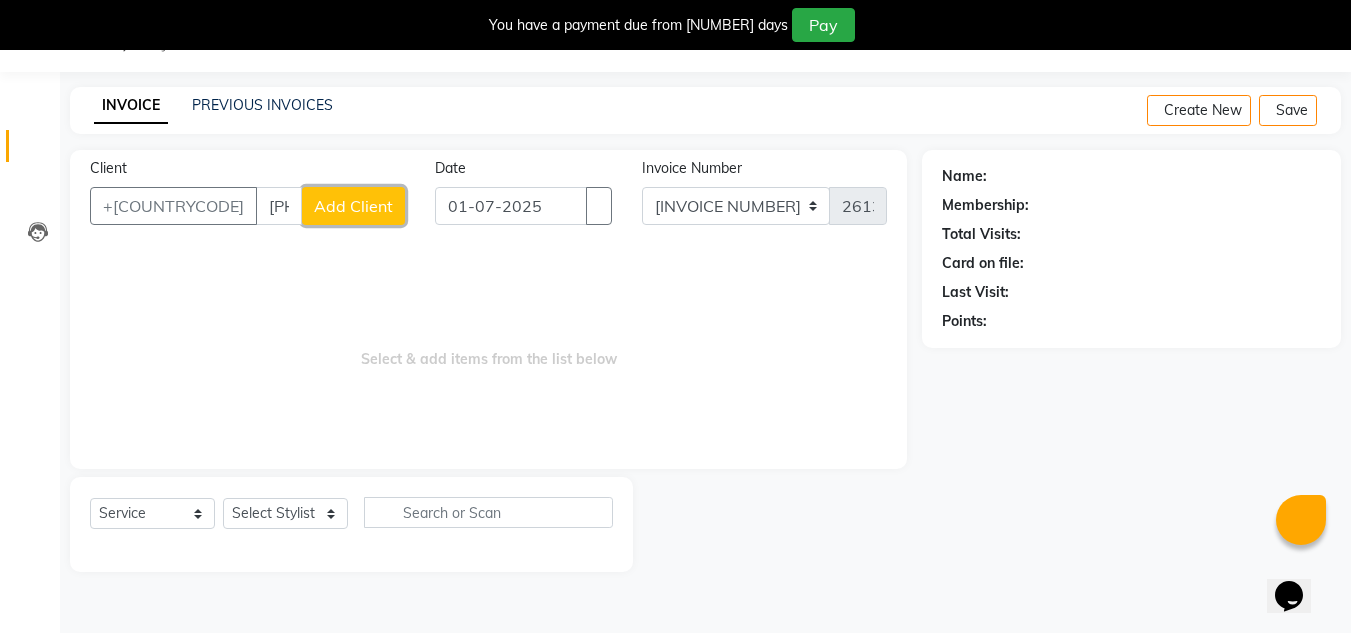 click on "Add Client" at bounding box center [353, 206] 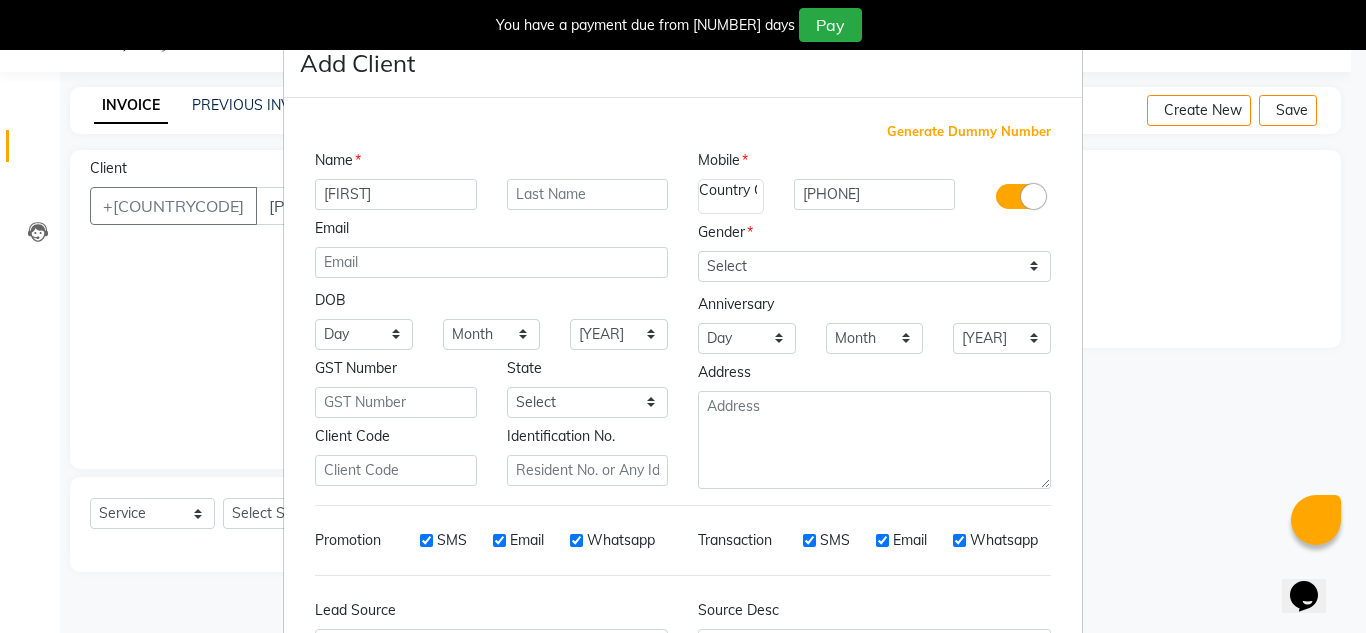 type on "[FIRST]" 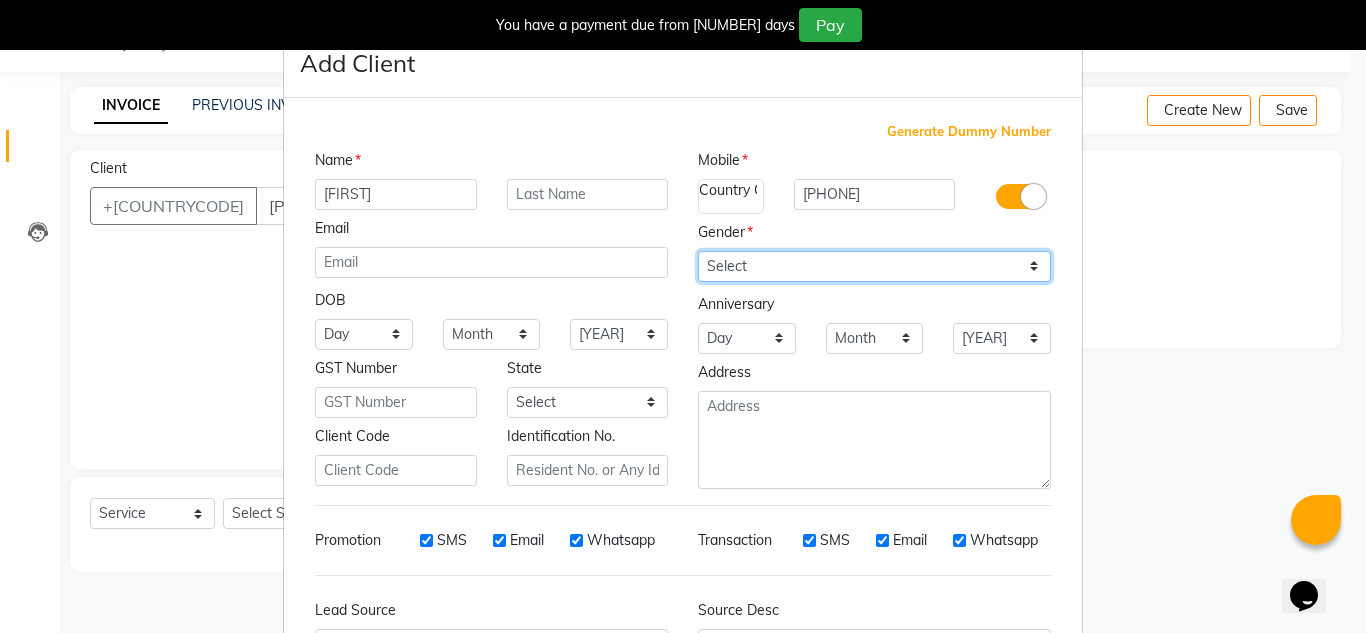click on "Select Male Female Other Prefer Not To Say" at bounding box center (874, 266) 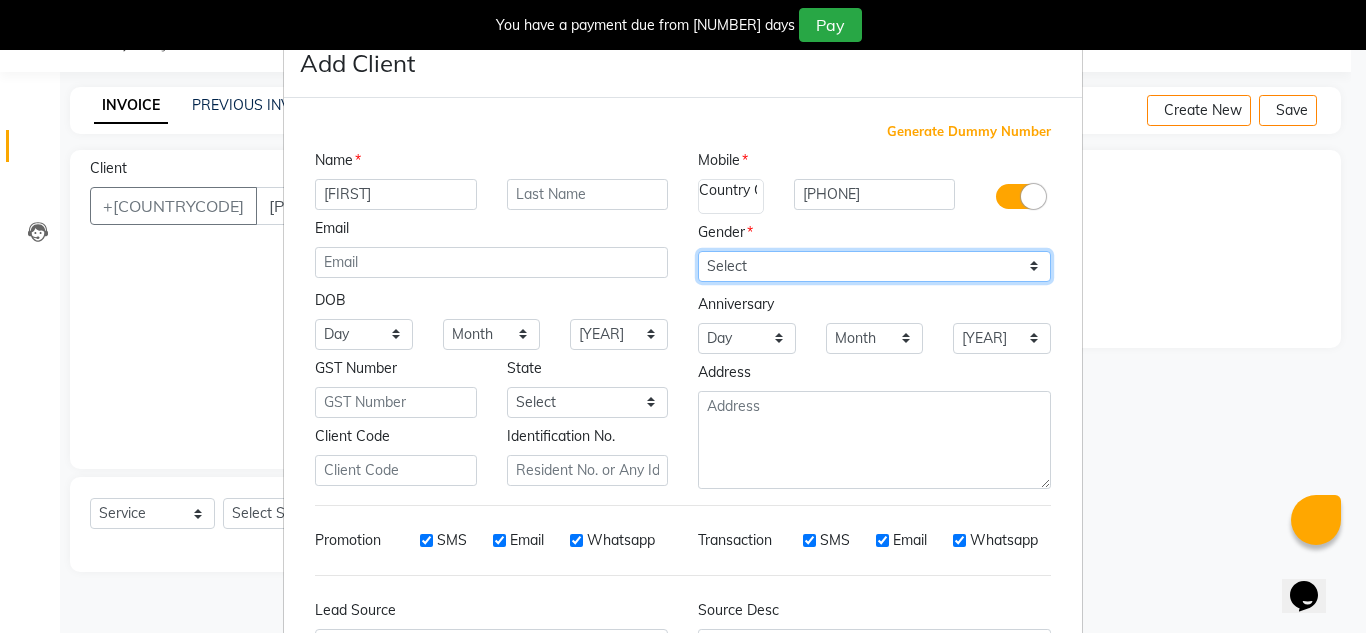 select on "male" 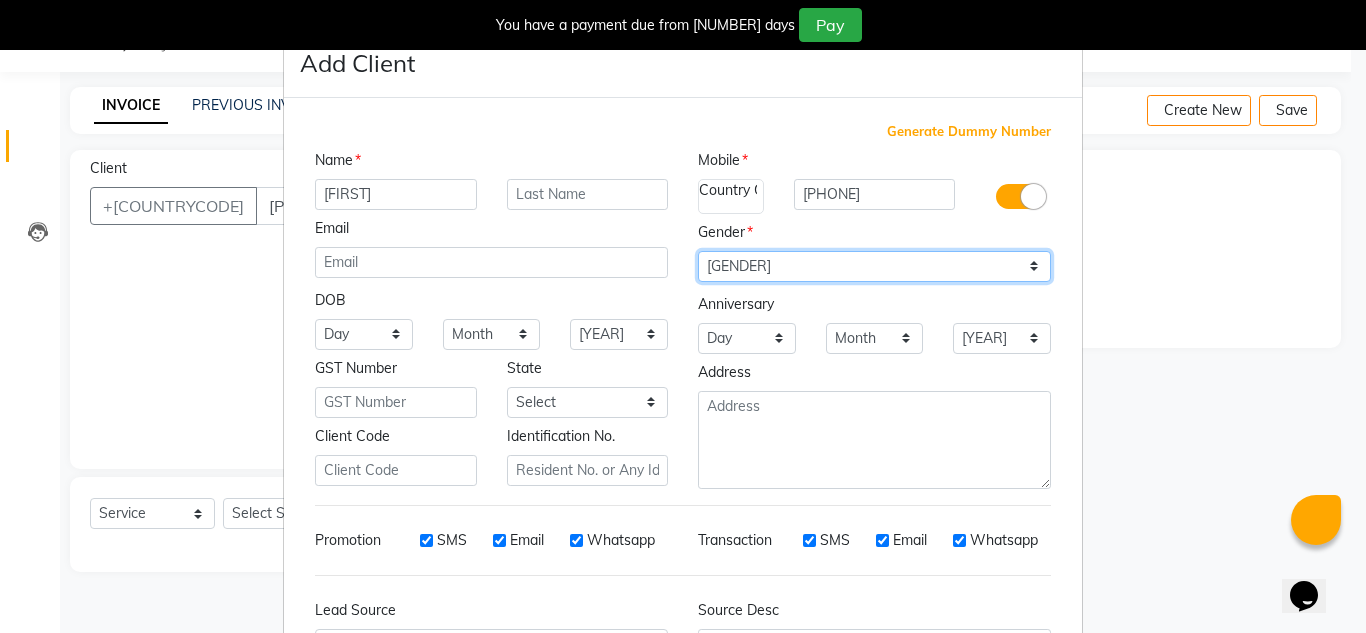 click on "Select Male Female Other Prefer Not To Say" at bounding box center [874, 266] 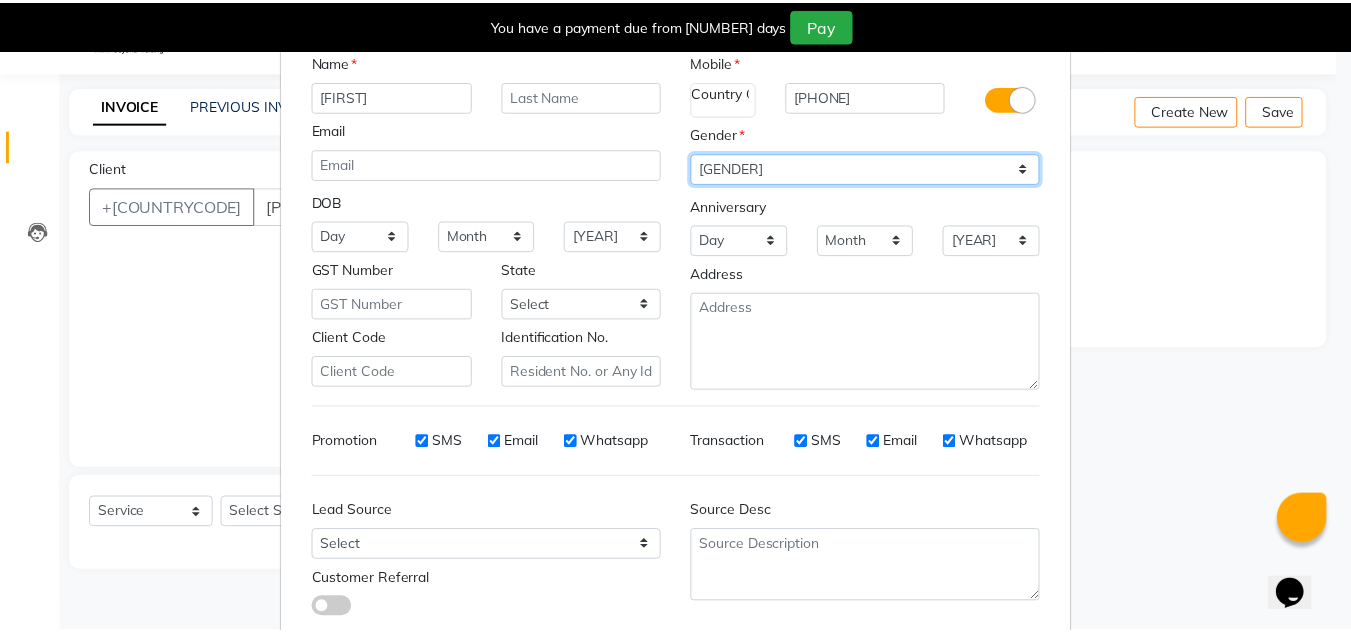 scroll, scrollTop: 216, scrollLeft: 0, axis: vertical 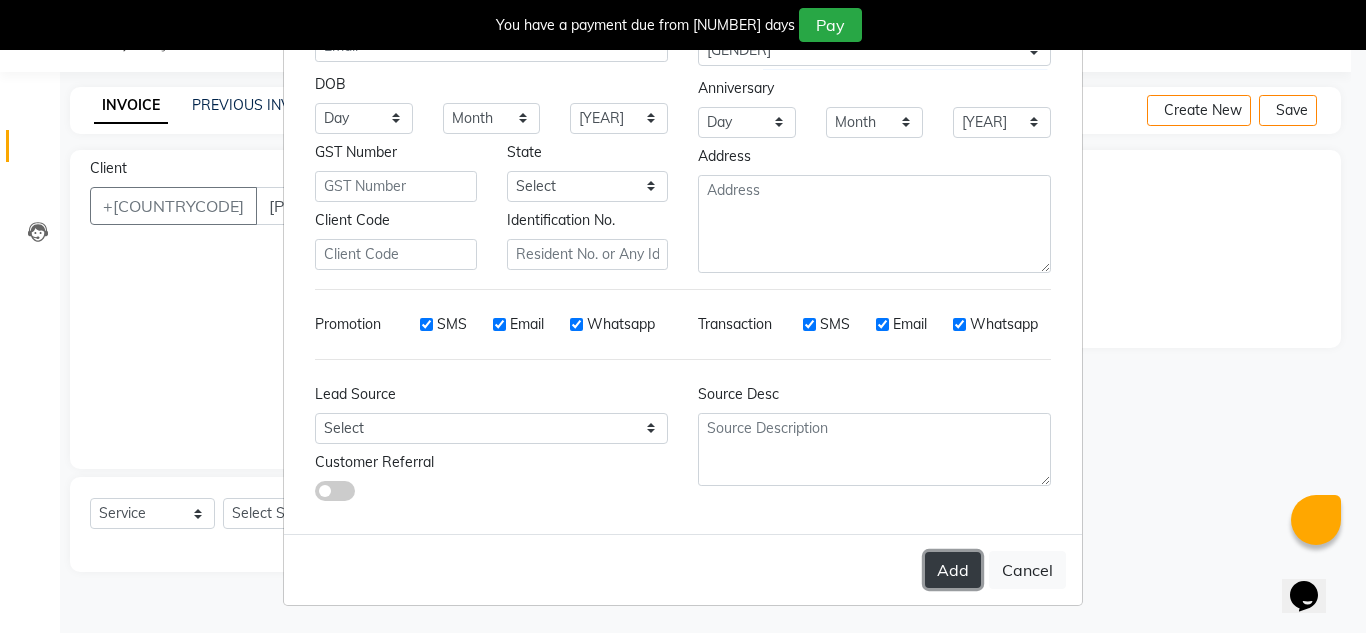 click on "Add" at bounding box center (953, 570) 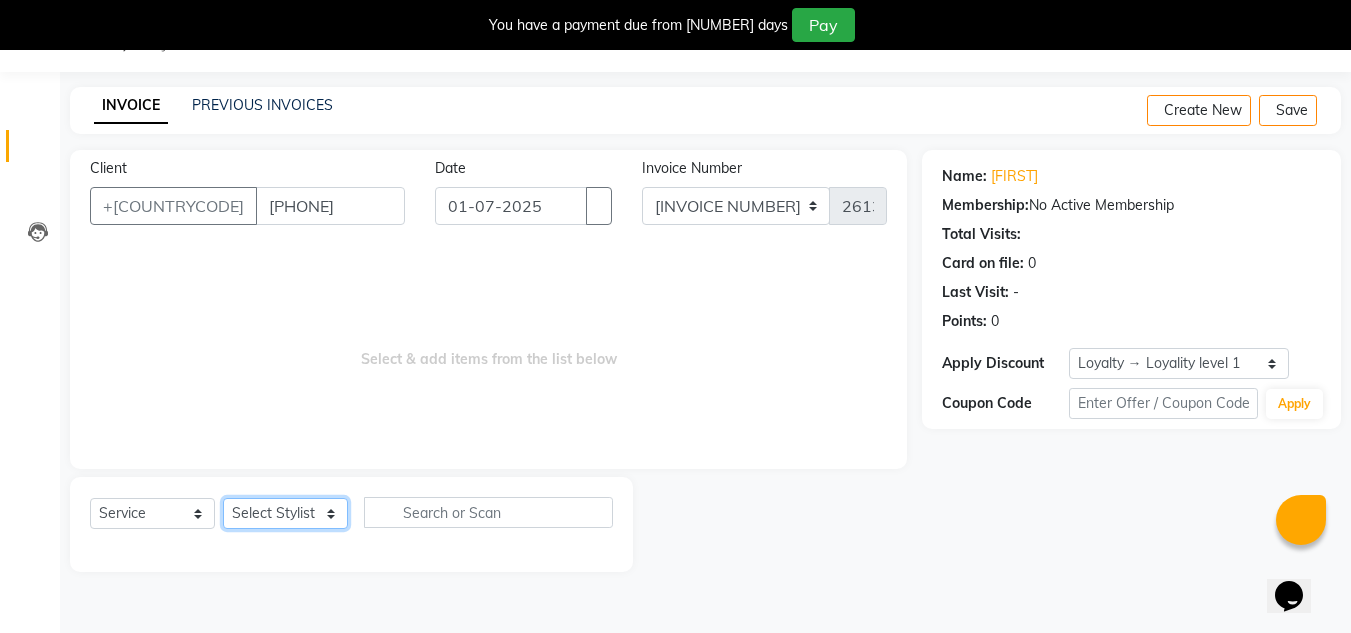 click on "Select Stylist Aalam salmani Ahmed Washim new  mohit Neeraj Owner preeti Raghav sonu RG" at bounding box center (285, 513) 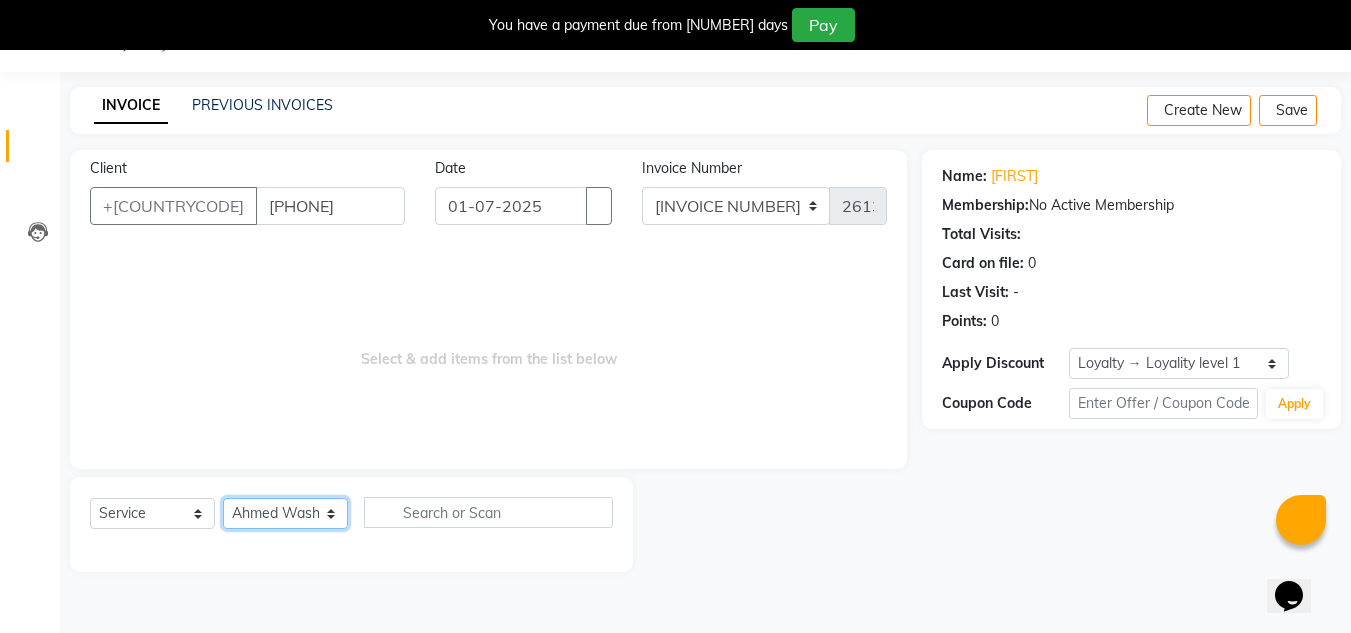 click on "Select Stylist Aalam salmani Ahmed Washim new  mohit Neeraj Owner preeti Raghav sonu RG" at bounding box center [285, 513] 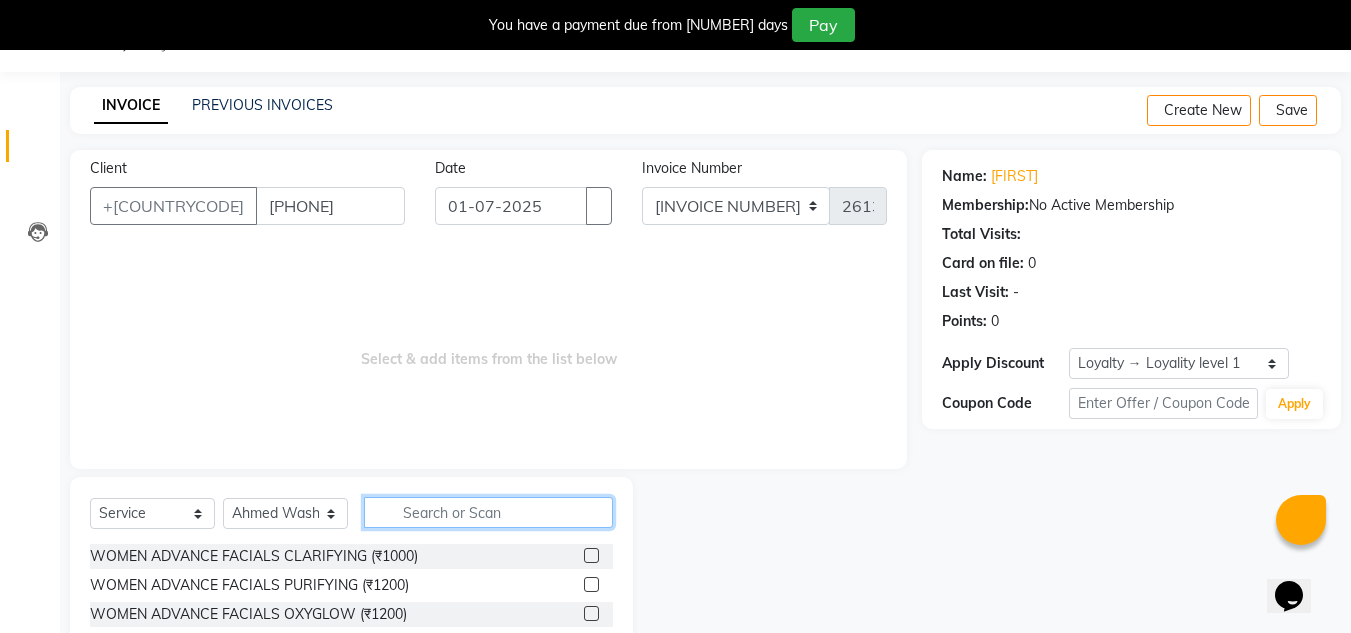 click at bounding box center (488, 512) 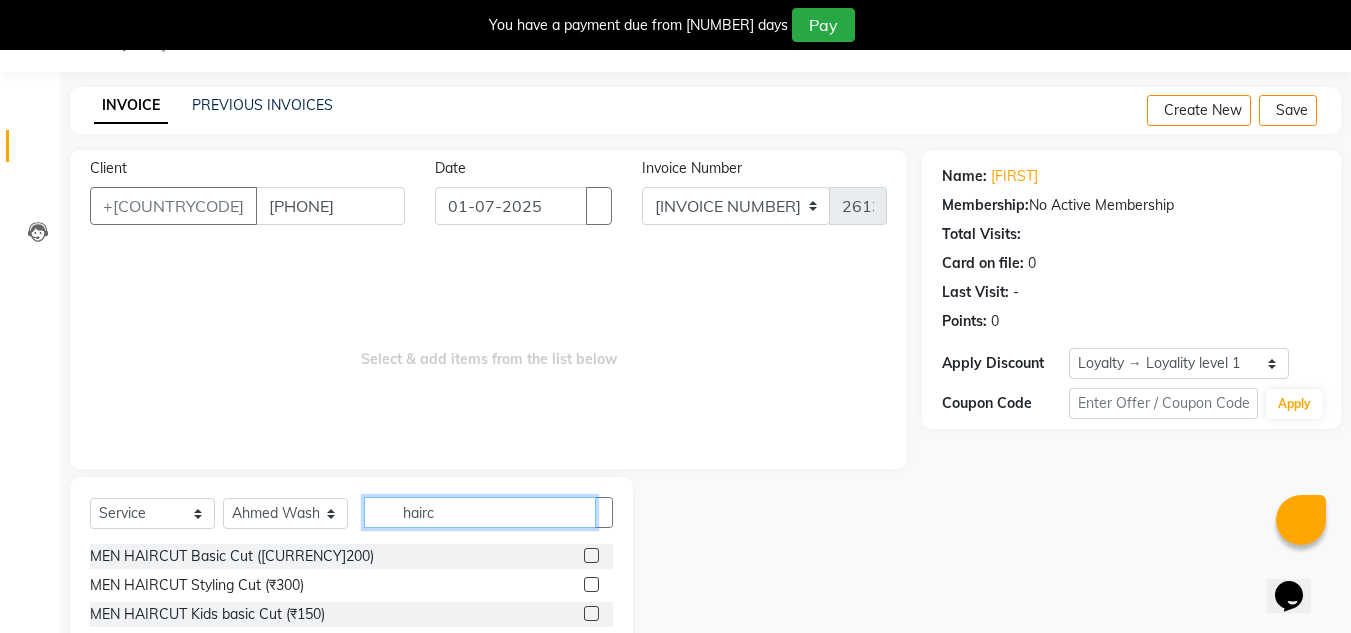 type on "hairc" 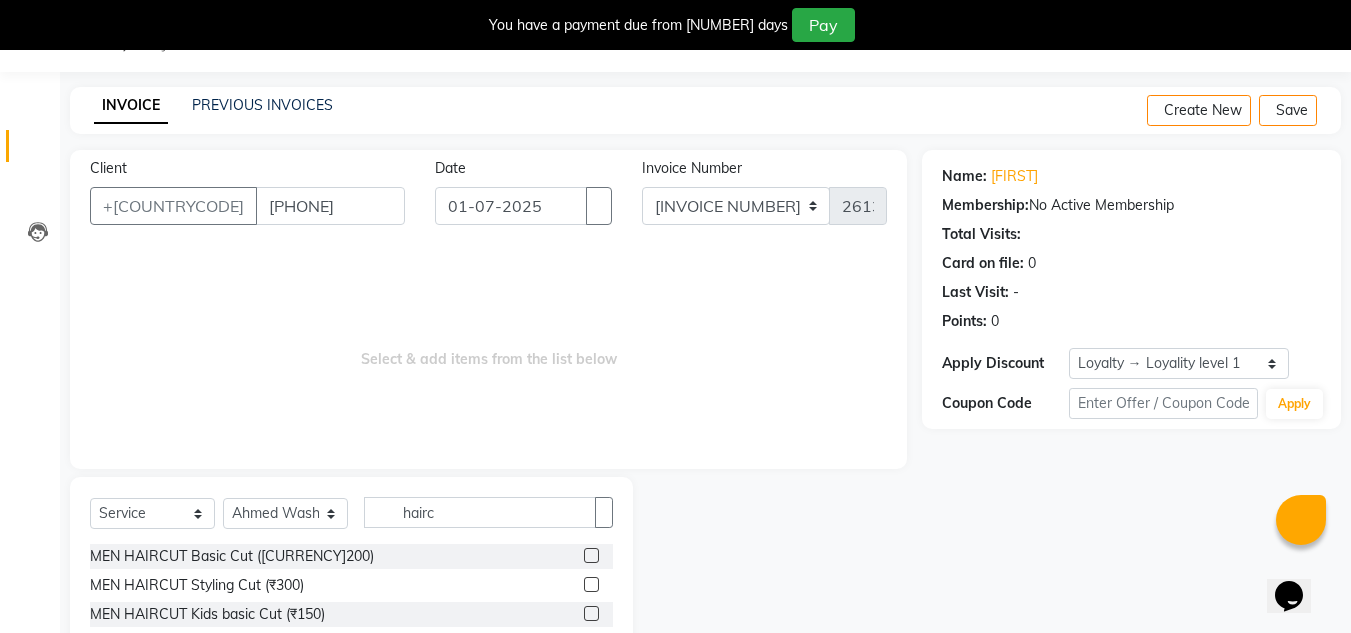 click at bounding box center (591, 555) 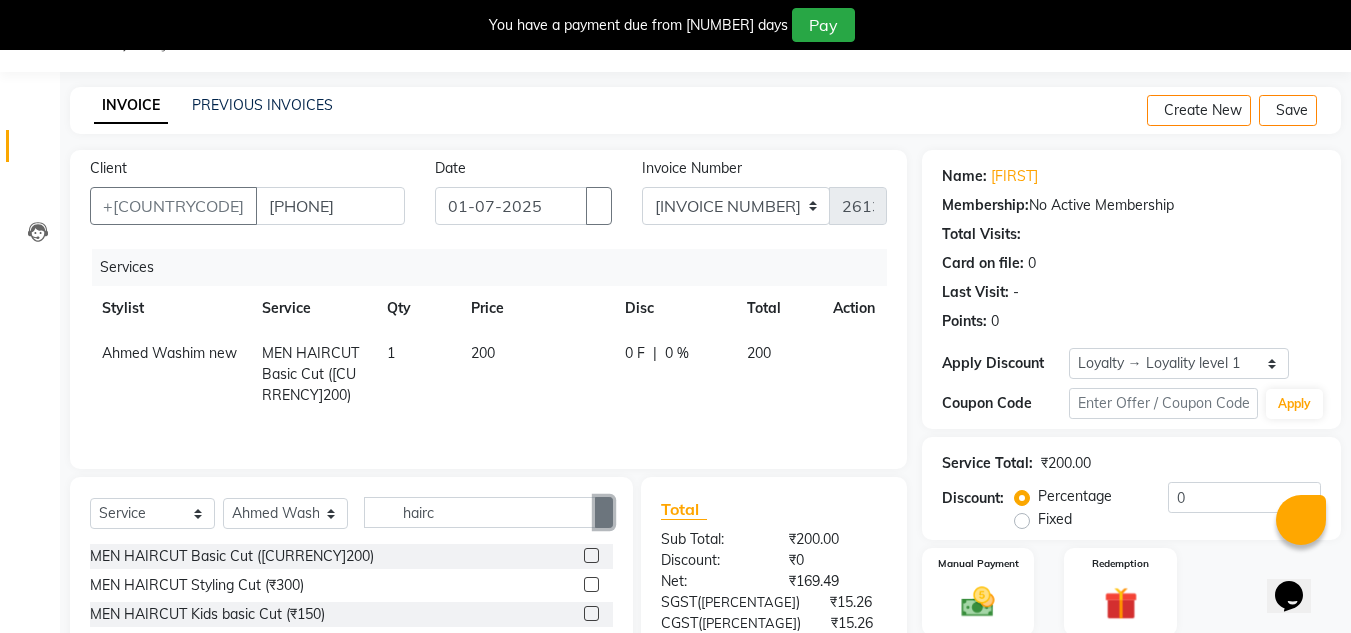 click at bounding box center (604, 512) 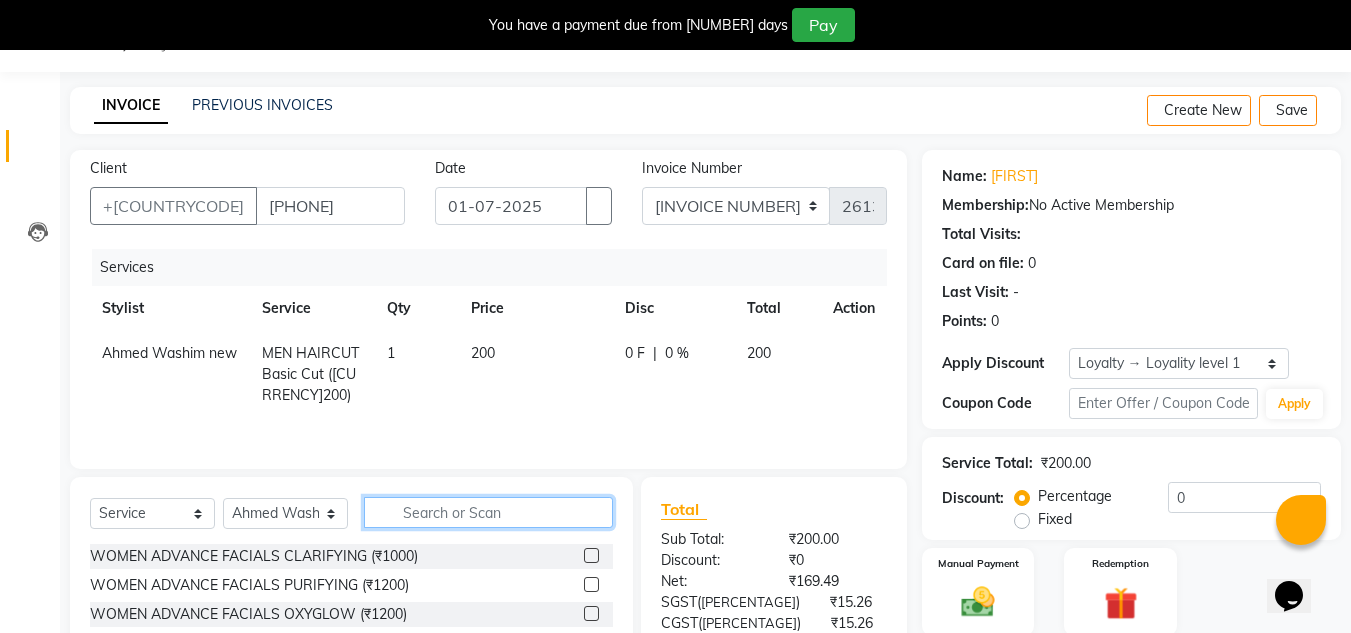 click at bounding box center [488, 512] 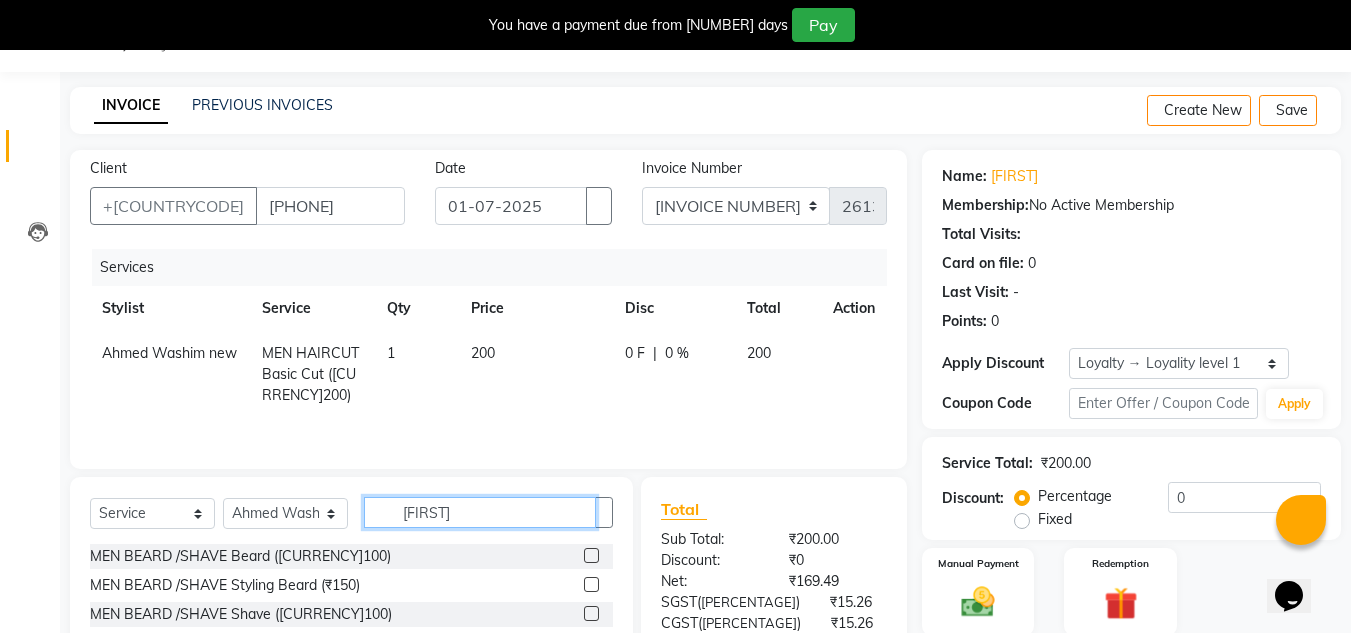 type on "[FIRST]" 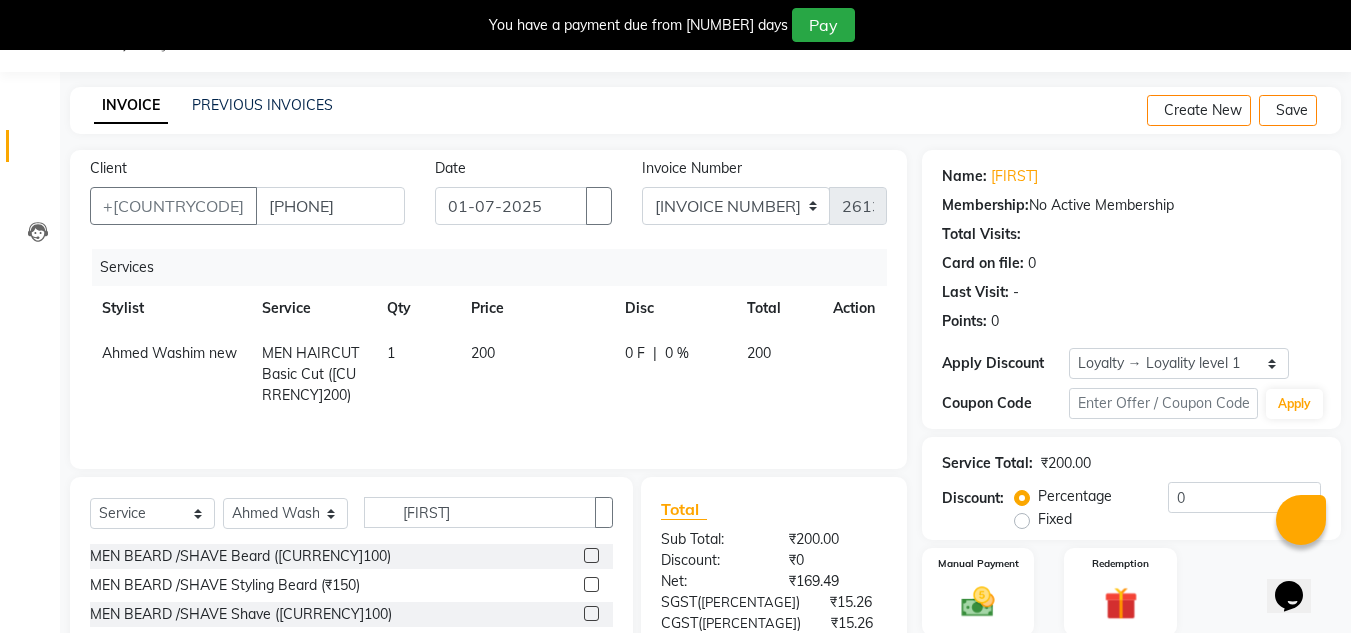 click at bounding box center (591, 555) 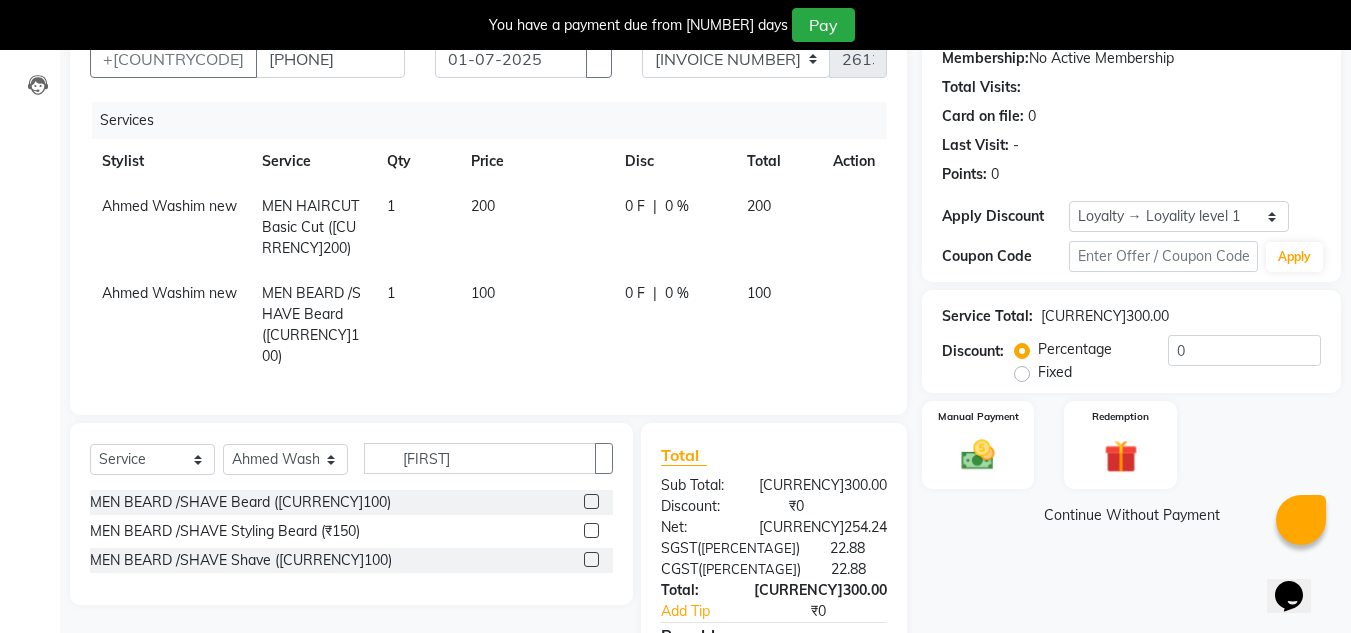 scroll, scrollTop: 250, scrollLeft: 0, axis: vertical 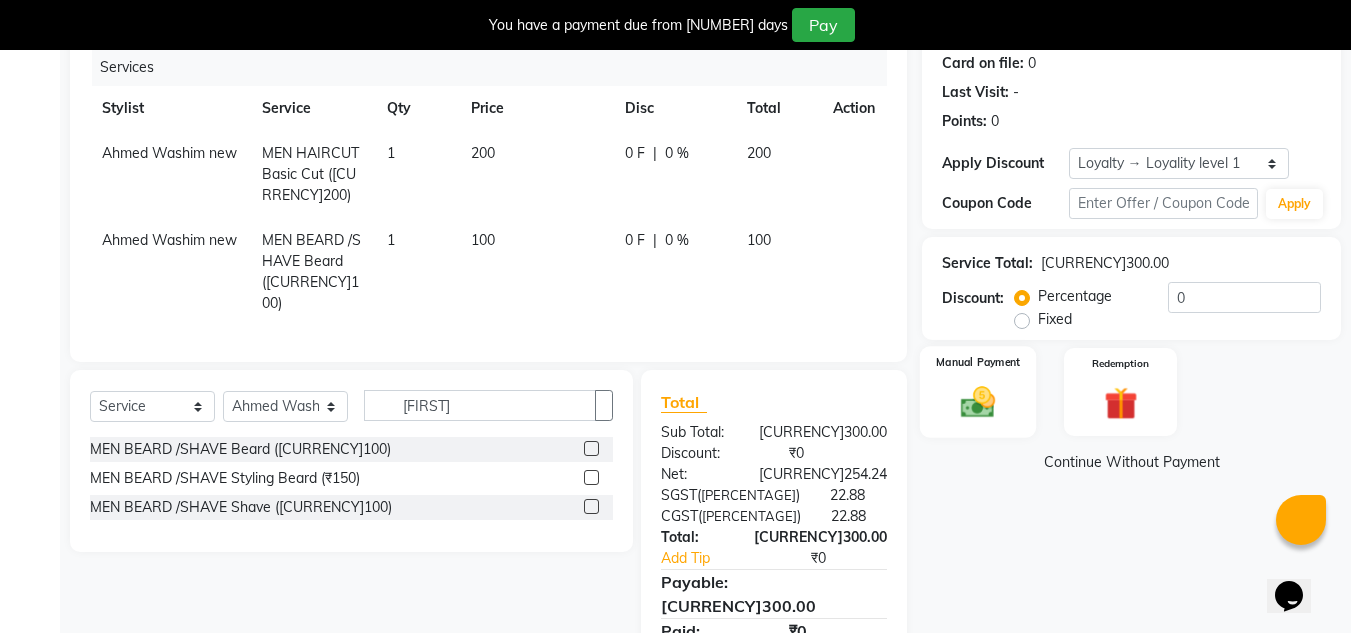 click at bounding box center [978, 402] 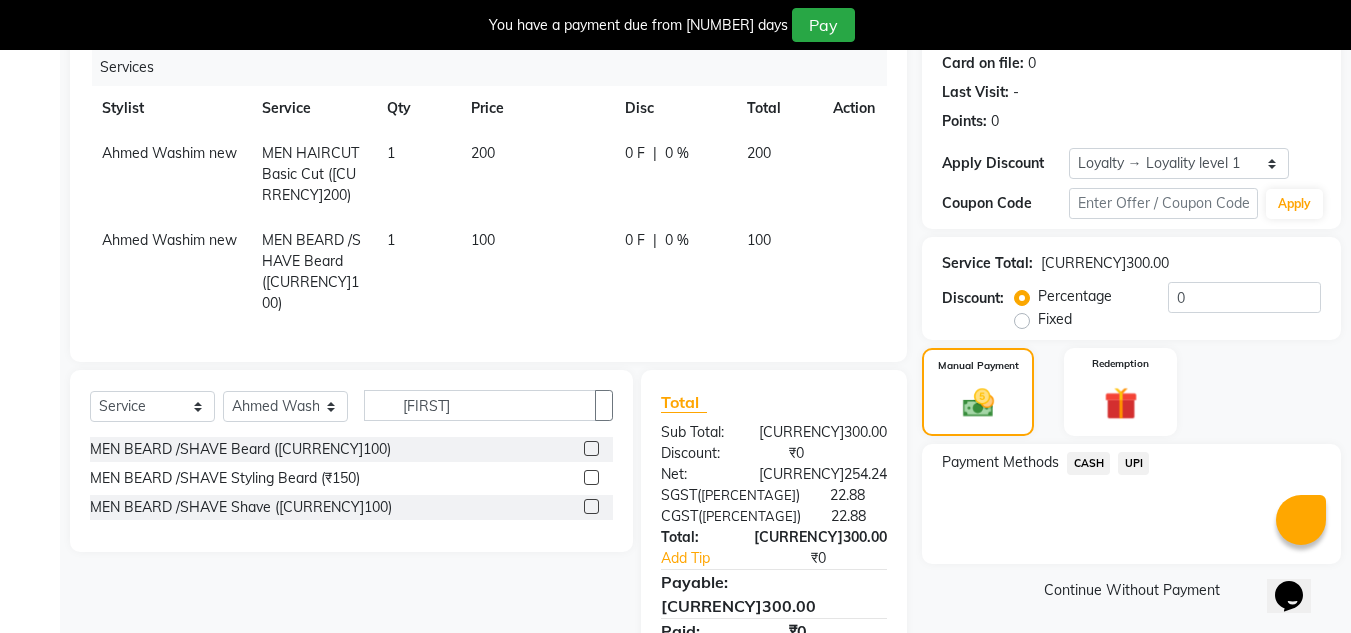 click on "CASH" at bounding box center [1088, 463] 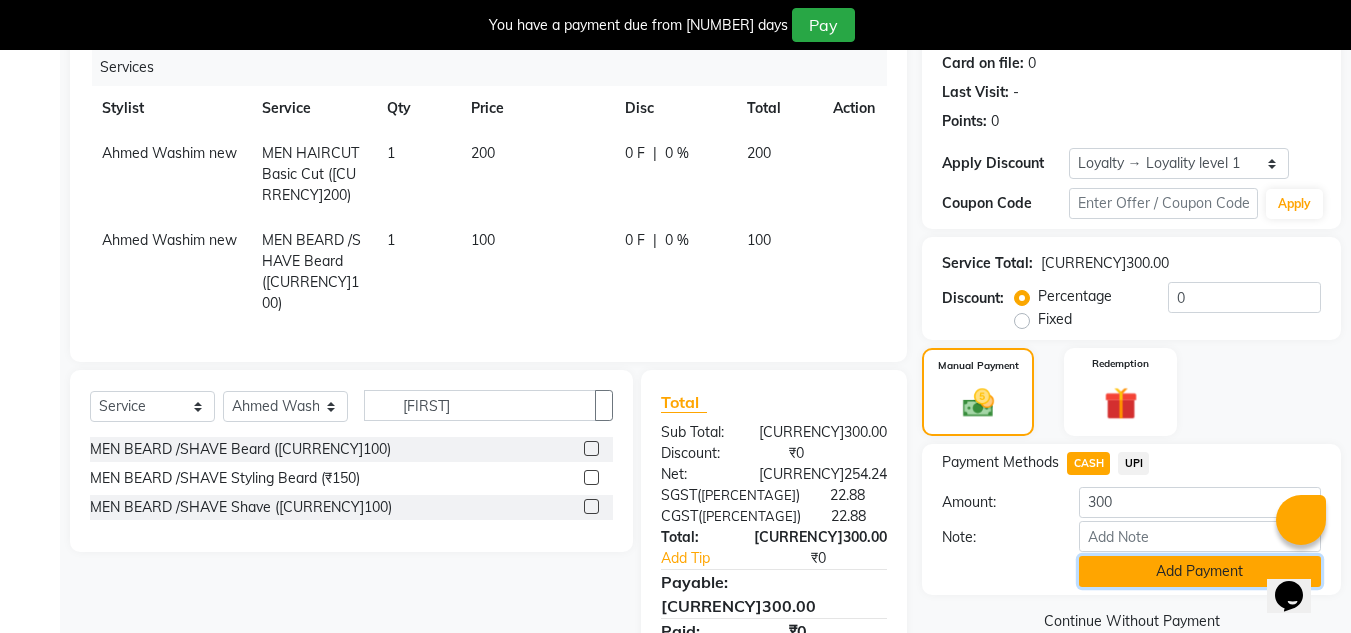 click on "Add Payment" at bounding box center [1200, 571] 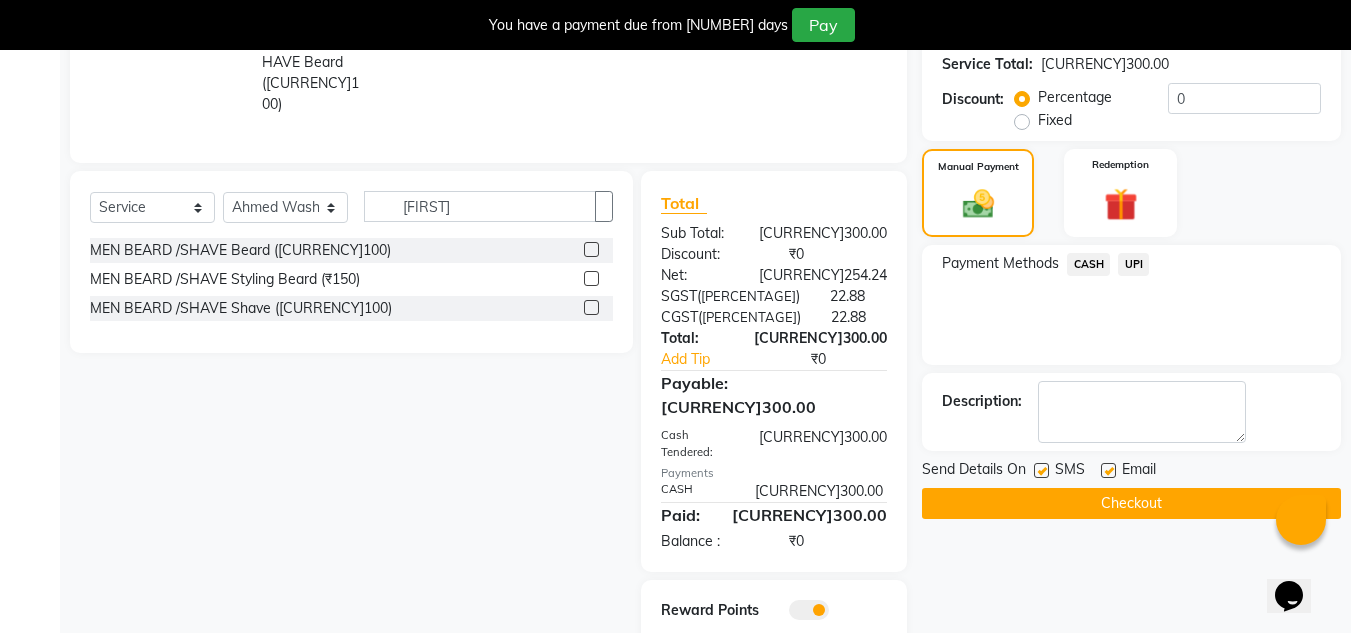 scroll, scrollTop: 450, scrollLeft: 0, axis: vertical 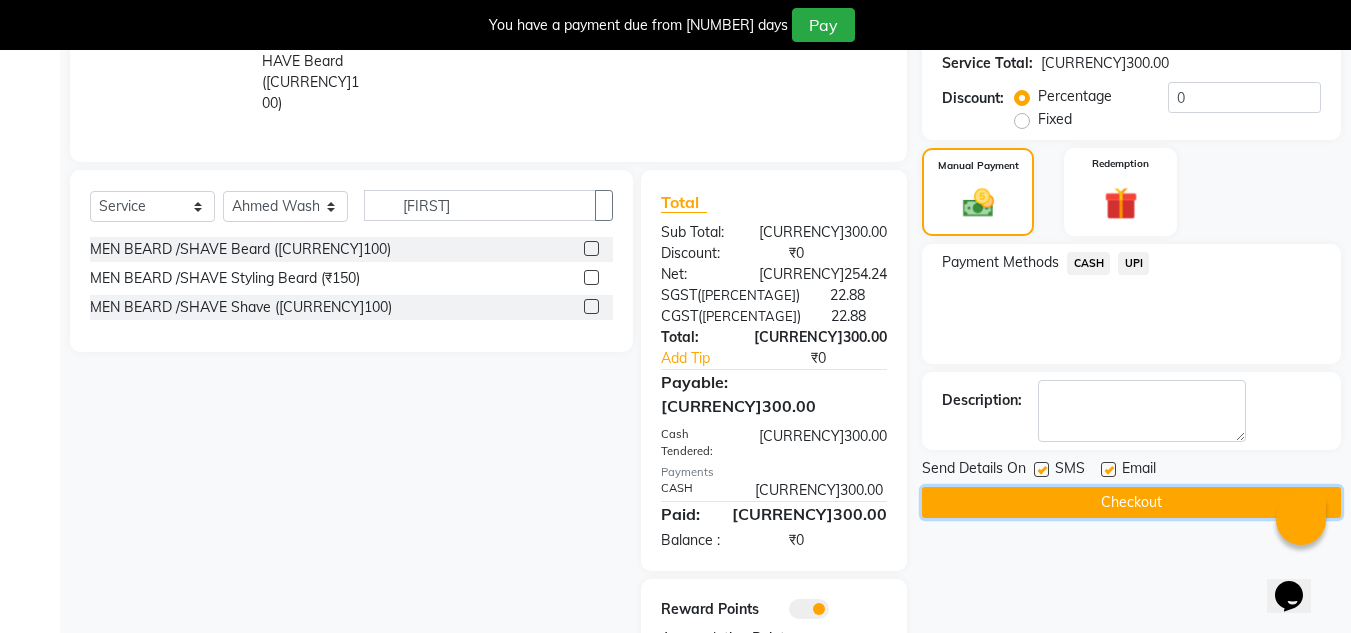 click on "Checkout" at bounding box center (1131, 502) 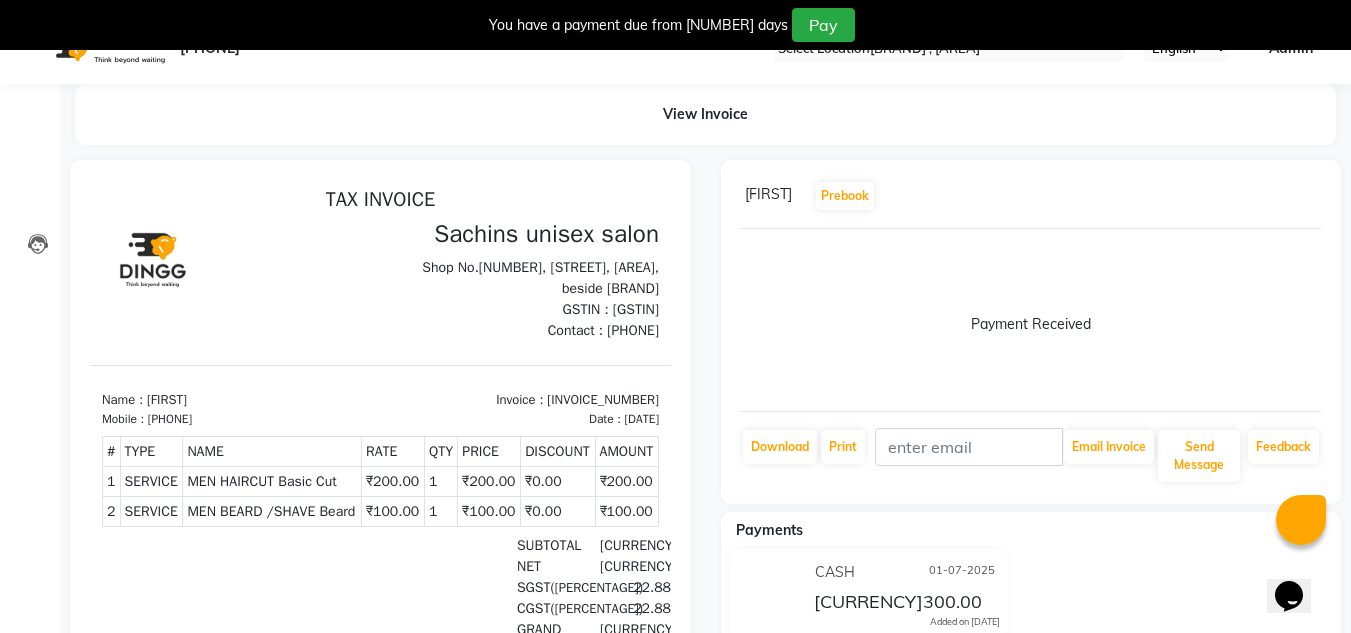 scroll, scrollTop: 0, scrollLeft: 0, axis: both 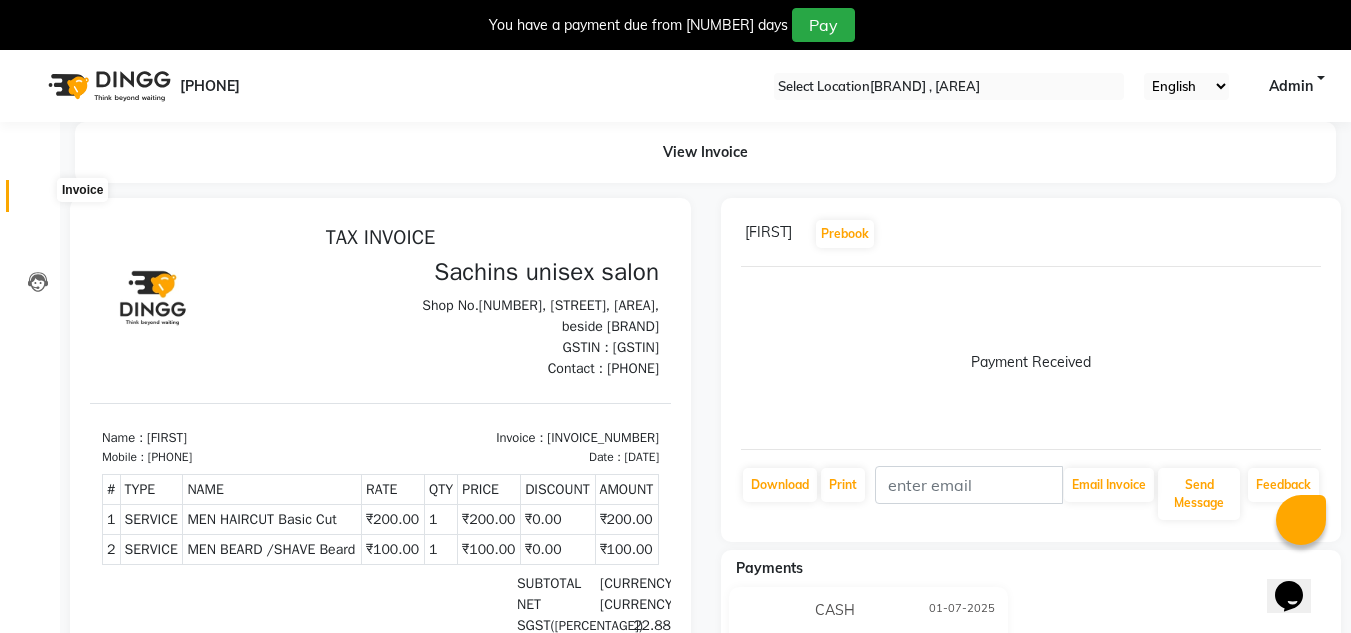 click at bounding box center (38, 201) 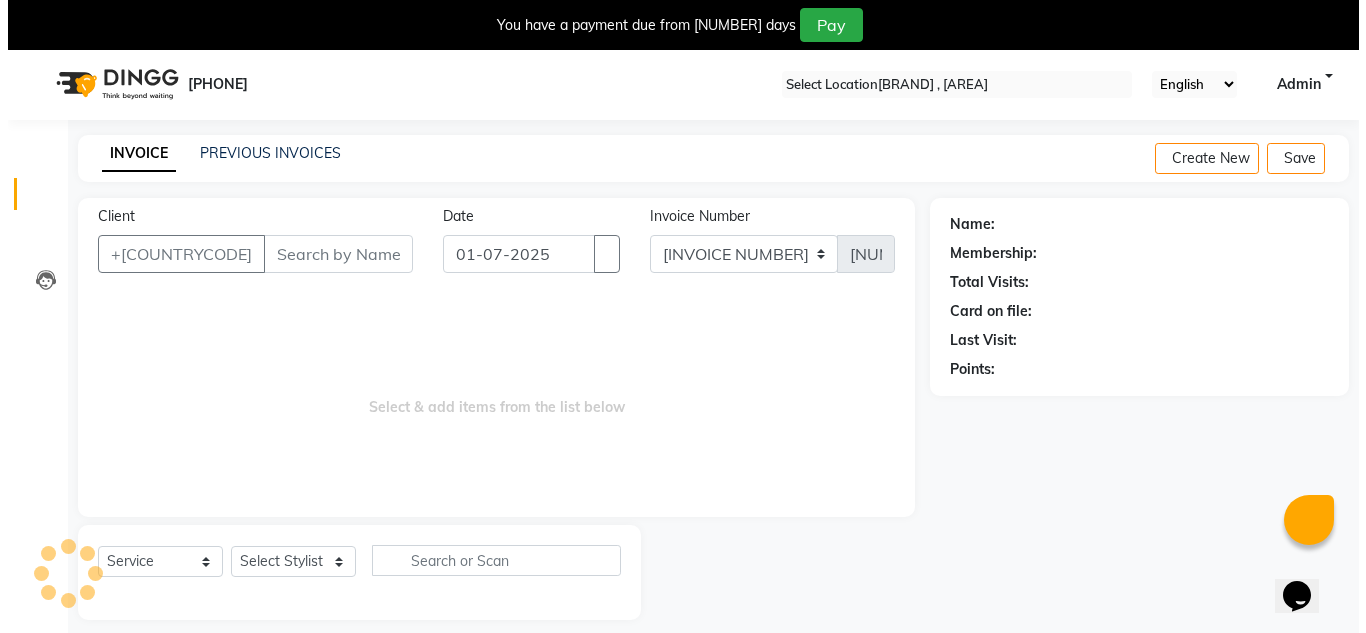 scroll, scrollTop: 50, scrollLeft: 0, axis: vertical 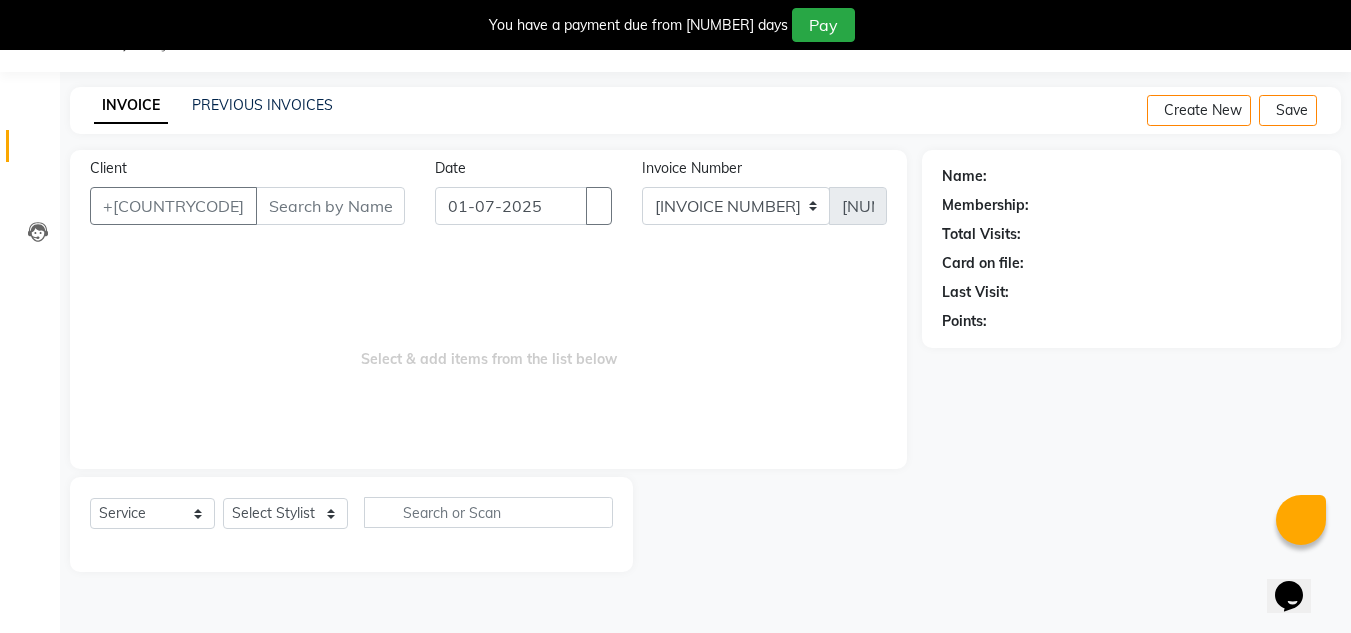 click on "Client" at bounding box center (330, 206) 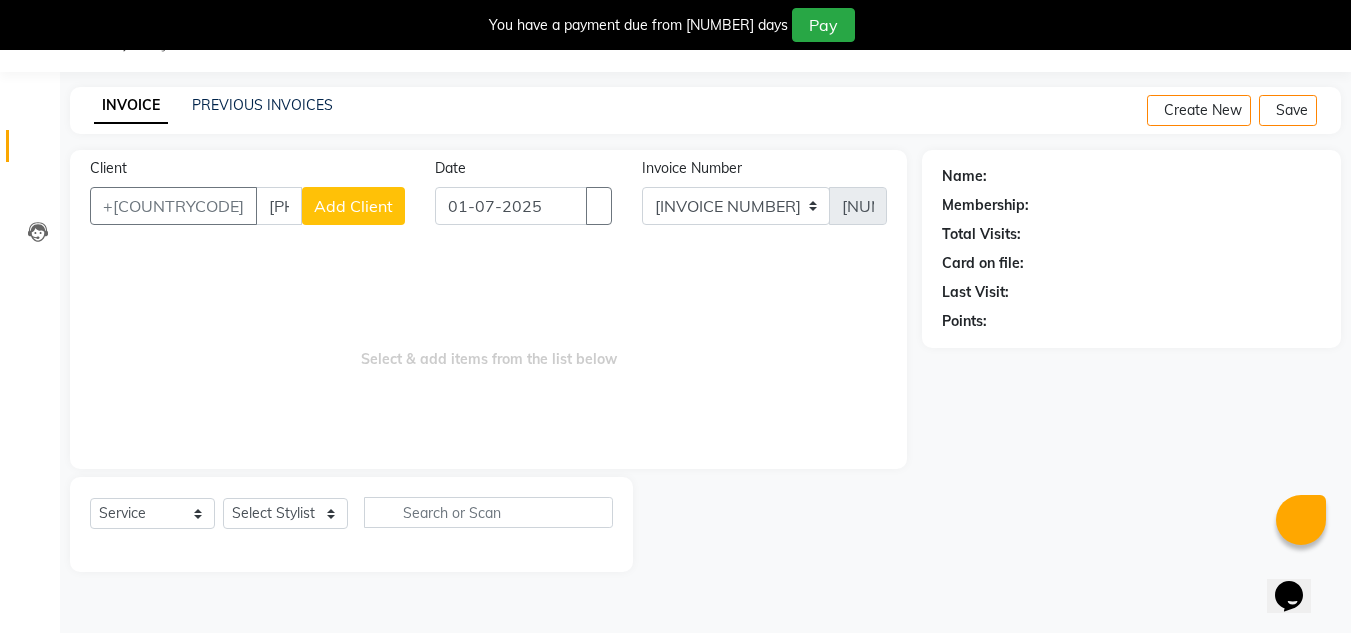 type on "[PHONE]" 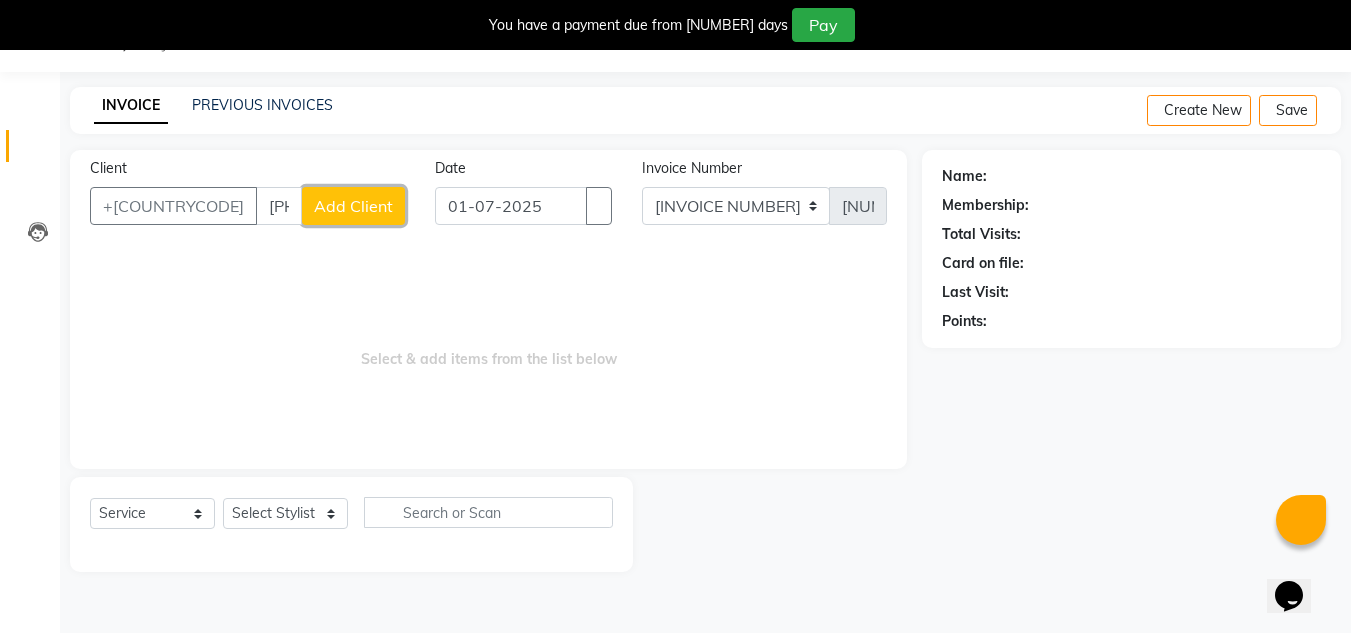 click on "Add Client" at bounding box center (353, 206) 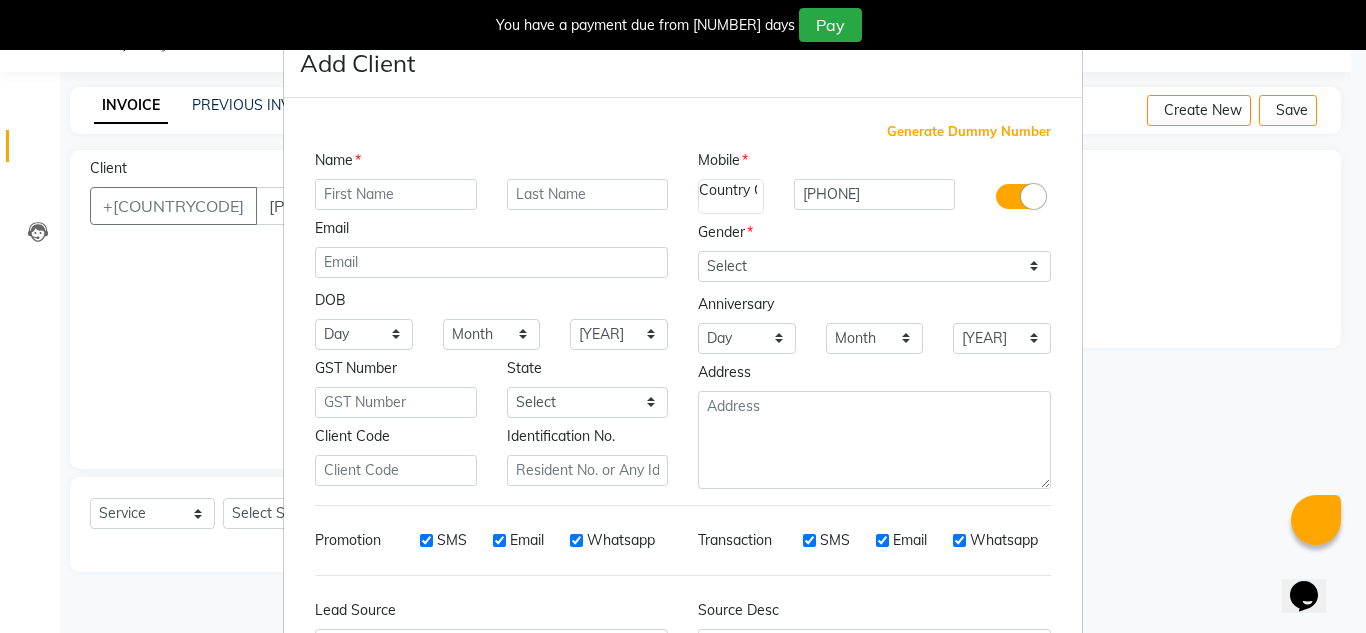 click at bounding box center [396, 194] 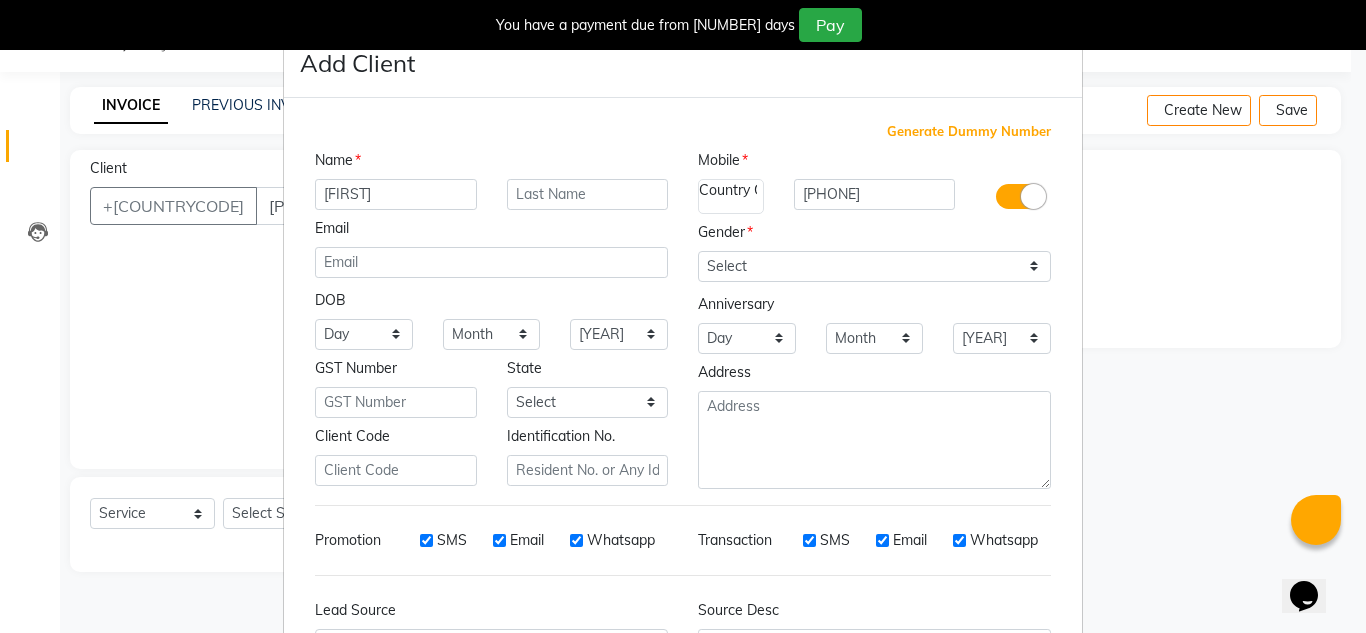 type on "[FIRST]" 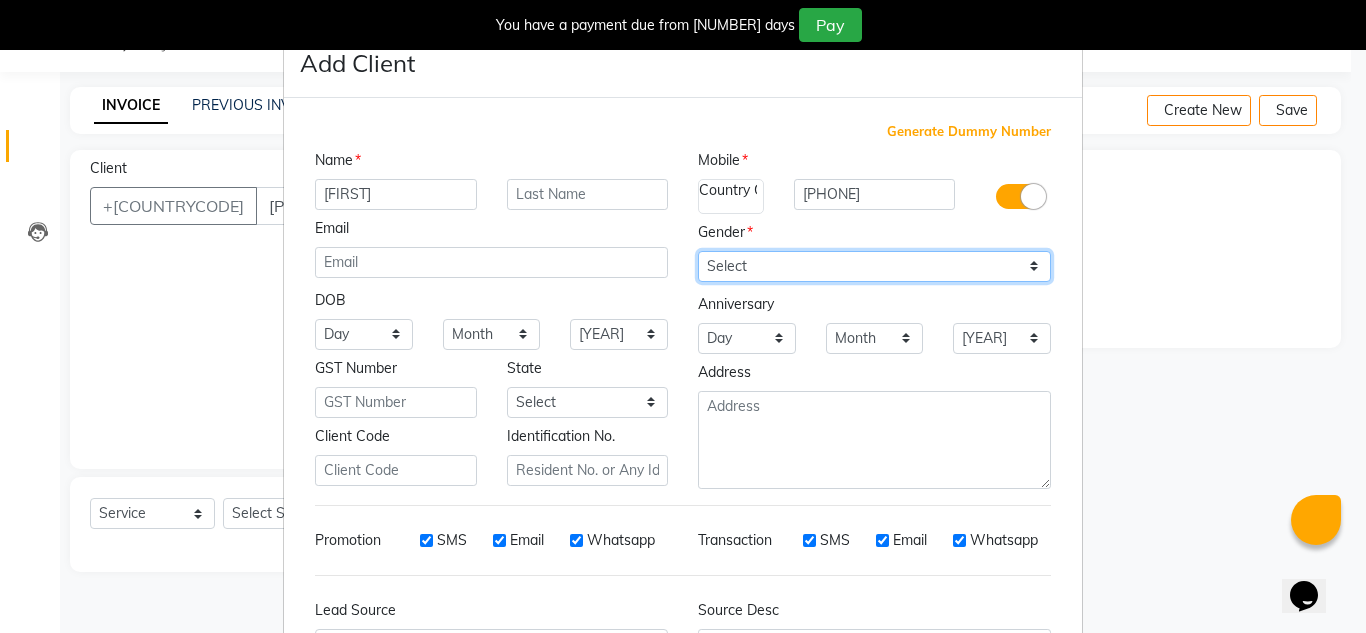 click on "Select Male Female Other Prefer Not To Say" at bounding box center (874, 266) 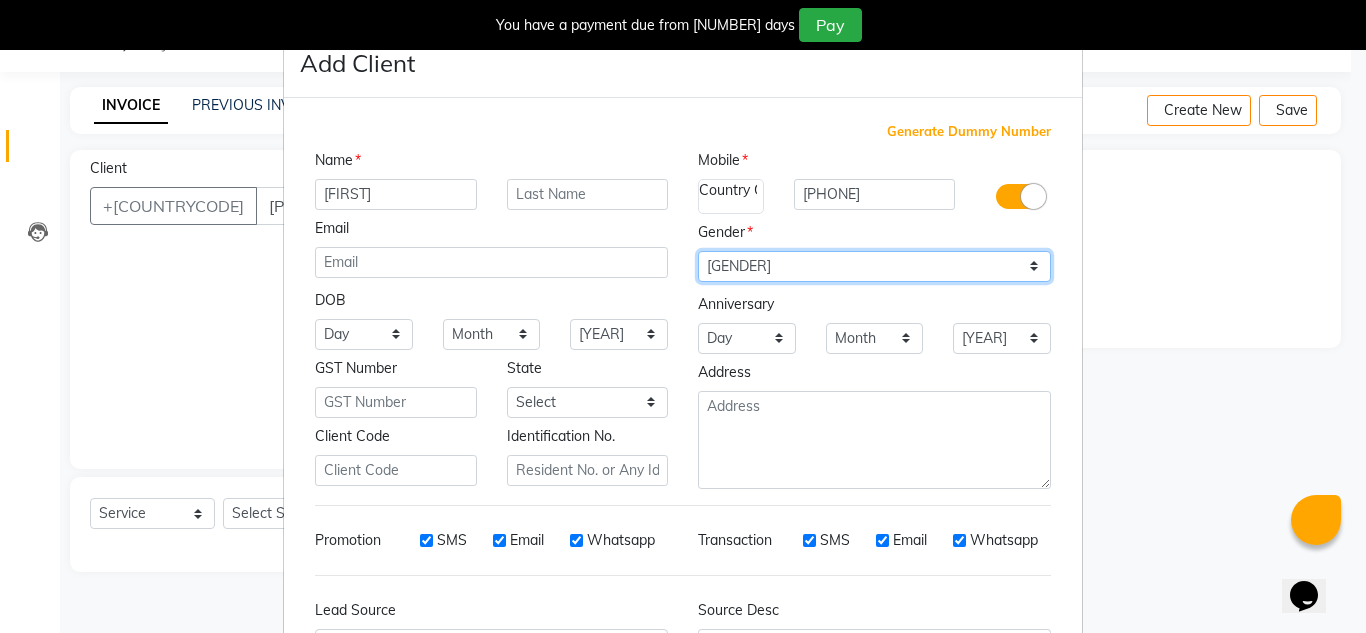 click on "Select Male Female Other Prefer Not To Say" at bounding box center (874, 266) 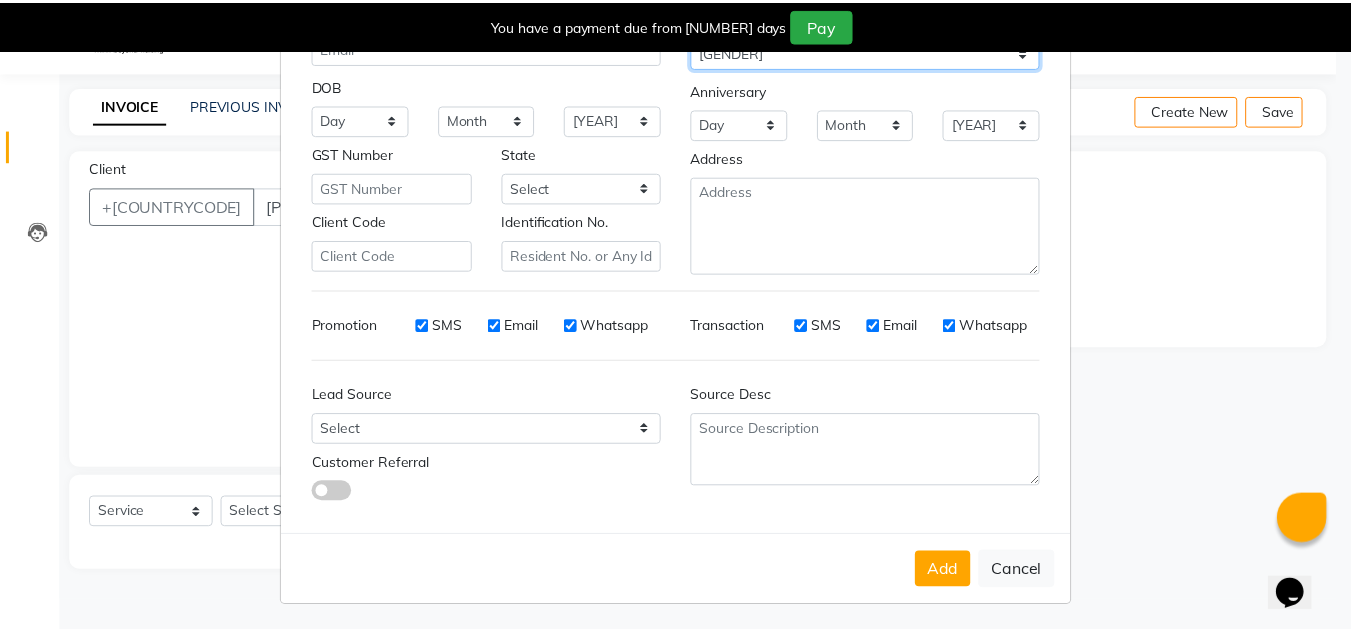 scroll, scrollTop: 216, scrollLeft: 0, axis: vertical 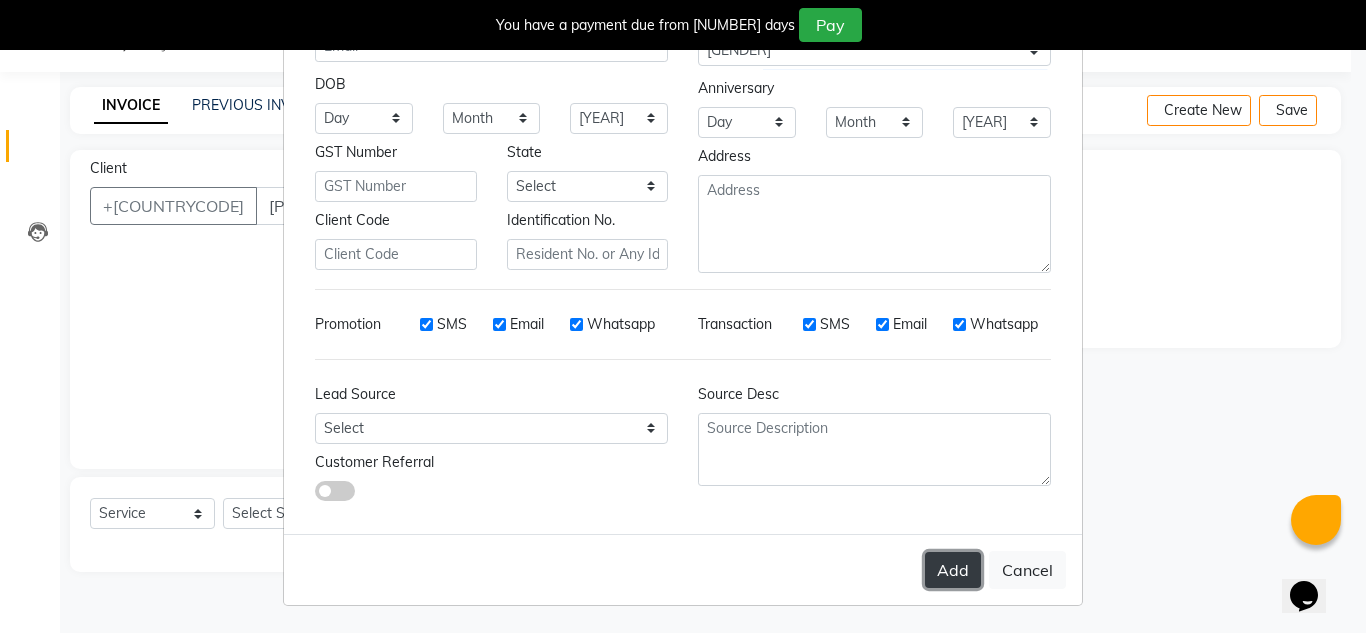 click on "Add" at bounding box center (953, 570) 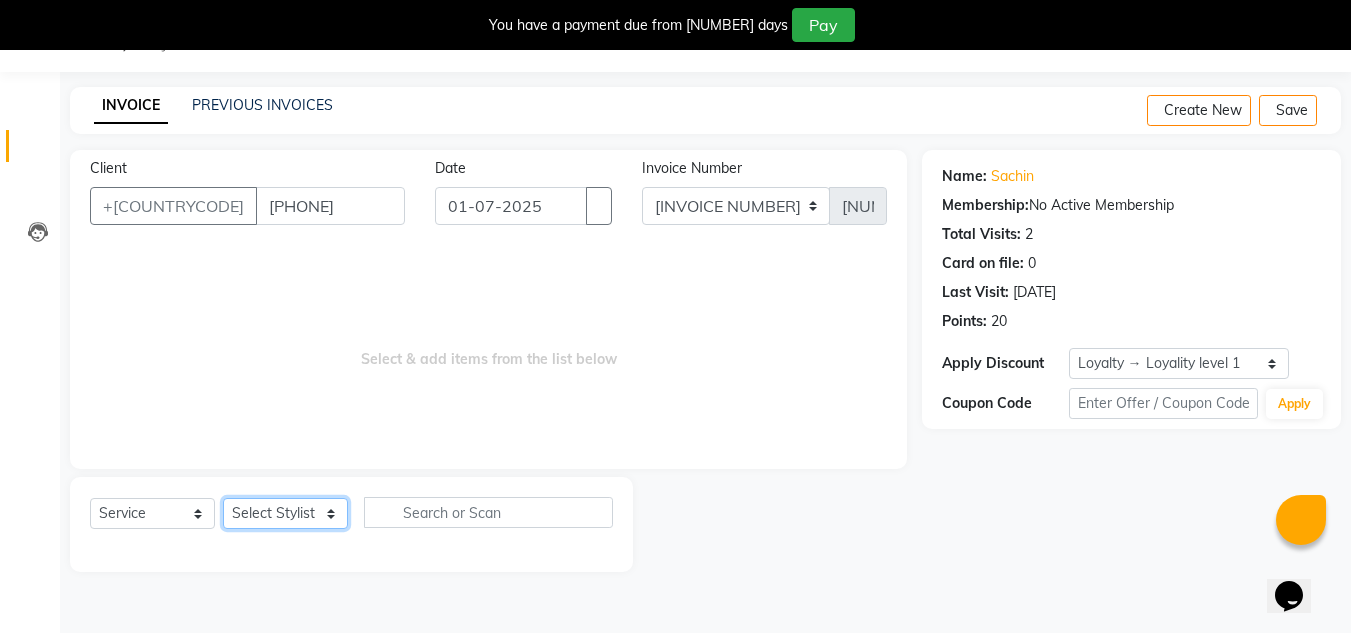 click on "Select Stylist Aalam salmani Ahmed Washim new  mohit Neeraj Owner preeti Raghav sonu RG" at bounding box center (285, 513) 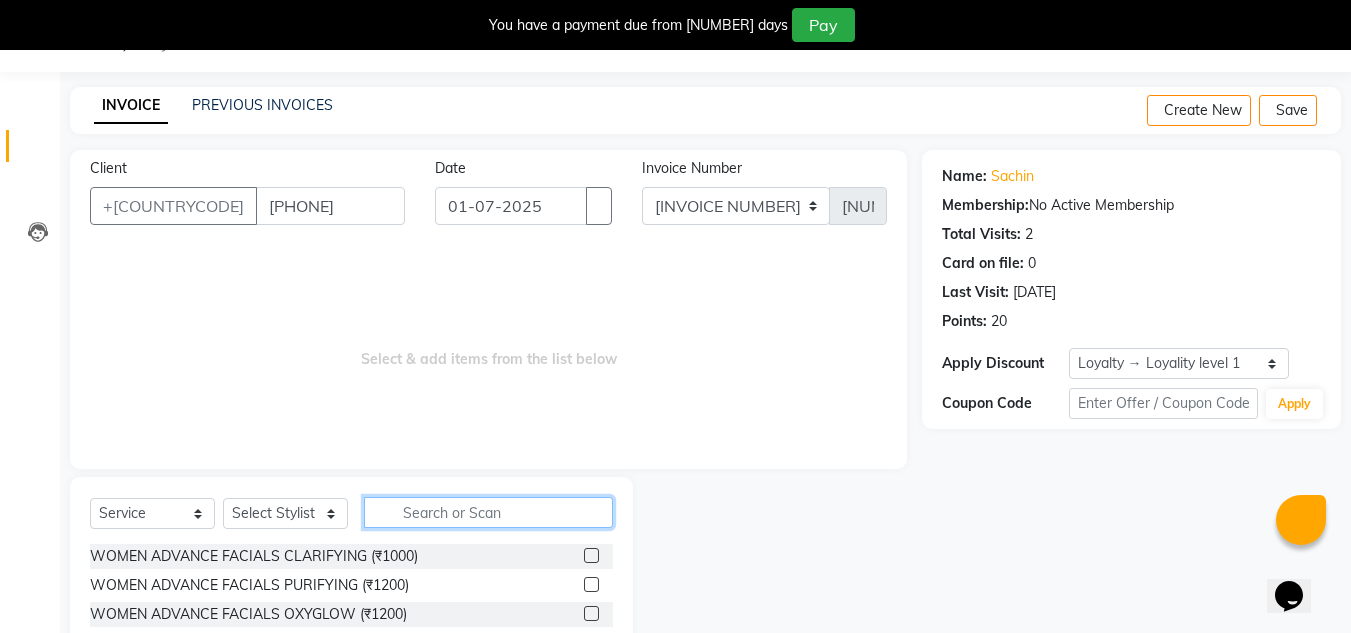 click at bounding box center [488, 512] 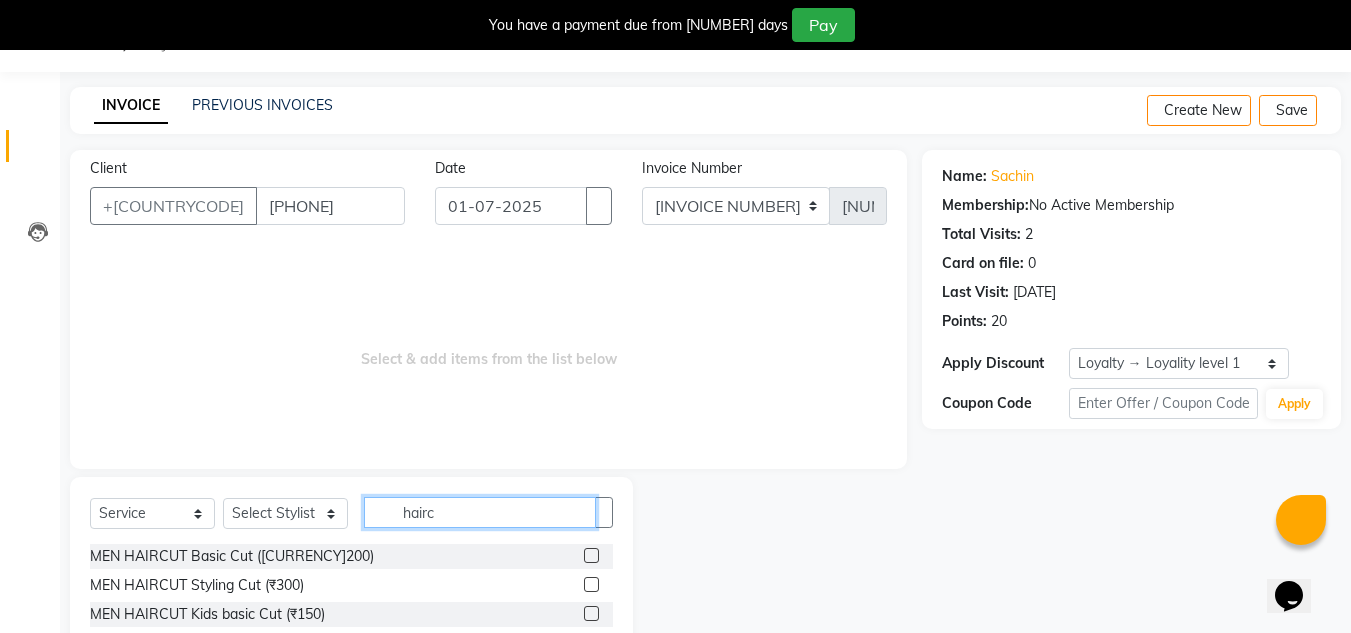 type on "hairc" 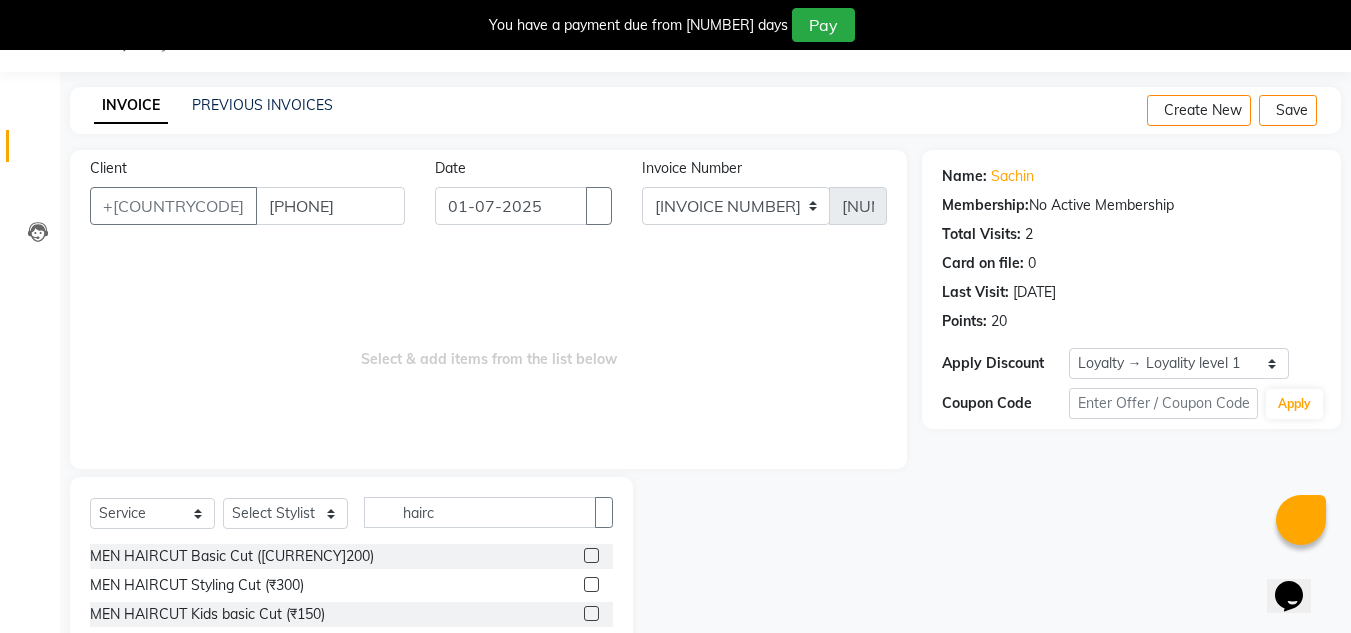 click at bounding box center (591, 555) 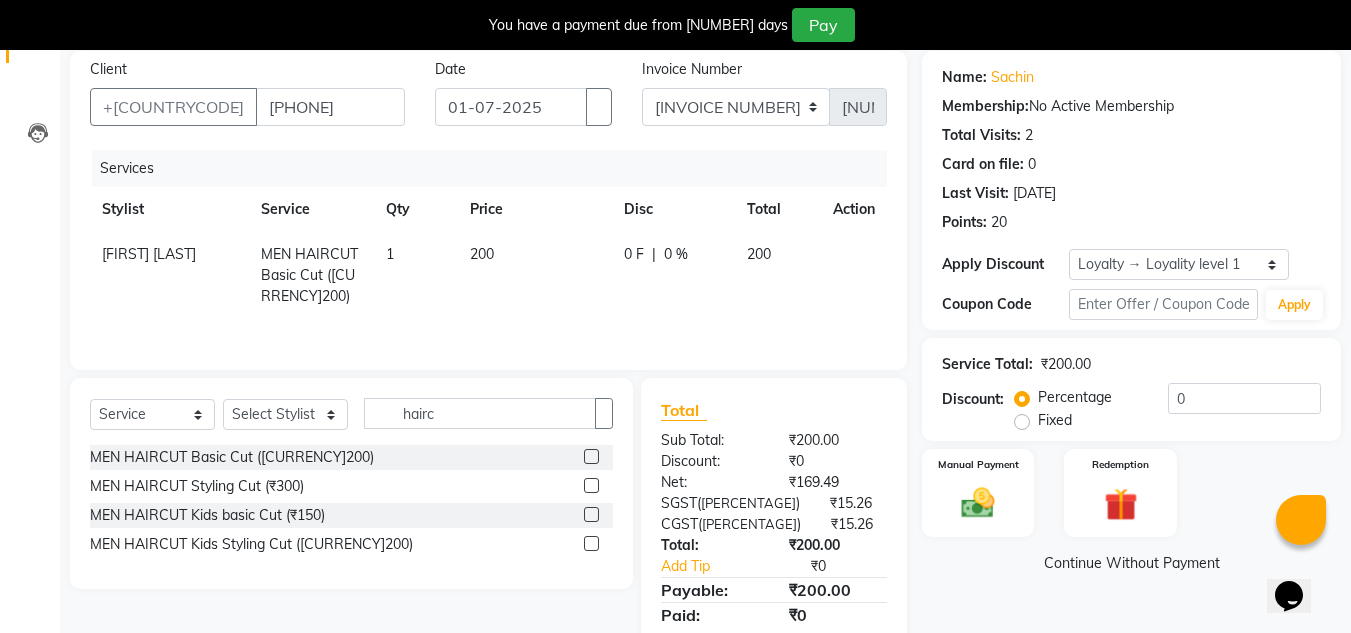 scroll, scrollTop: 217, scrollLeft: 0, axis: vertical 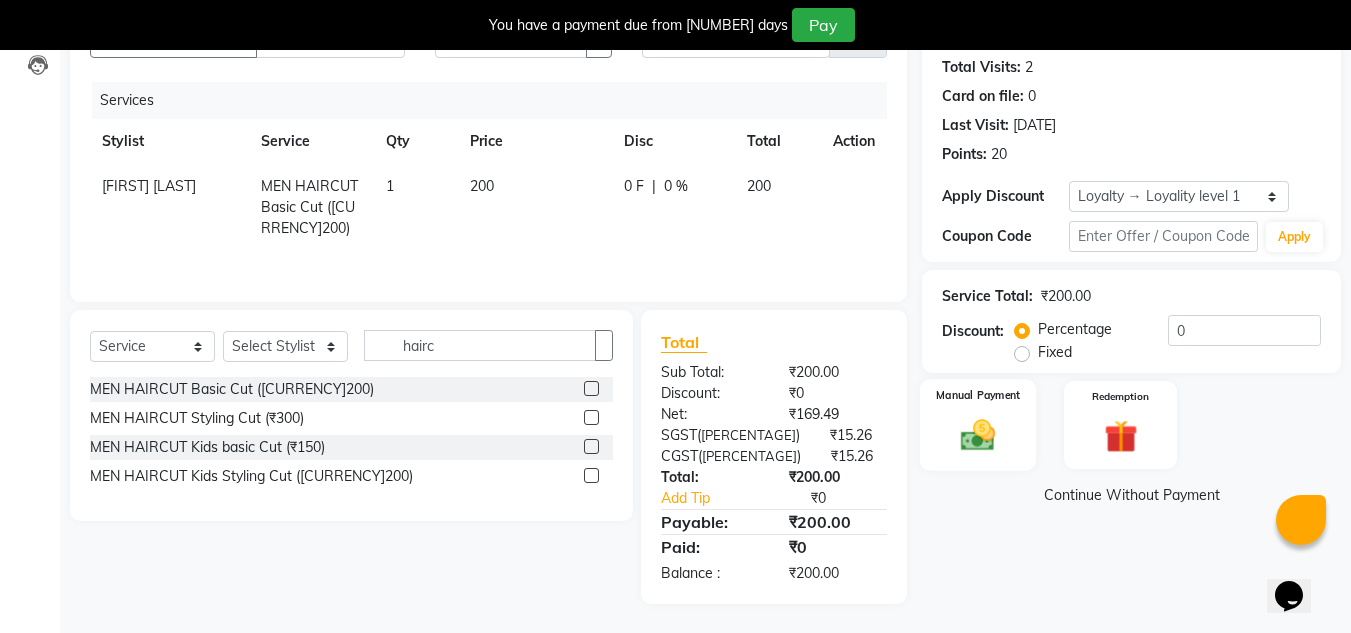 click at bounding box center (978, 435) 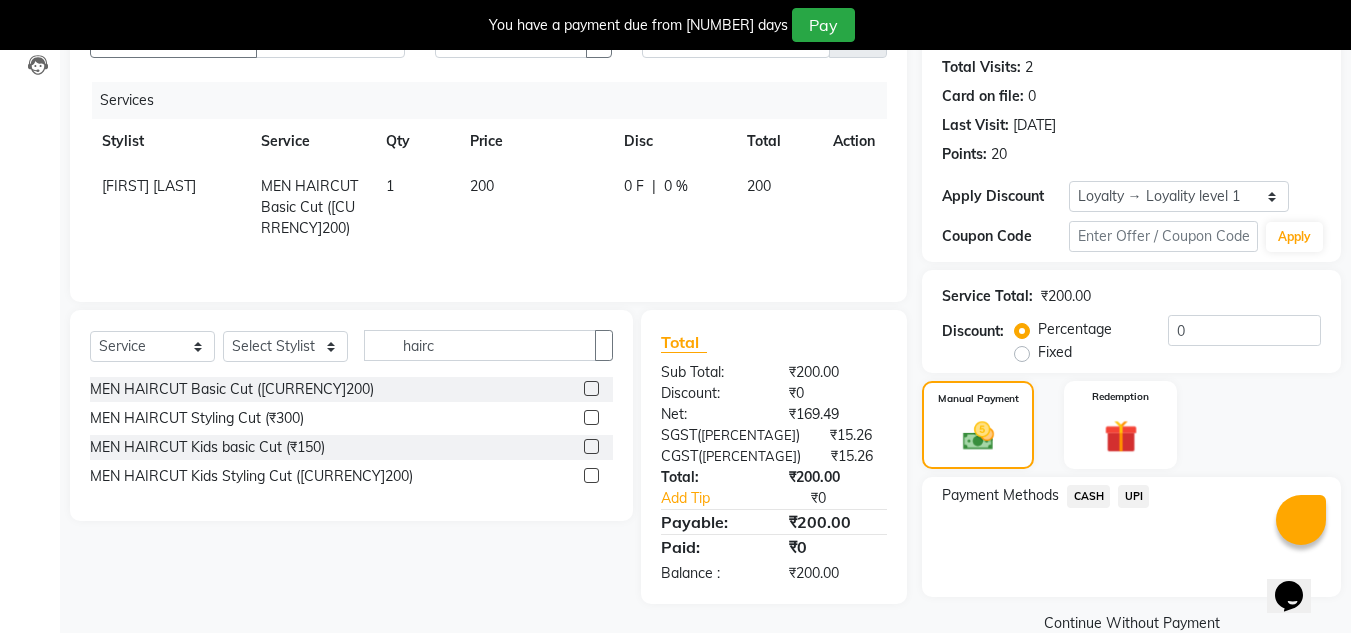click on "CASH" at bounding box center [1088, 496] 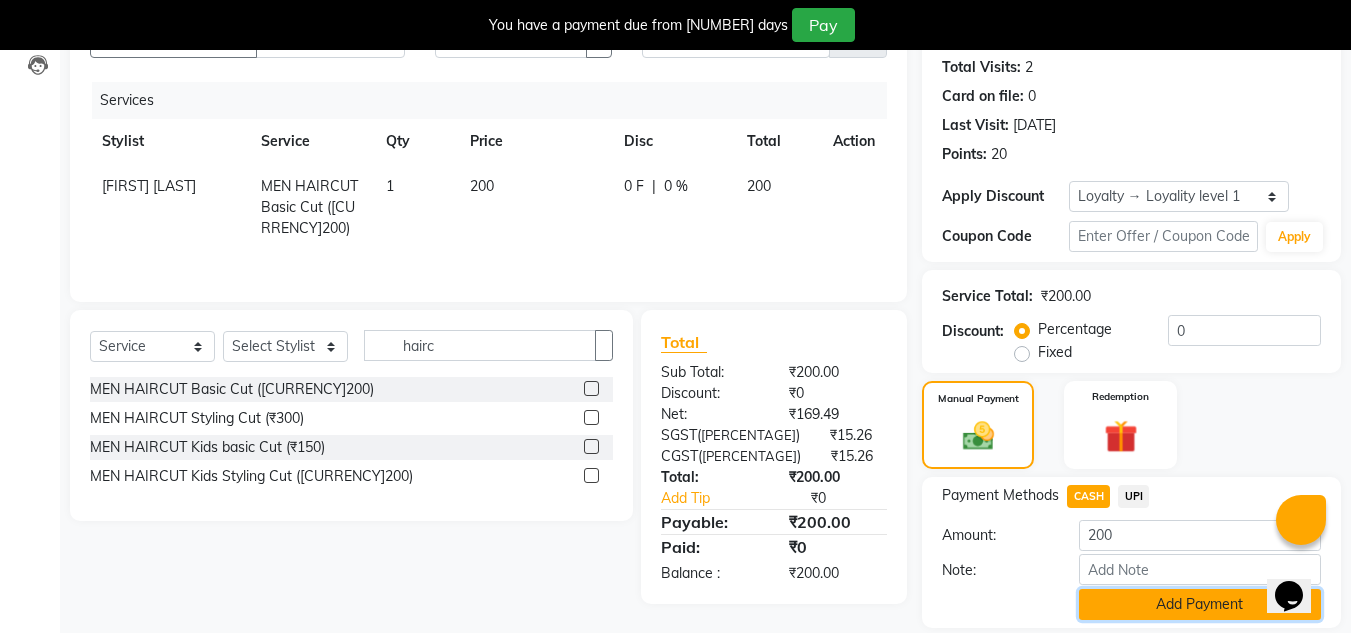 click on "Add Payment" at bounding box center [1200, 604] 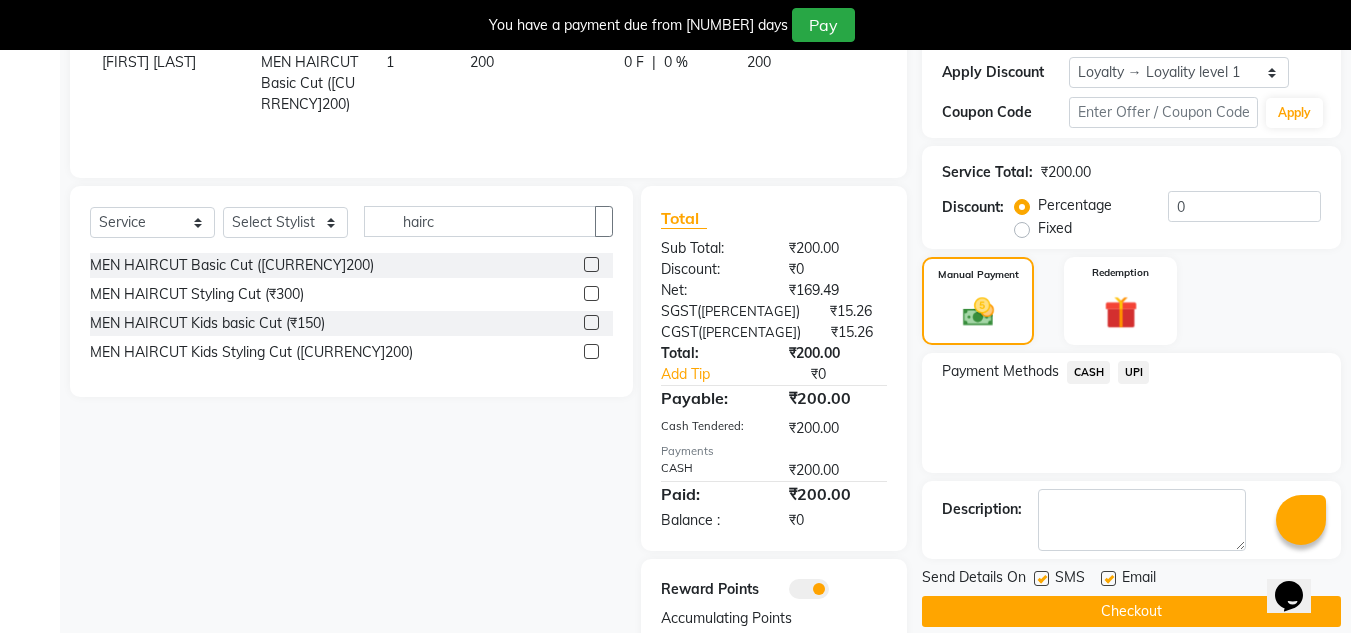 scroll, scrollTop: 387, scrollLeft: 0, axis: vertical 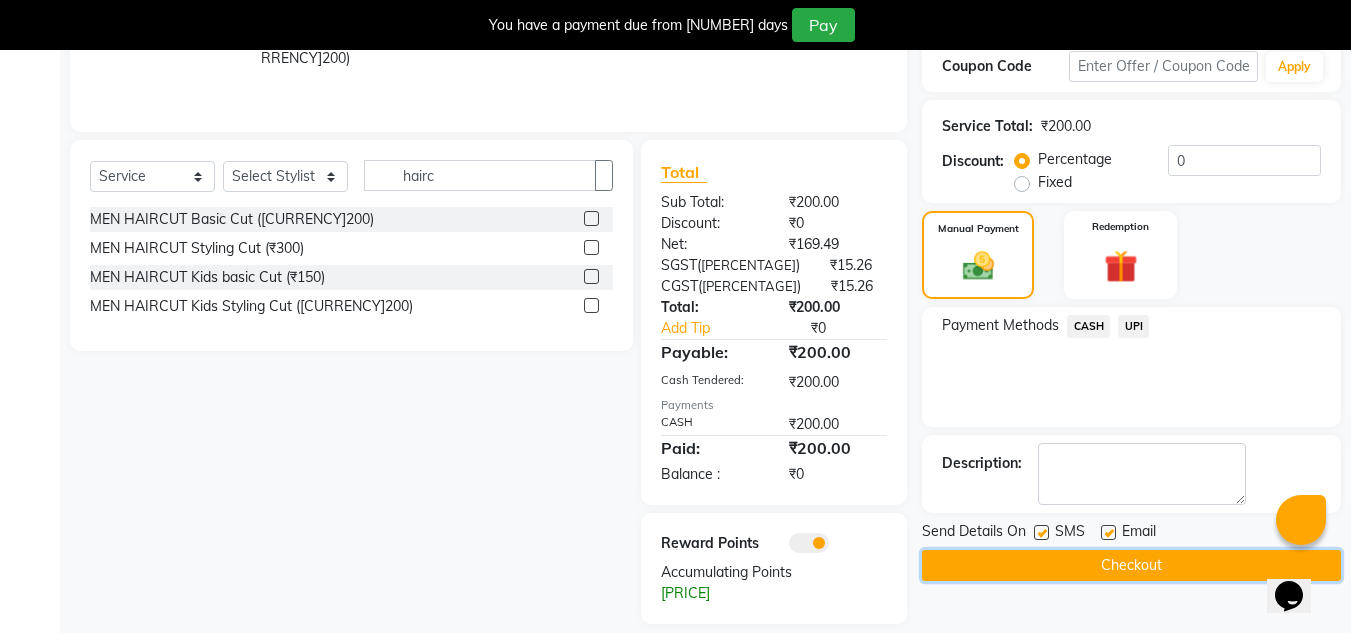 click on "Checkout" at bounding box center (1131, 565) 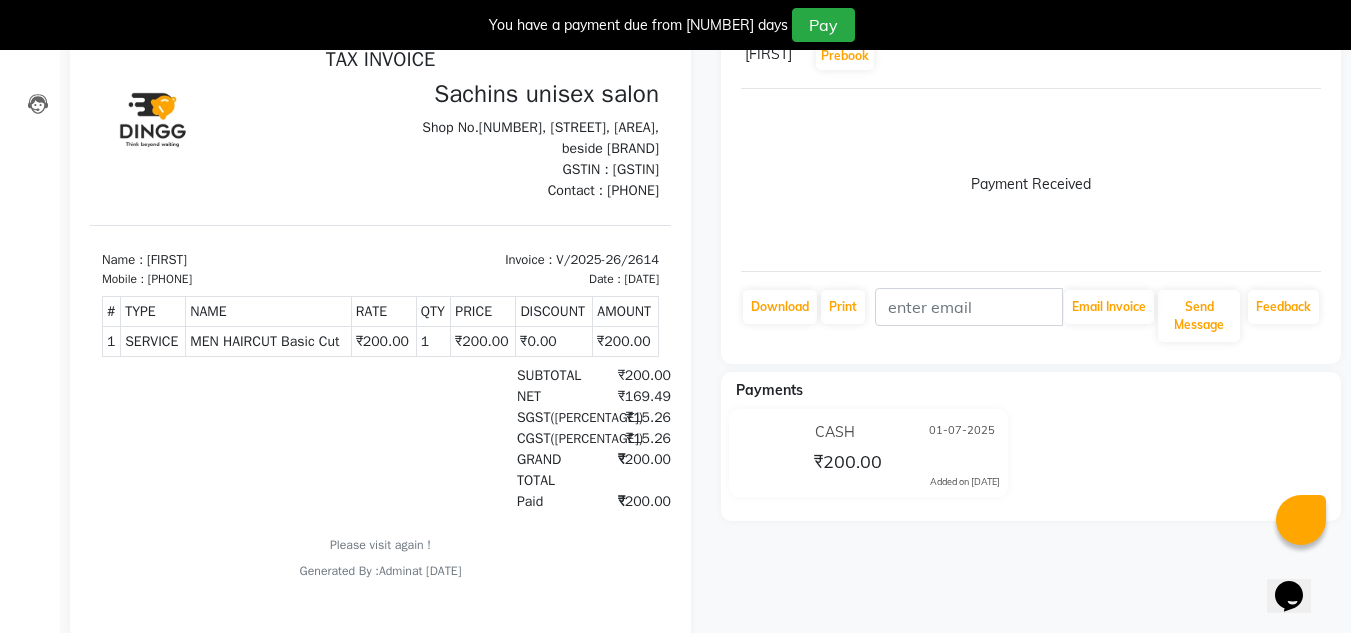 scroll, scrollTop: 0, scrollLeft: 0, axis: both 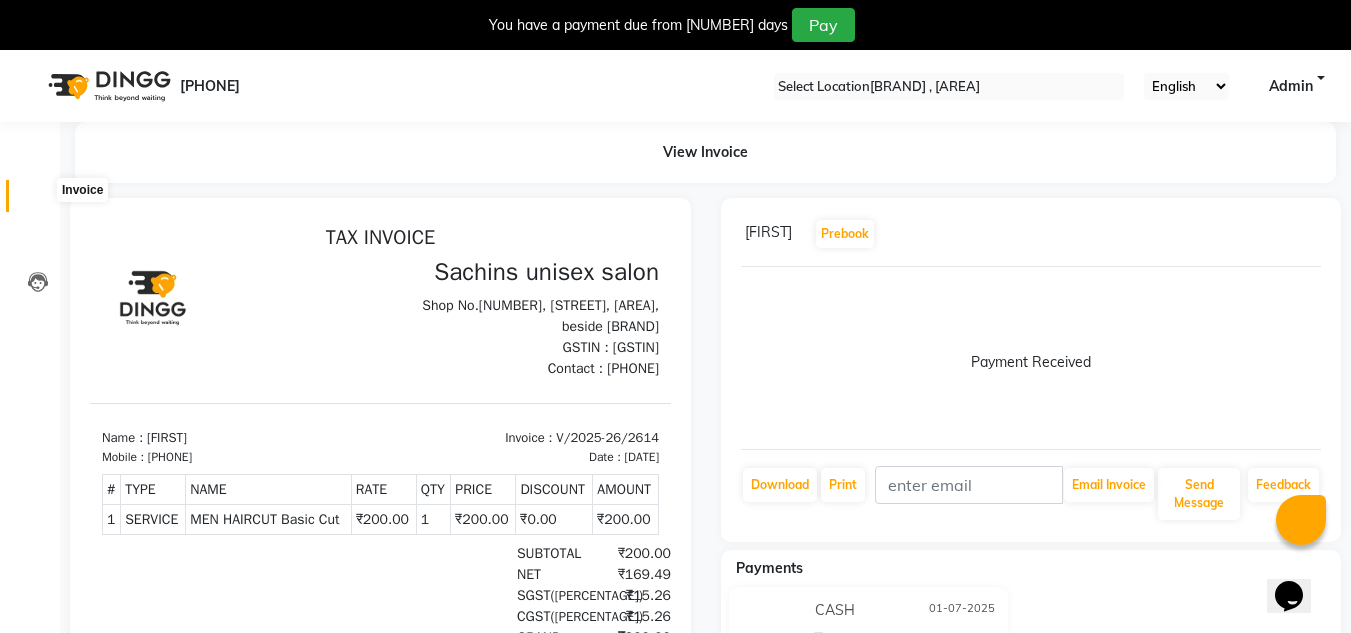 click at bounding box center [38, 201] 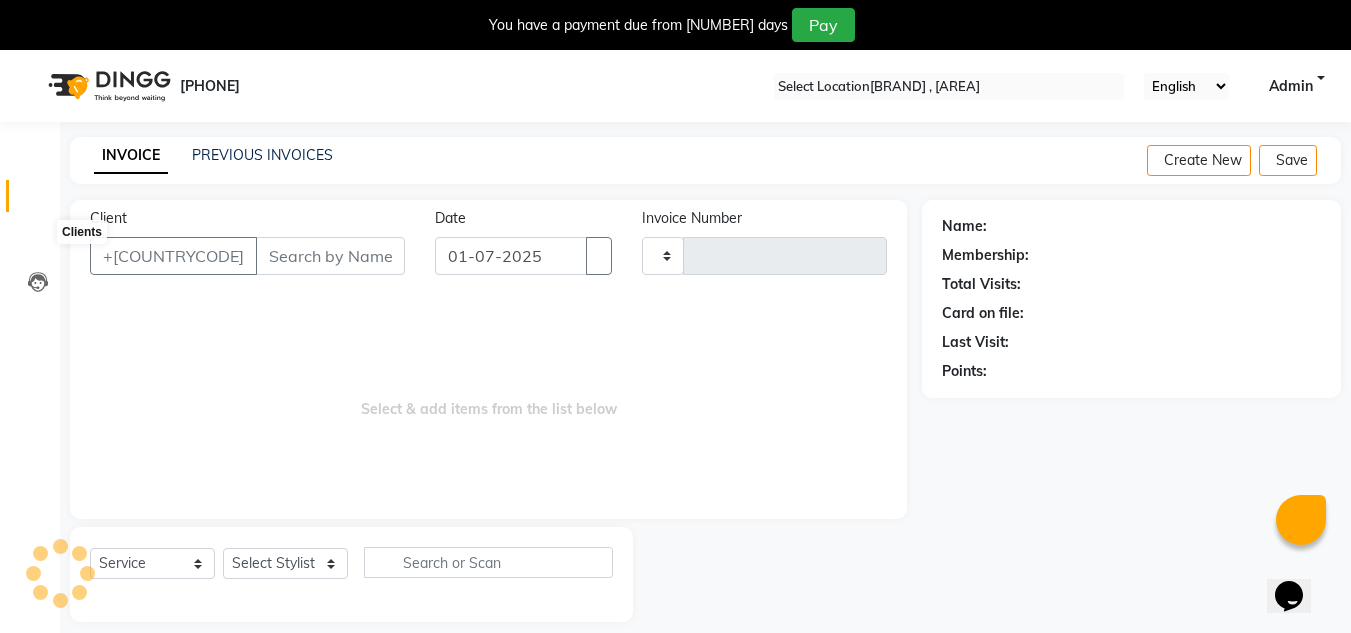 scroll, scrollTop: 50, scrollLeft: 0, axis: vertical 